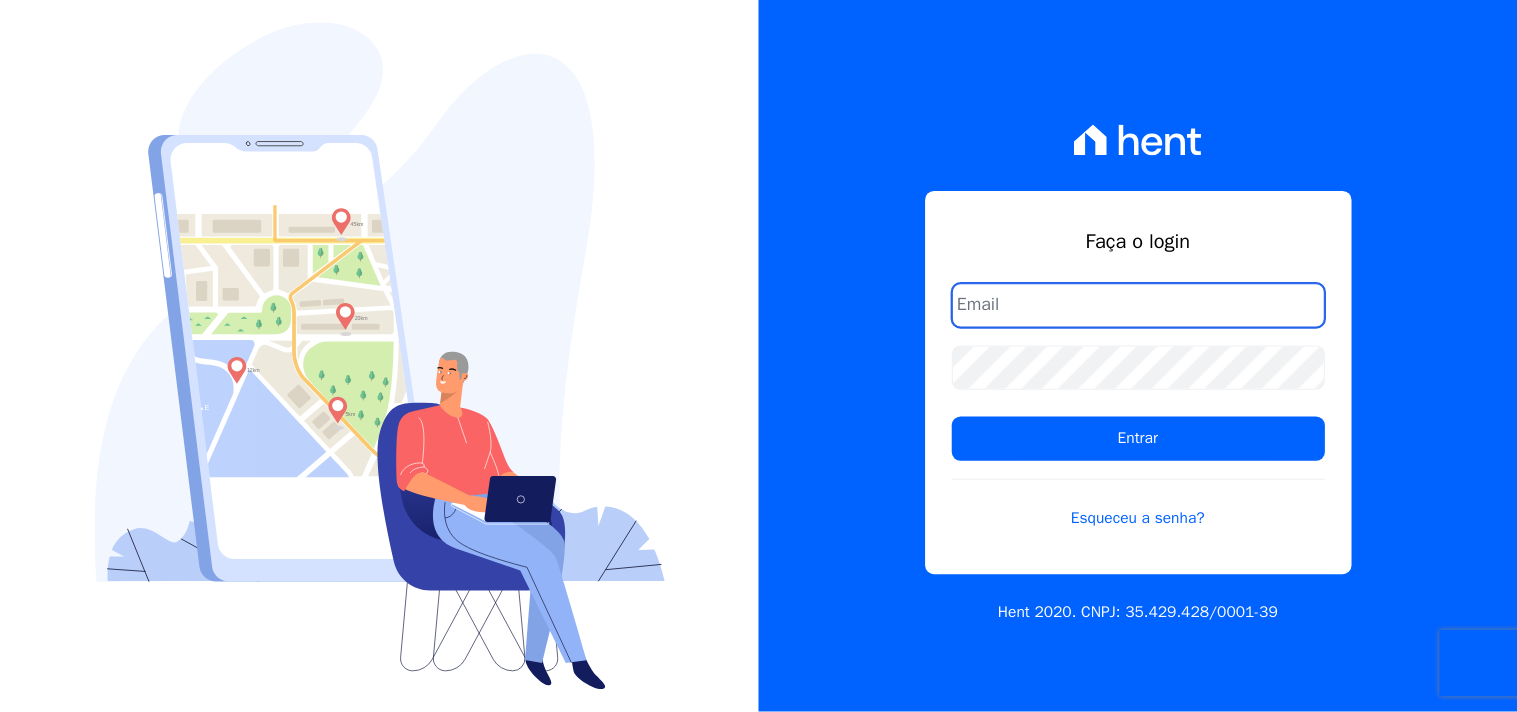 scroll, scrollTop: 0, scrollLeft: 0, axis: both 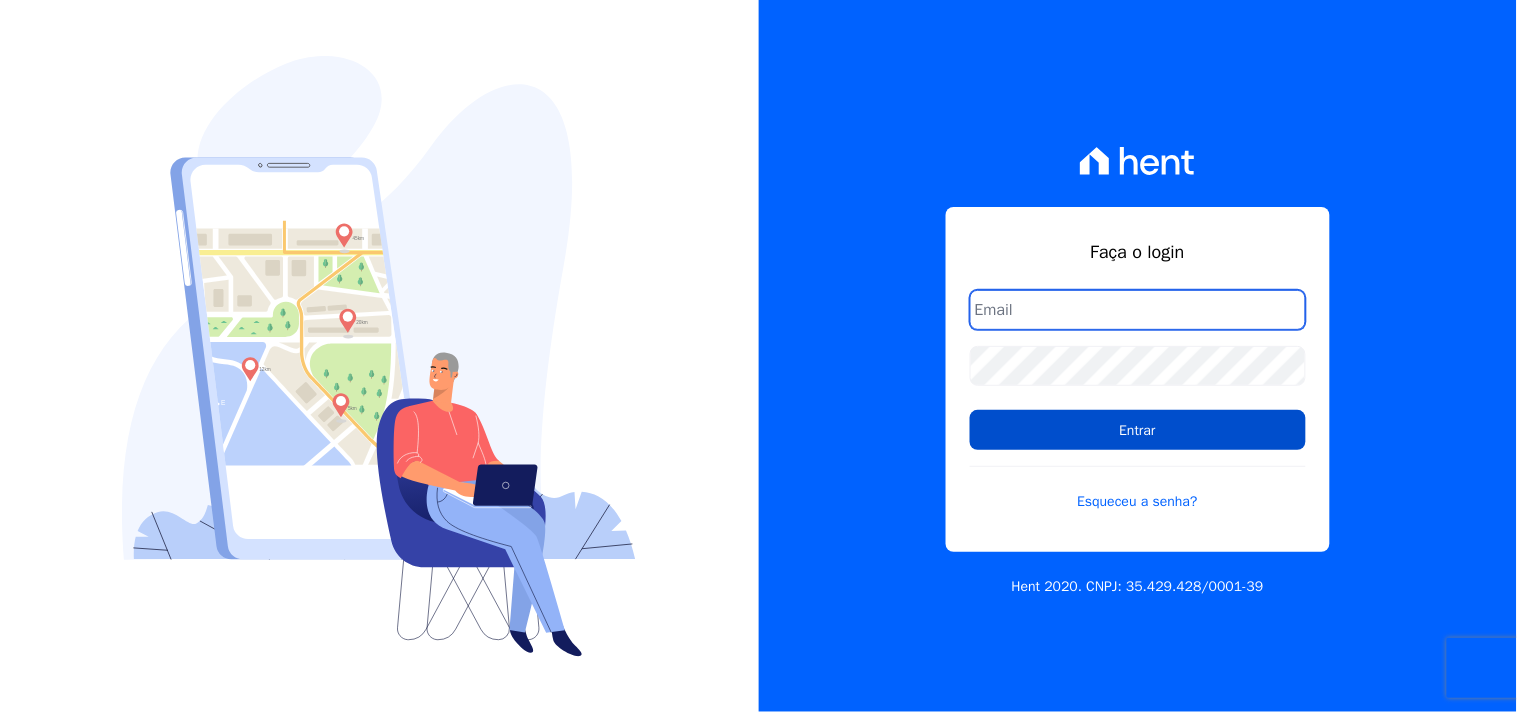 type on "[EMAIL_ADDRESS][DOMAIN_NAME]" 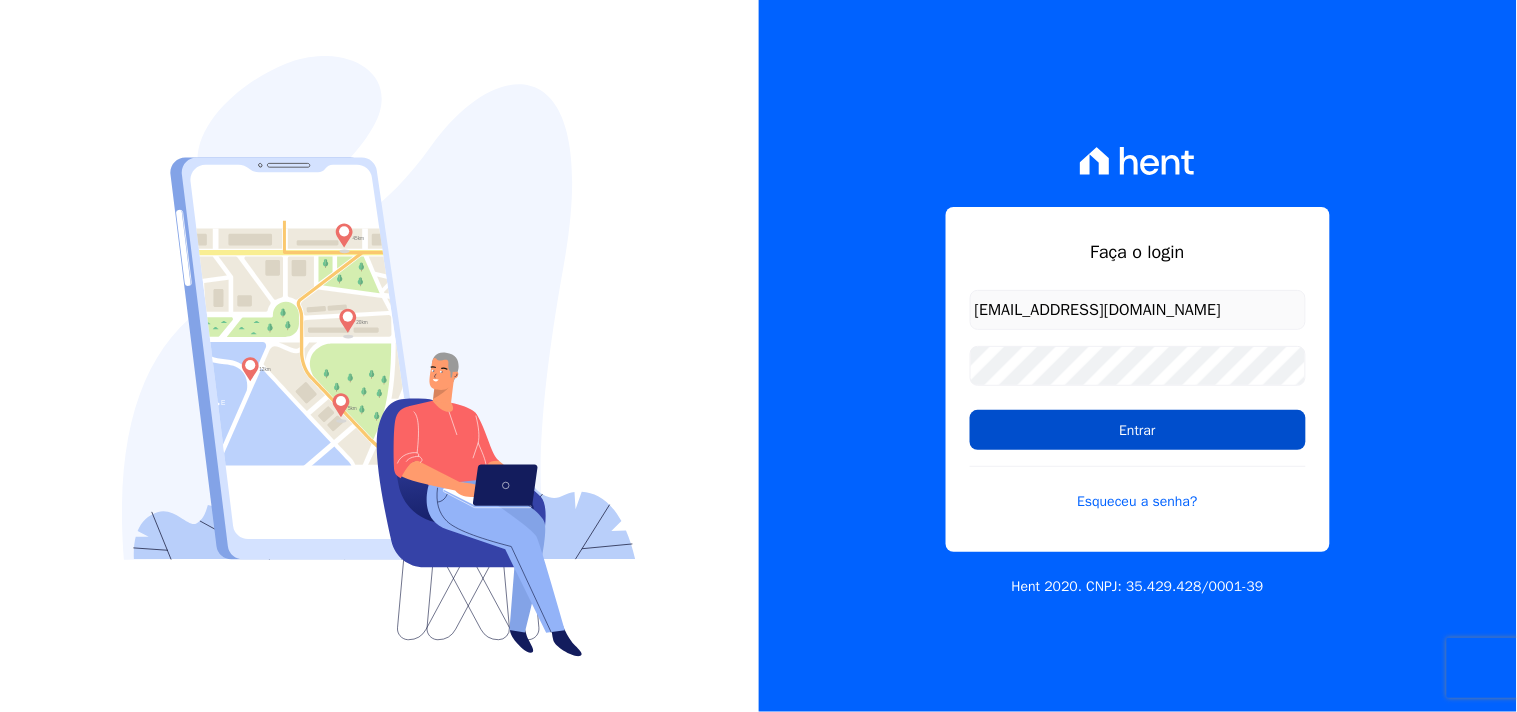 click on "Entrar" at bounding box center [1138, 430] 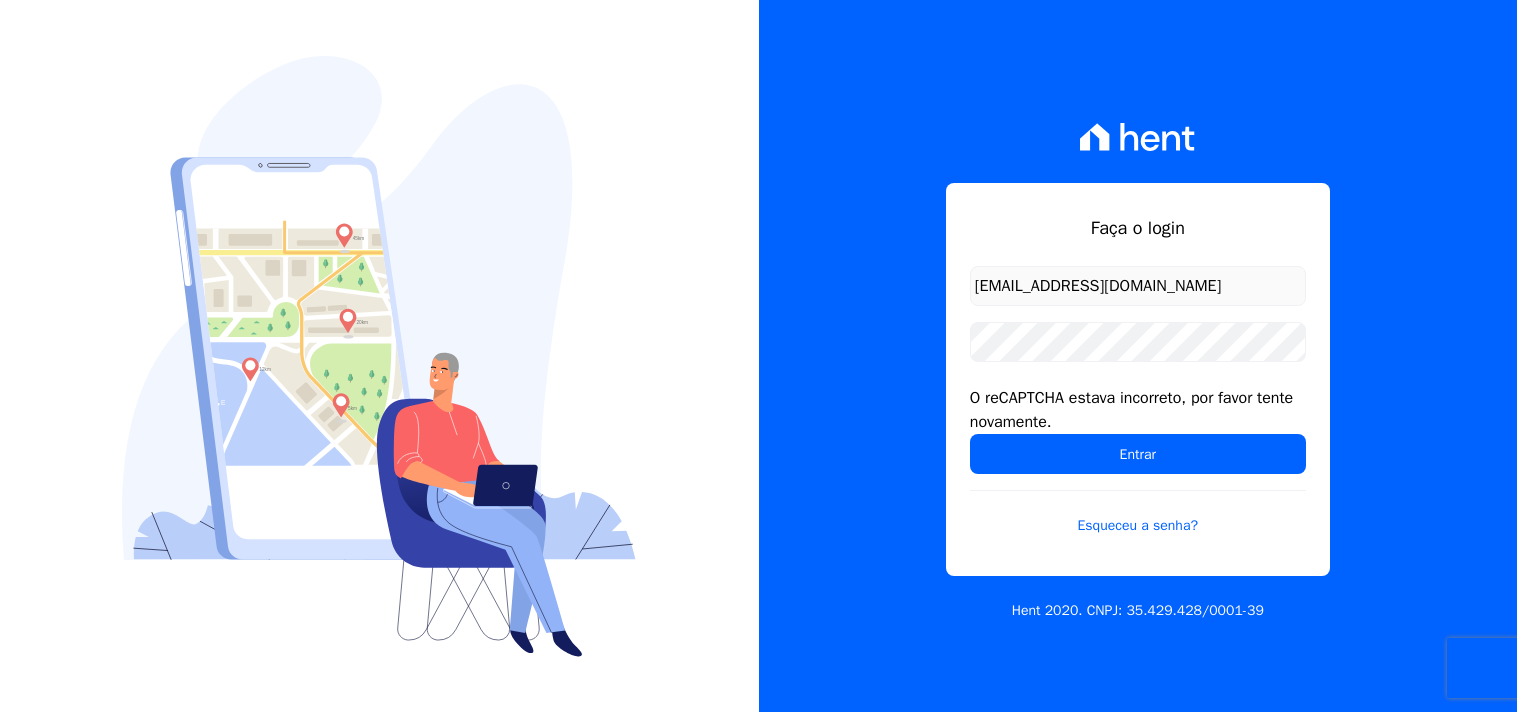 scroll, scrollTop: 0, scrollLeft: 0, axis: both 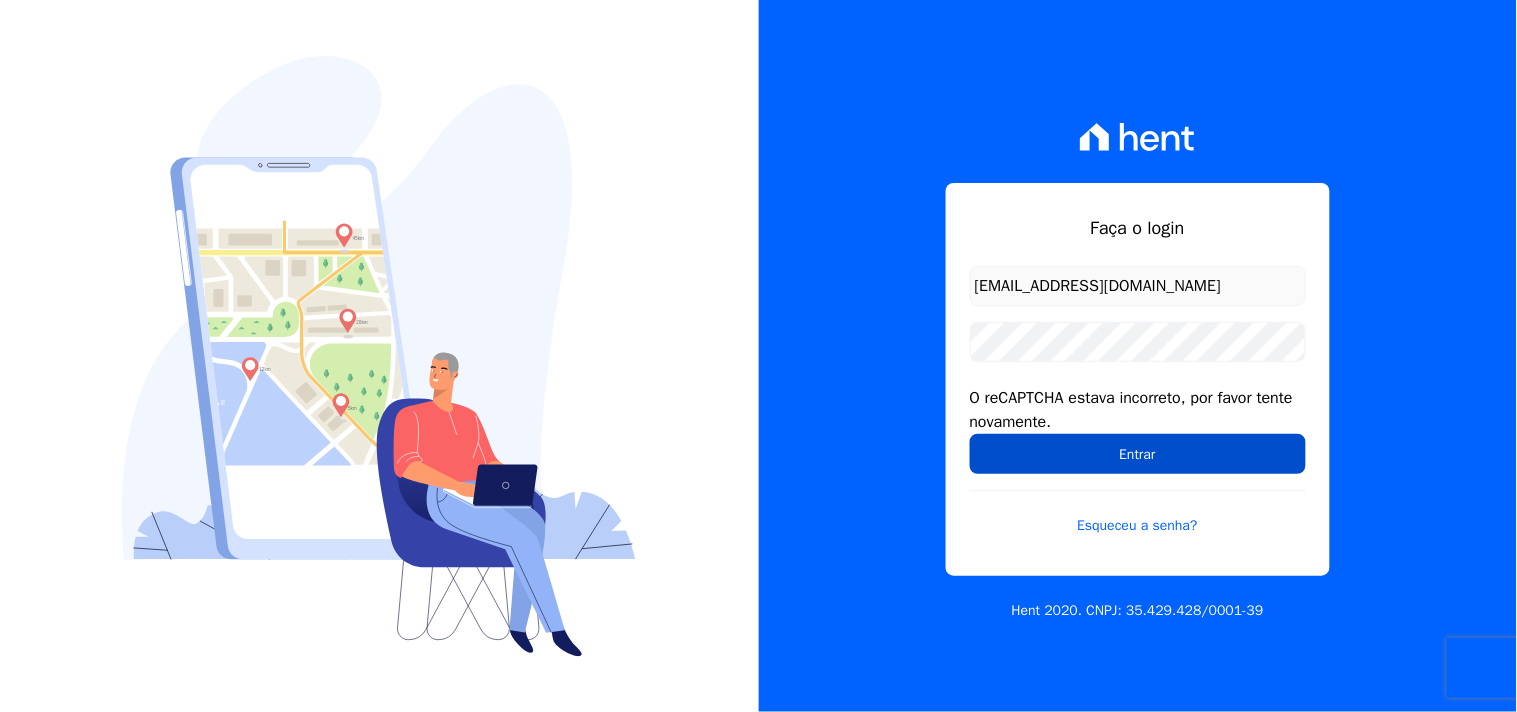 click on "Entrar" at bounding box center (1138, 454) 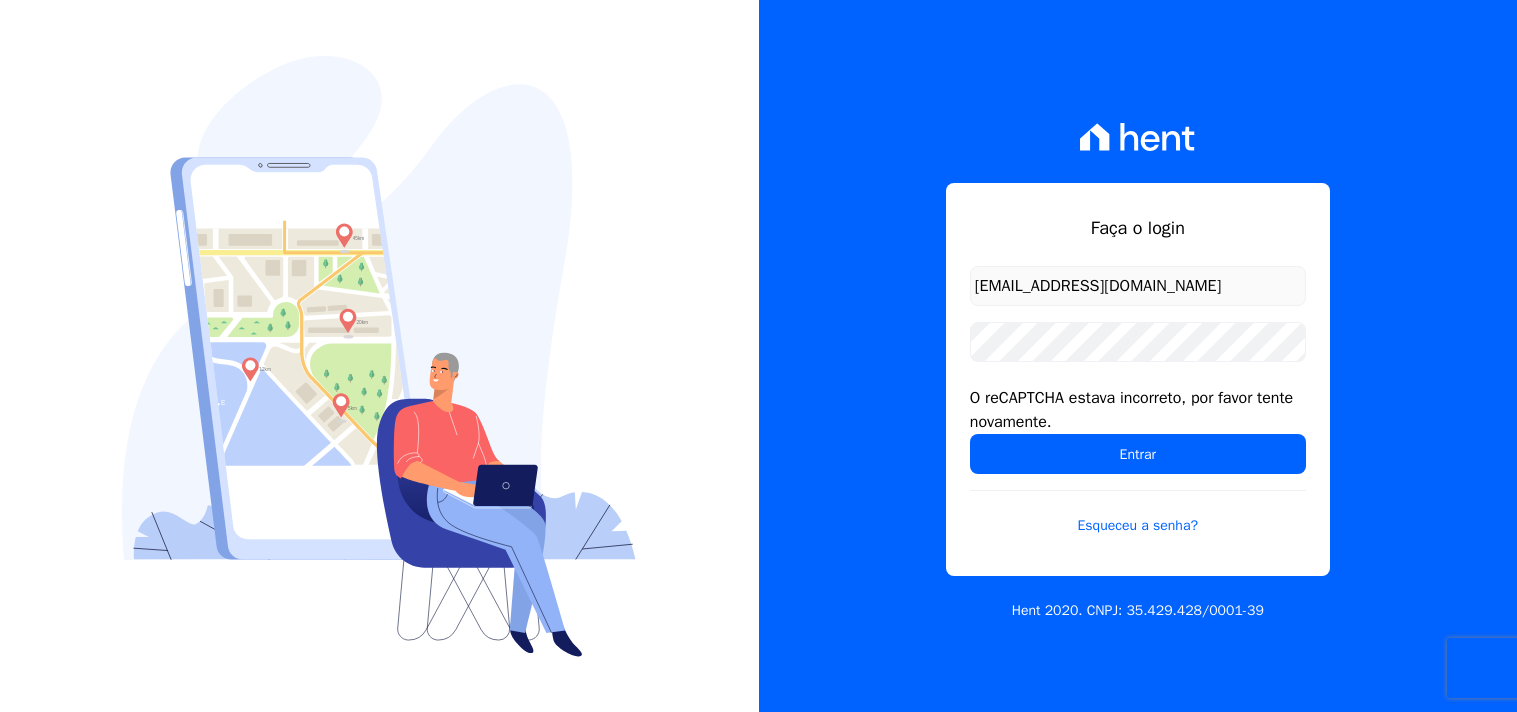 scroll, scrollTop: 0, scrollLeft: 0, axis: both 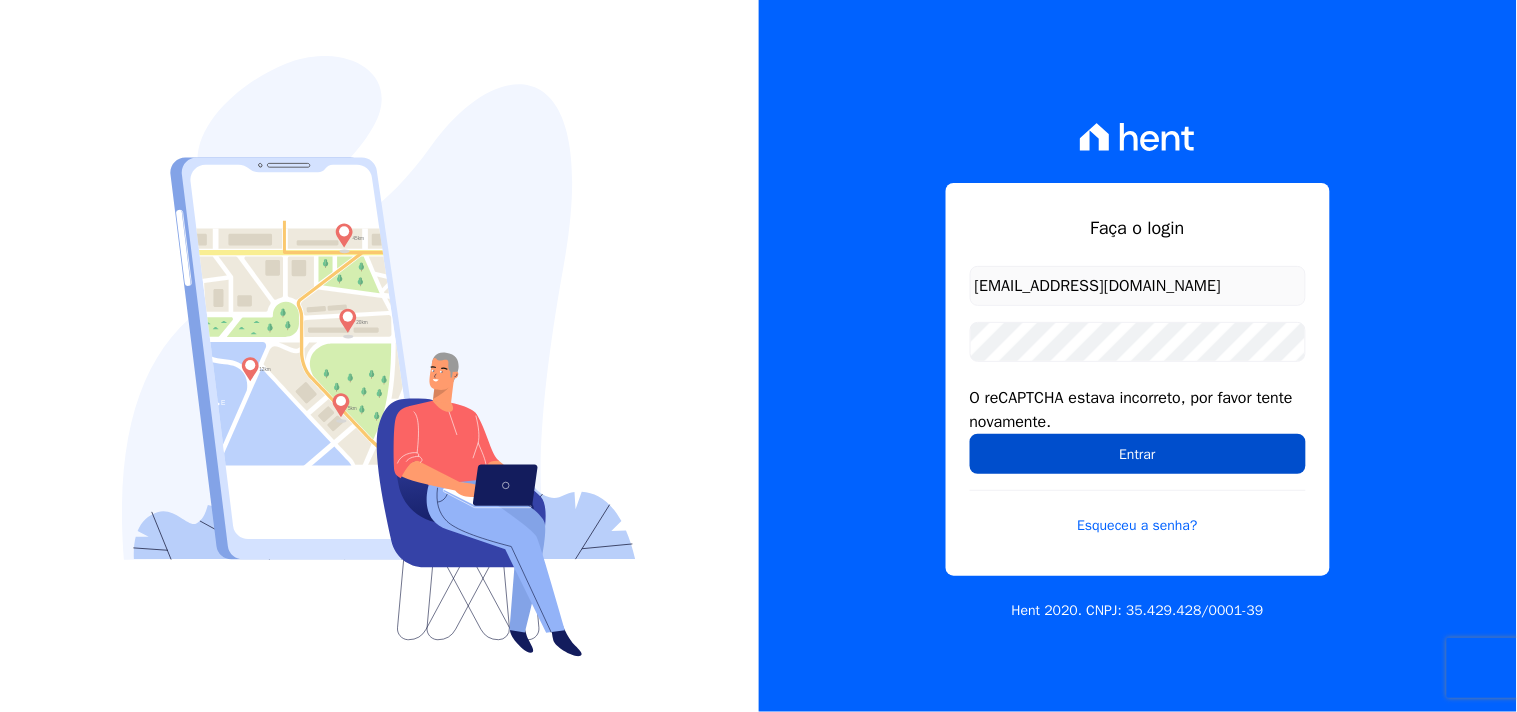 click on "Entrar" at bounding box center (1138, 454) 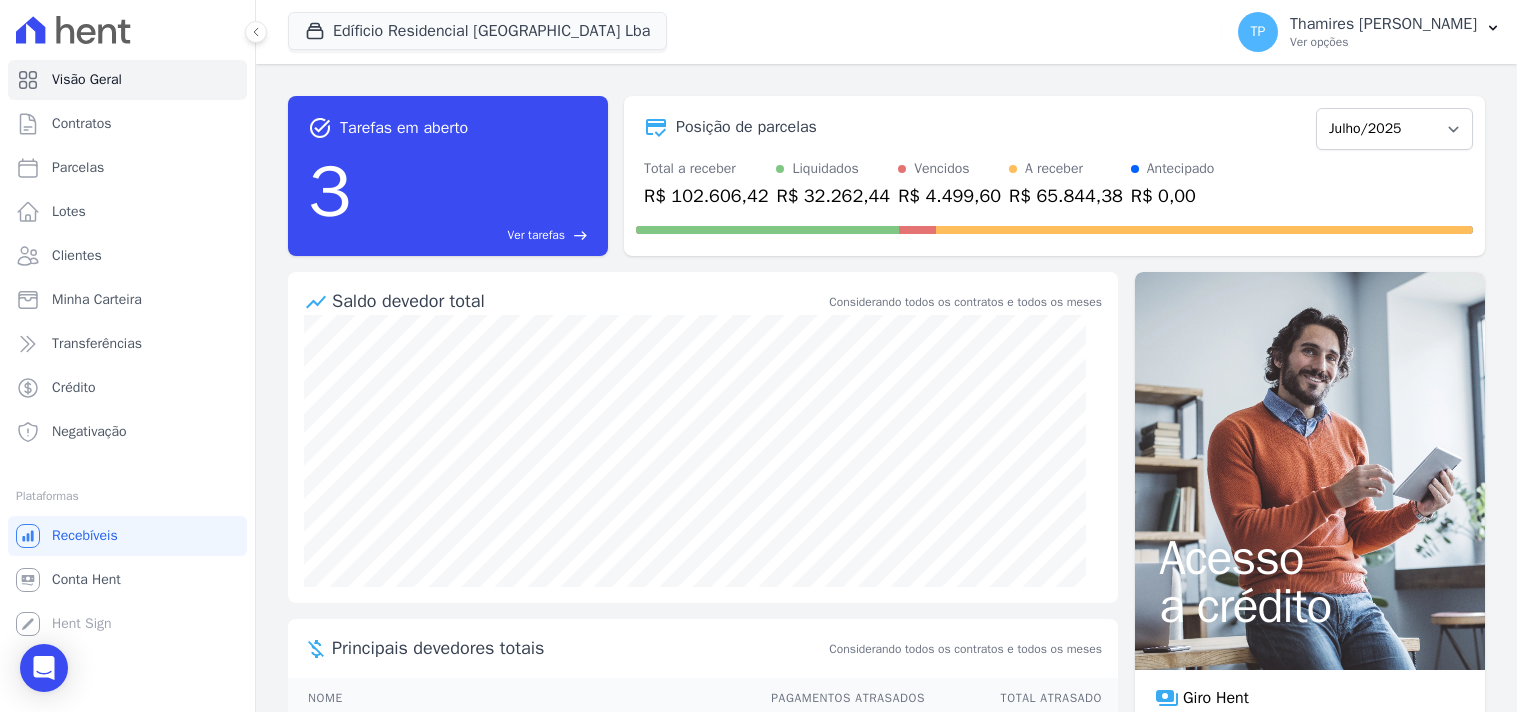 scroll, scrollTop: 0, scrollLeft: 0, axis: both 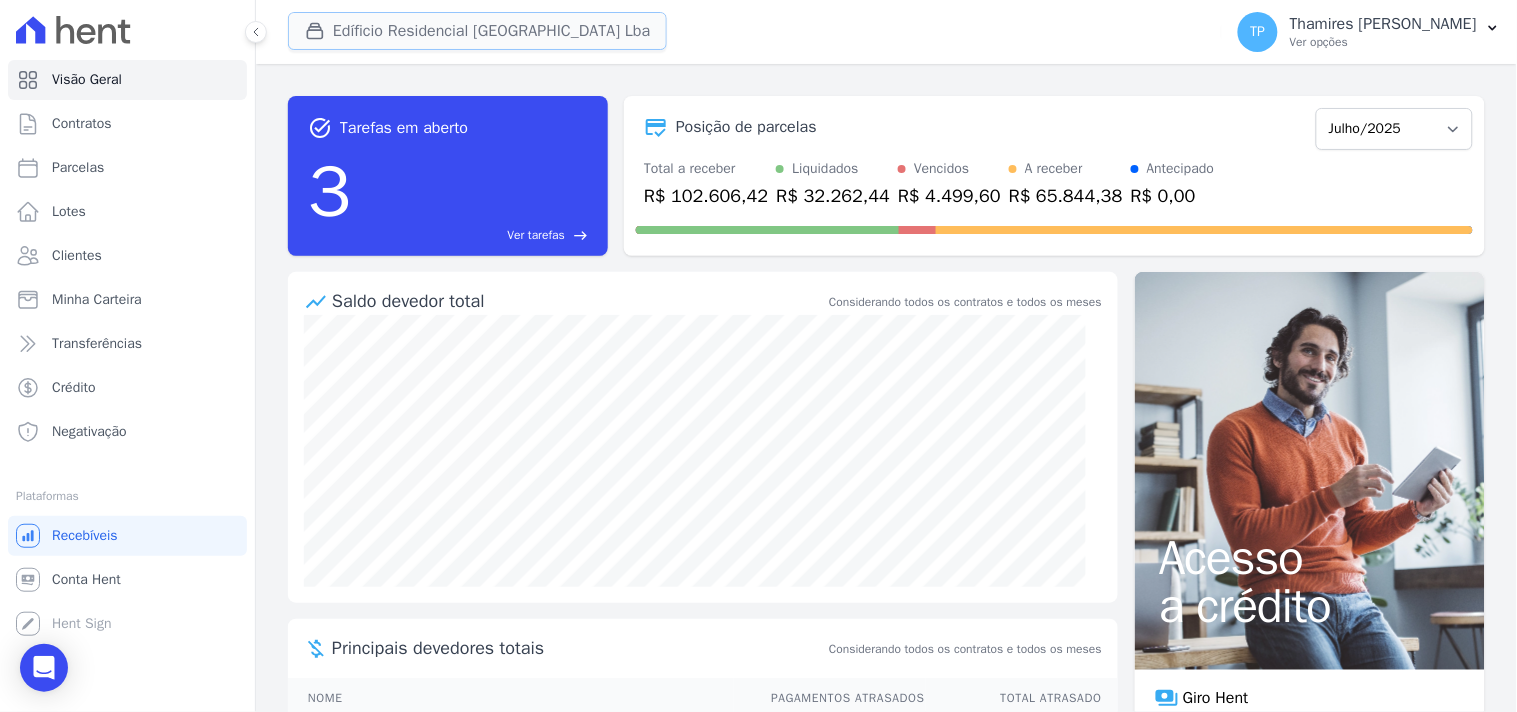 click on "Edíficio Residencial [GEOGRAPHIC_DATA]   Lba" at bounding box center (477, 31) 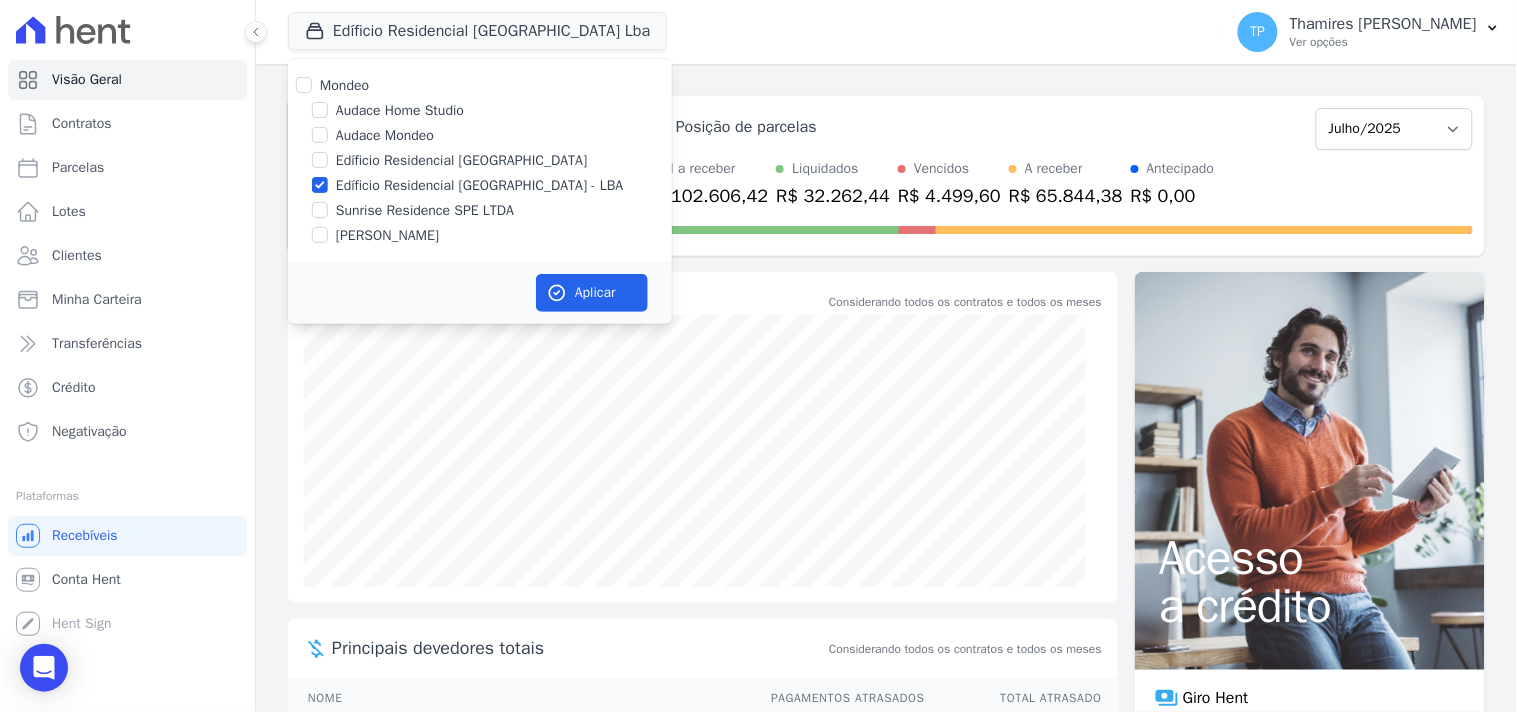 click on "Edíficio Residencial [GEOGRAPHIC_DATA]" at bounding box center (461, 160) 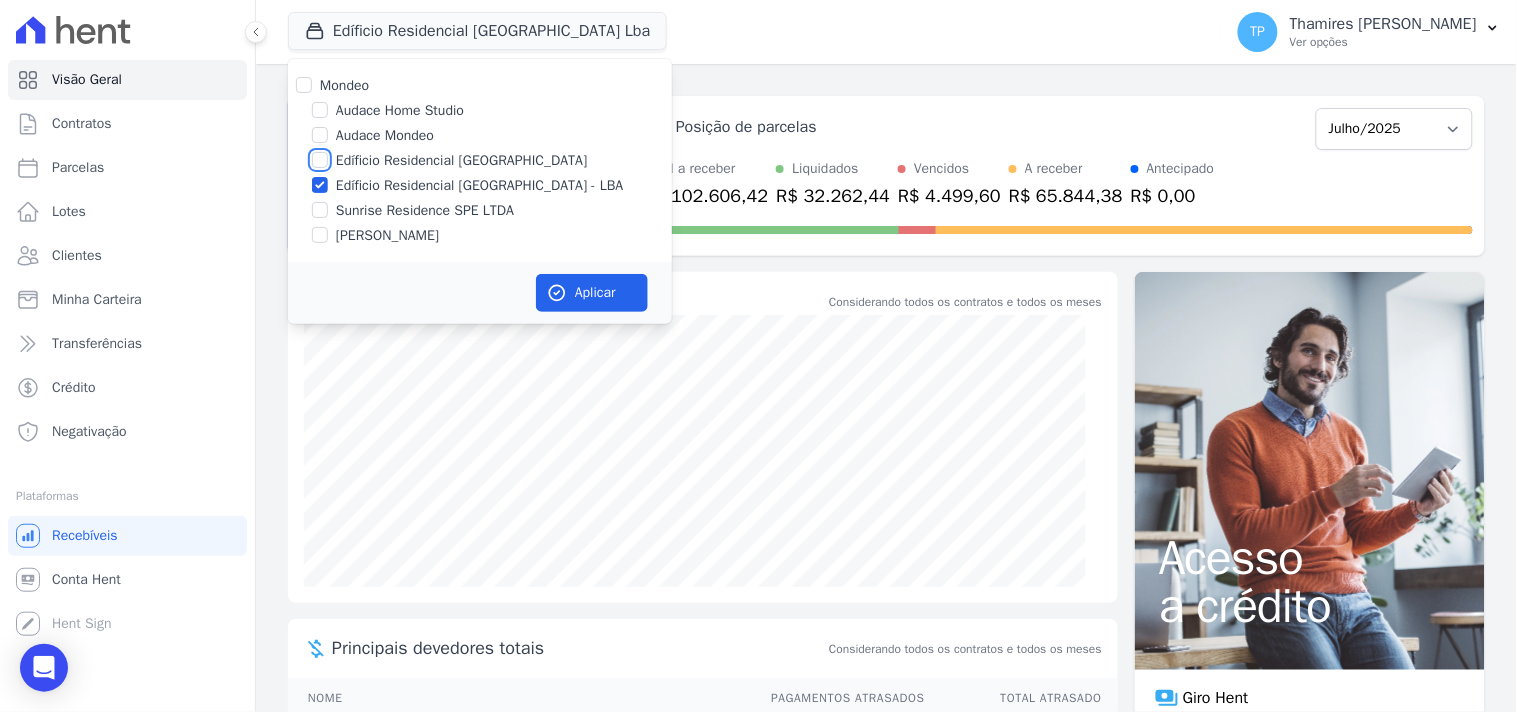 checkbox on "true" 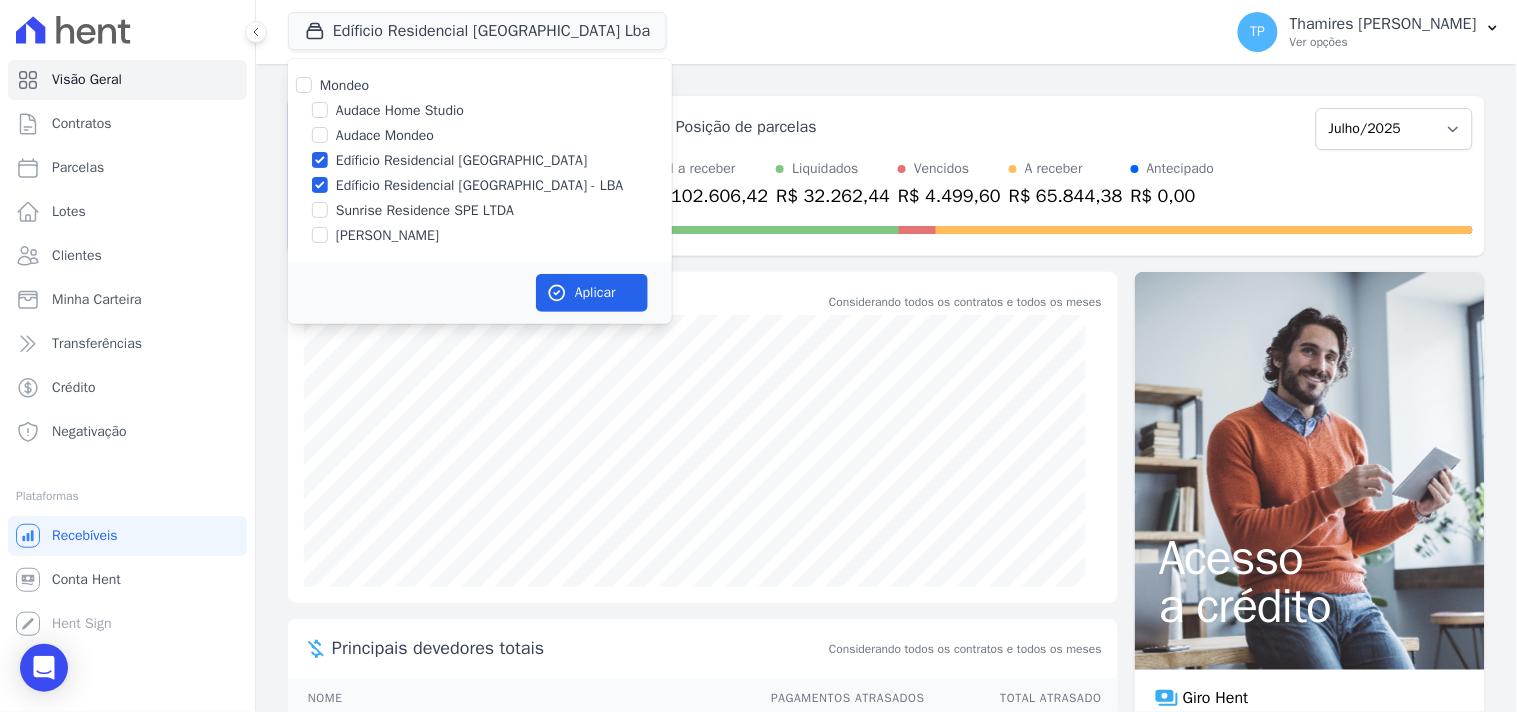 click on "Audace Mondeo" at bounding box center (385, 135) 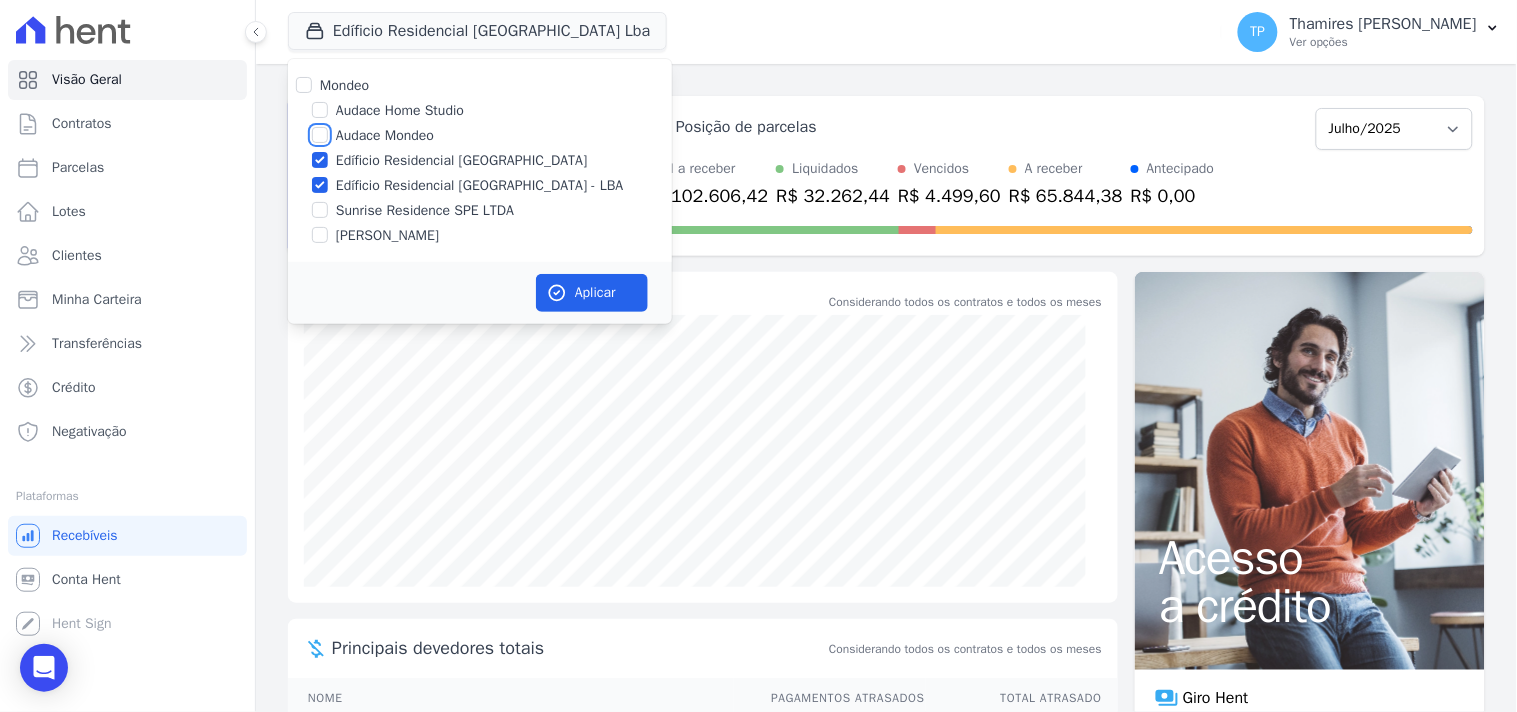 checkbox on "true" 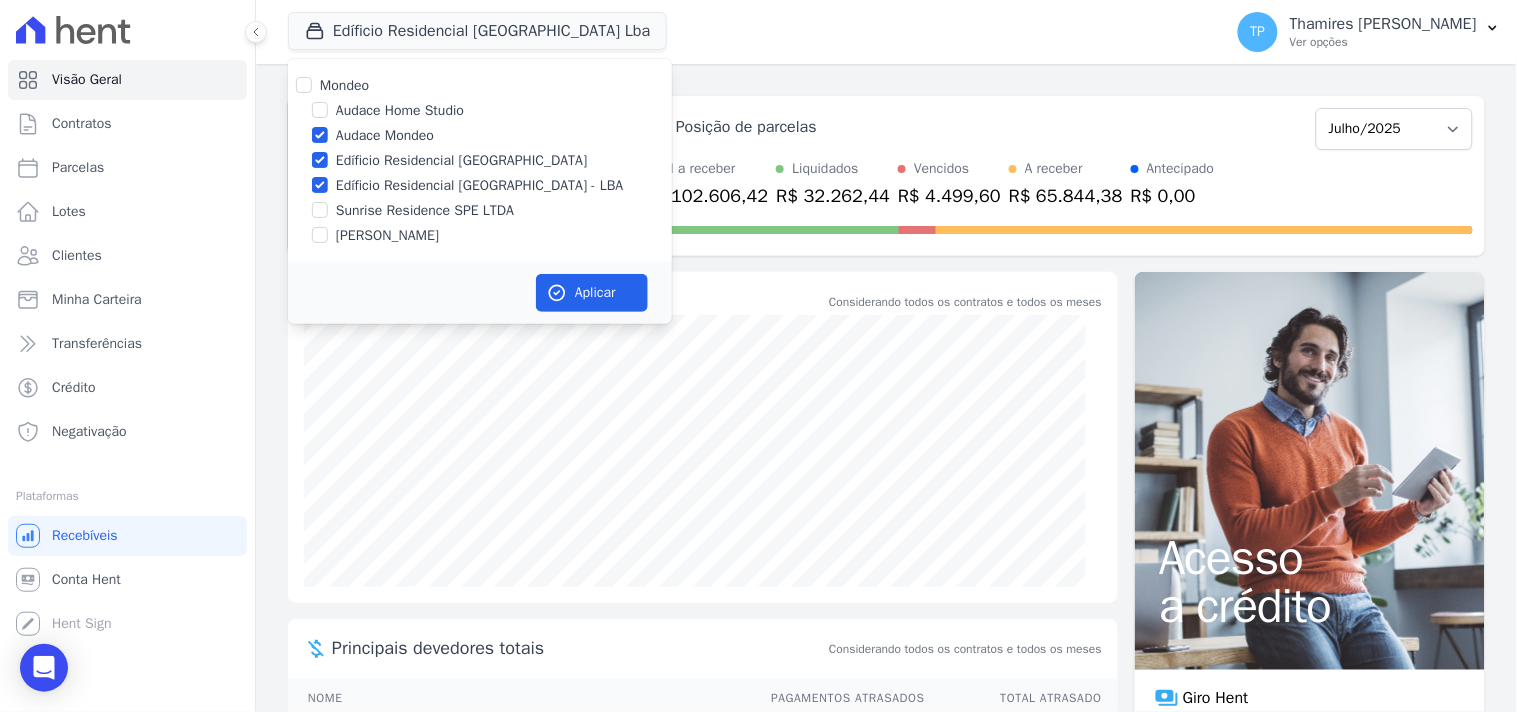 click on "Edíficio Residencial [GEOGRAPHIC_DATA] - LBA" at bounding box center (480, 185) 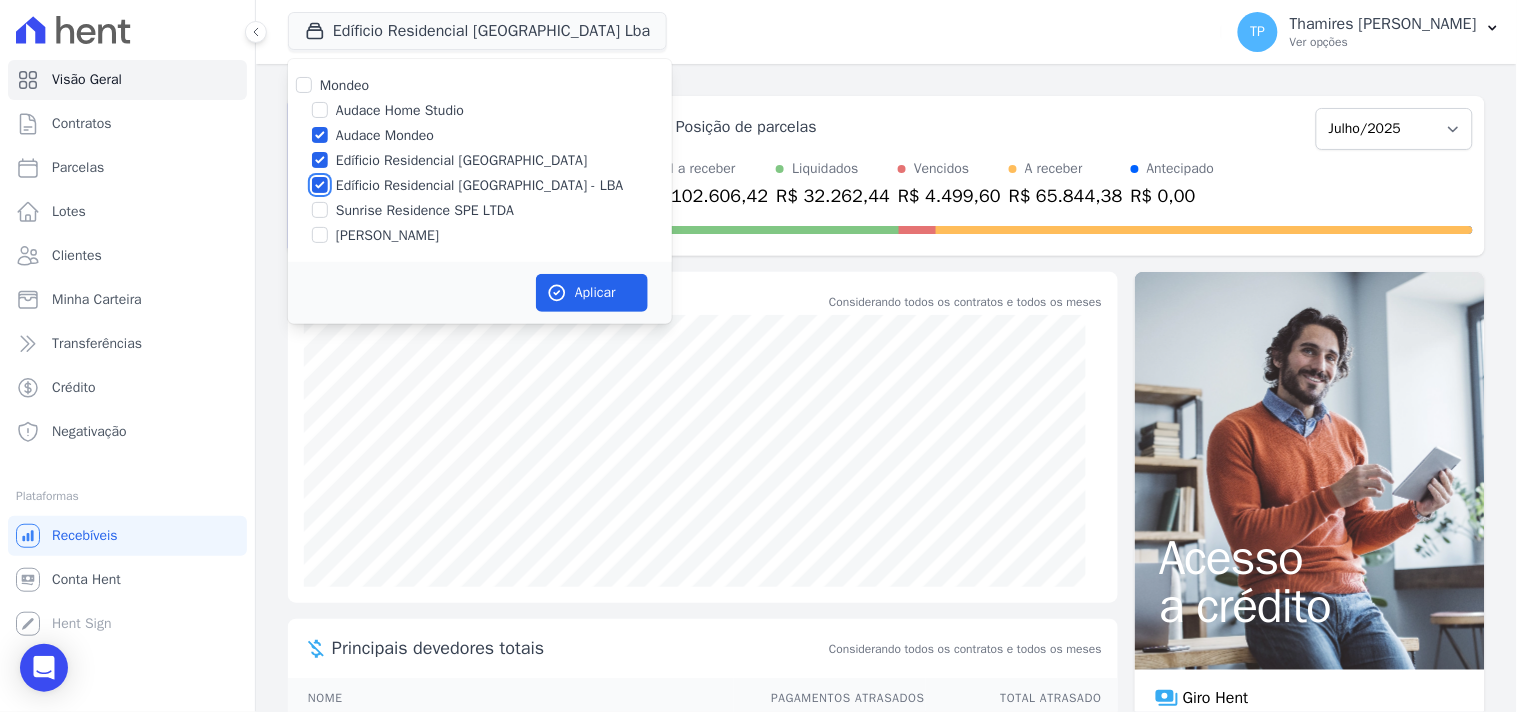 click on "Edíficio Residencial [GEOGRAPHIC_DATA] - LBA" at bounding box center (320, 185) 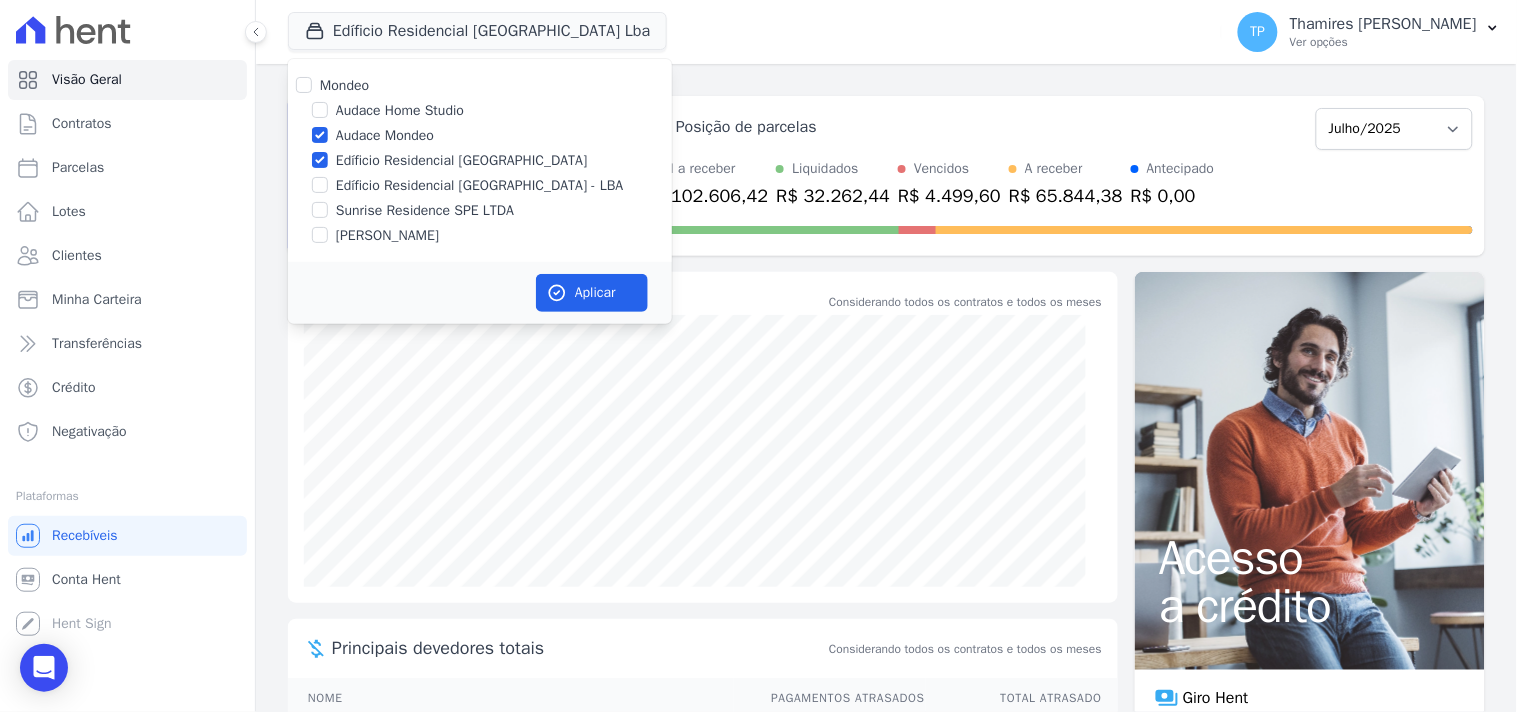 click on "Edíficio Residencial [GEOGRAPHIC_DATA]" at bounding box center (461, 160) 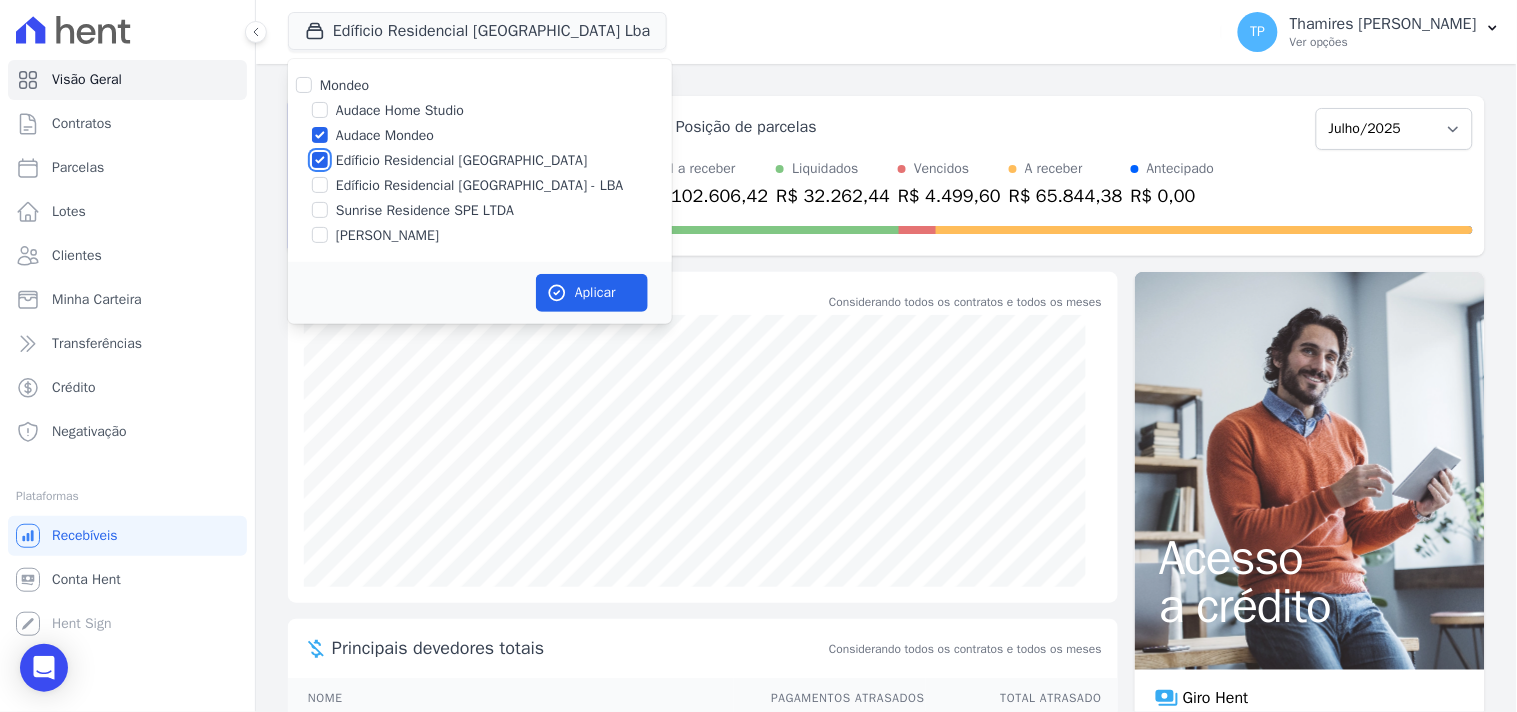 click on "Edíficio Residencial [GEOGRAPHIC_DATA]" at bounding box center [320, 160] 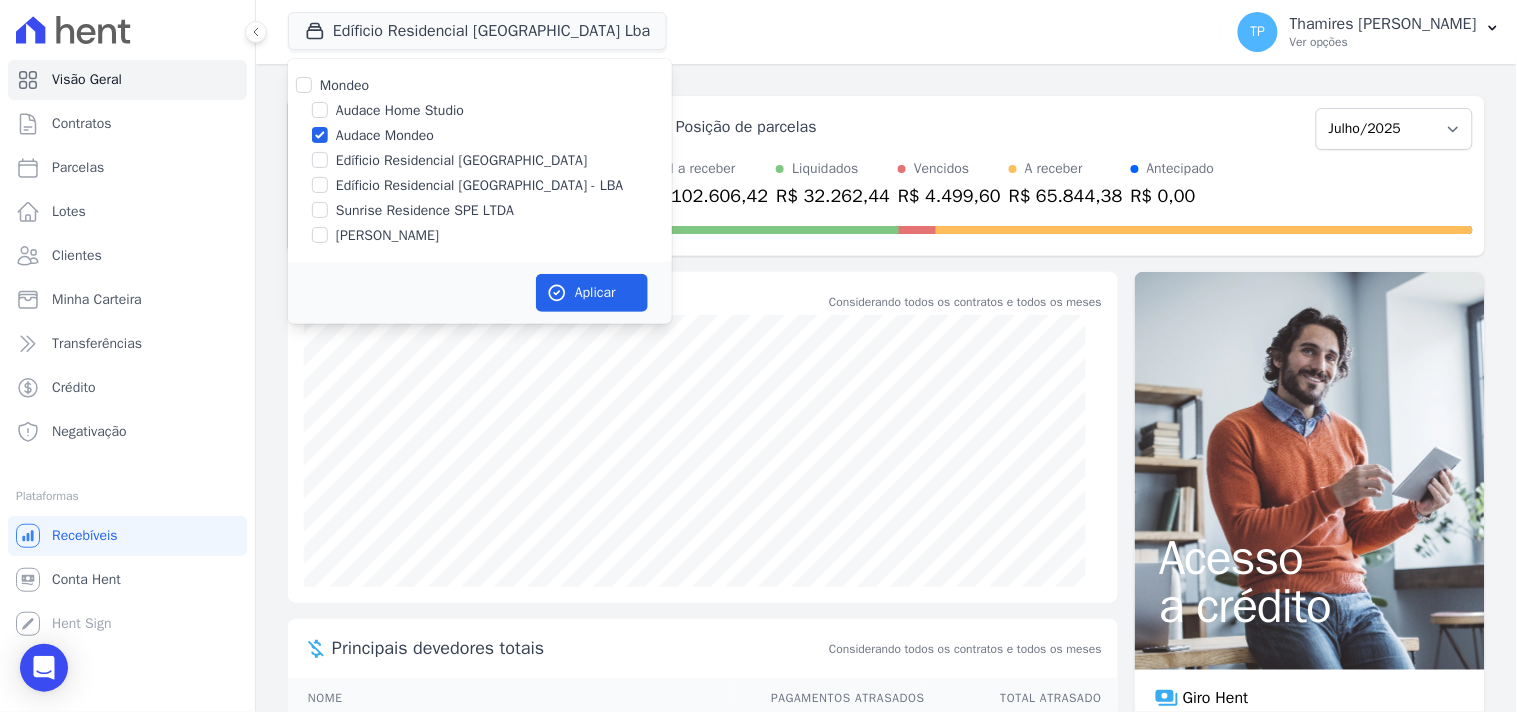 click on "Aplicar" at bounding box center [480, 293] 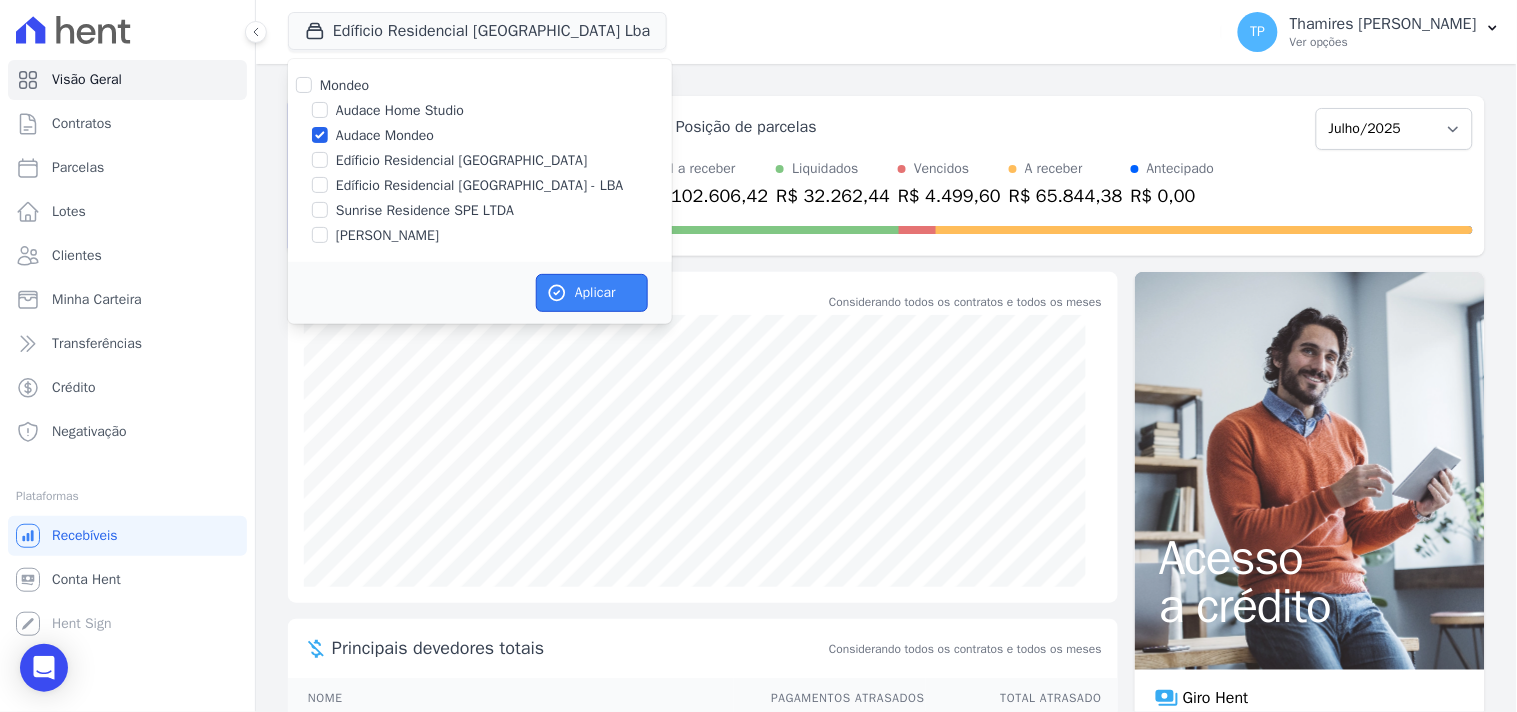 drag, startPoint x: 560, startPoint y: 283, endPoint x: 548, endPoint y: 283, distance: 12 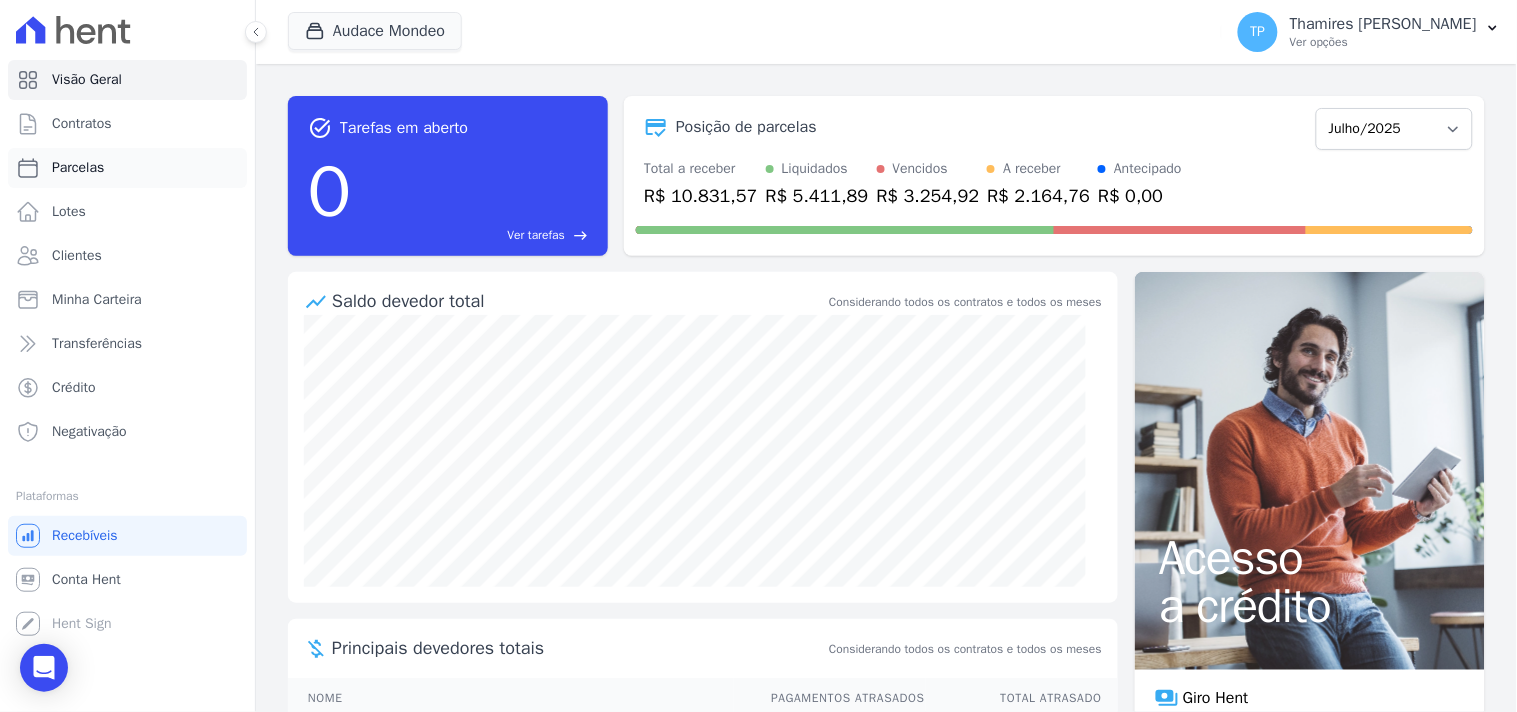 click on "Parcelas" at bounding box center (127, 168) 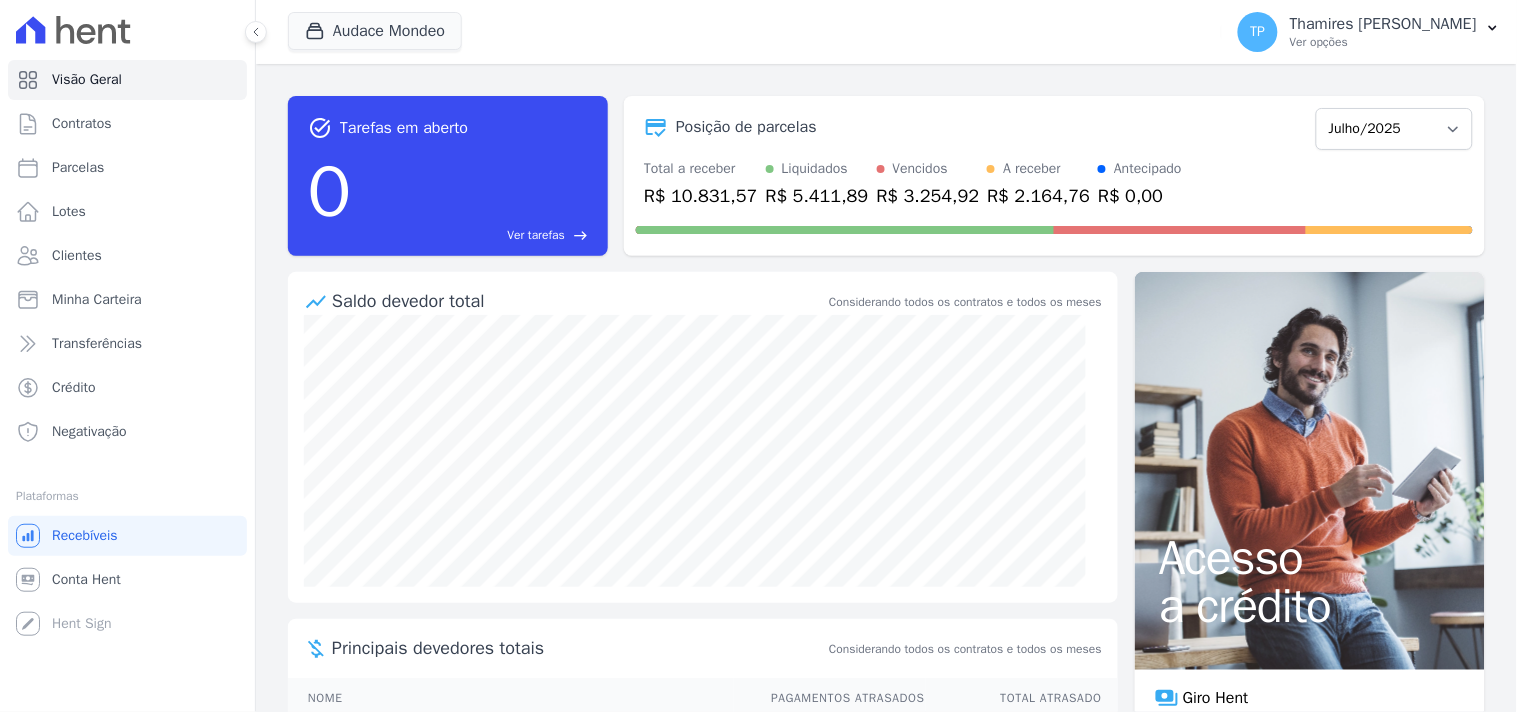 select 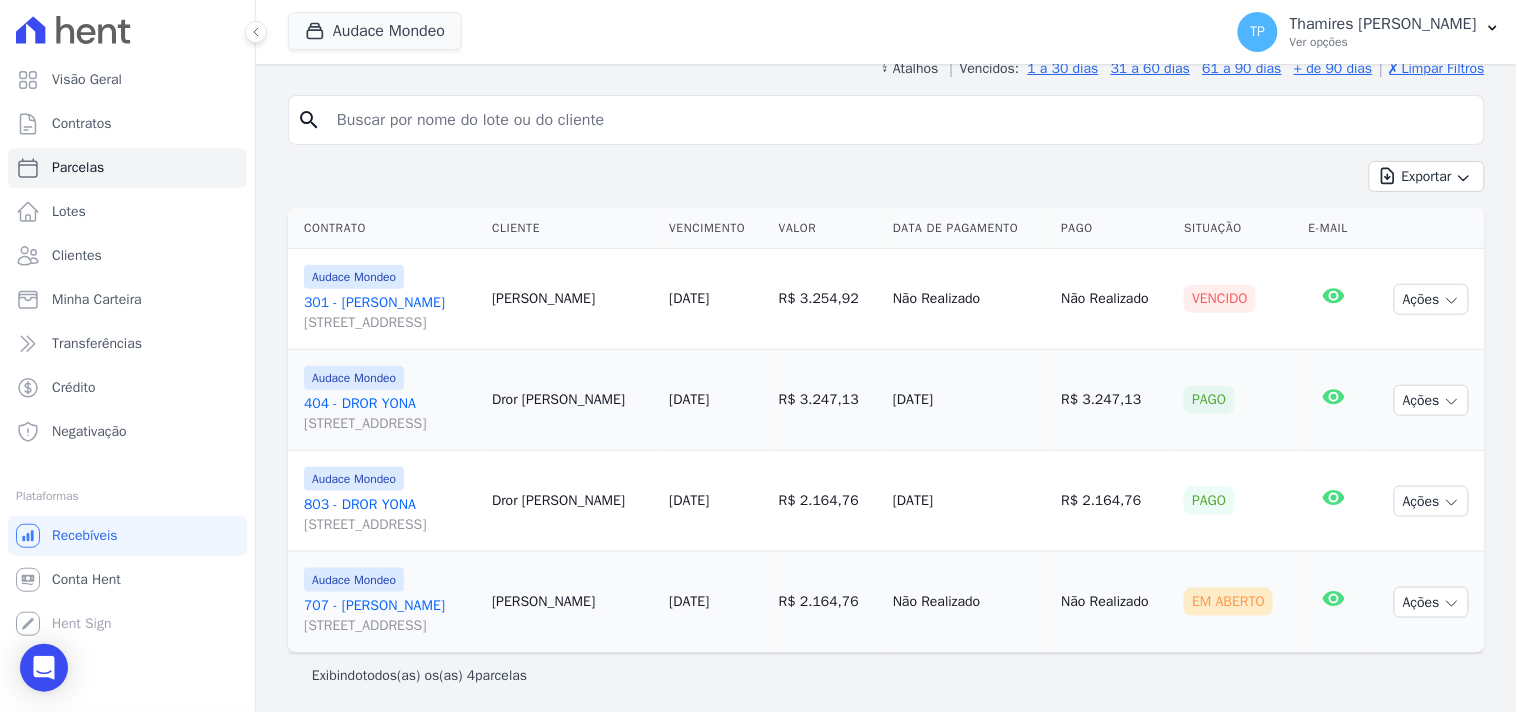 scroll, scrollTop: 348, scrollLeft: 0, axis: vertical 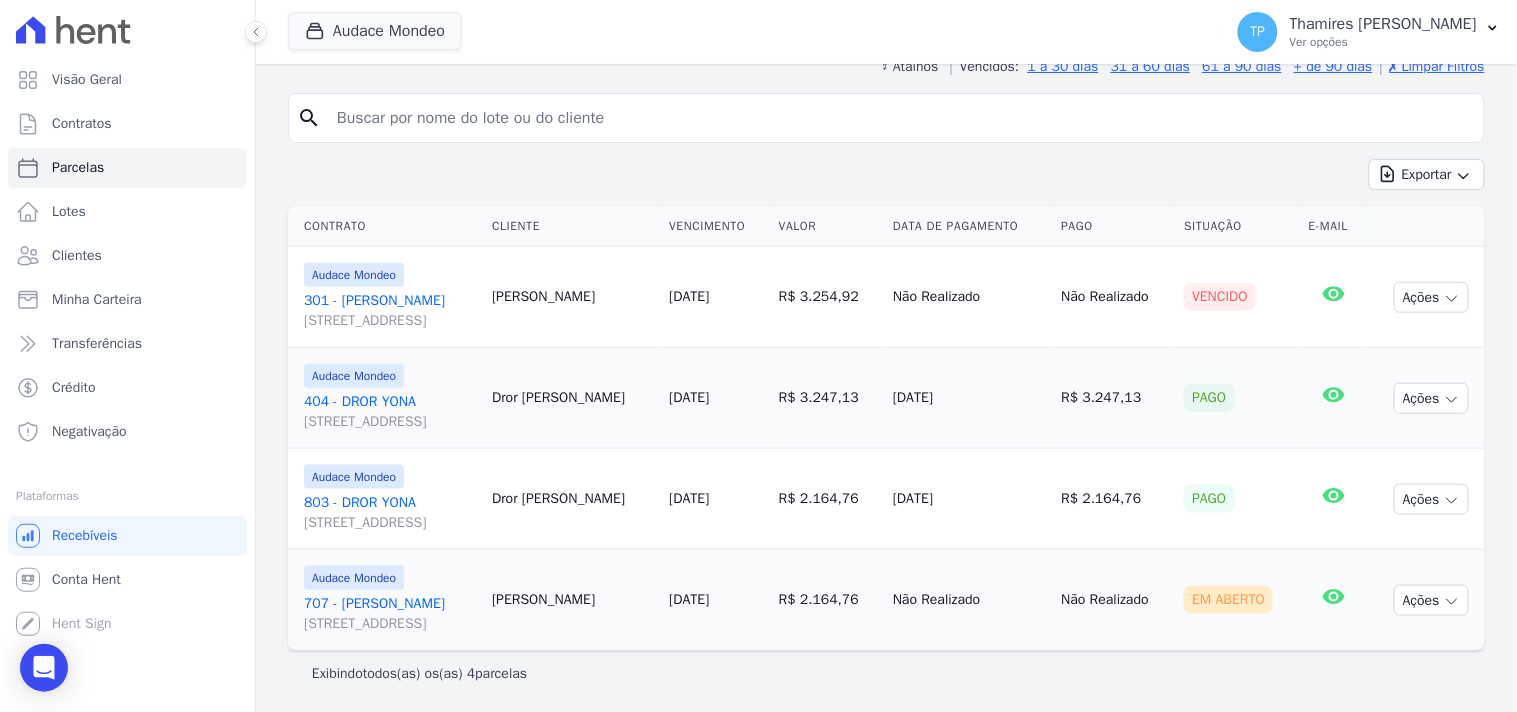 drag, startPoint x: 1062, startPoint y: 508, endPoint x: 1011, endPoint y: 271, distance: 242.42525 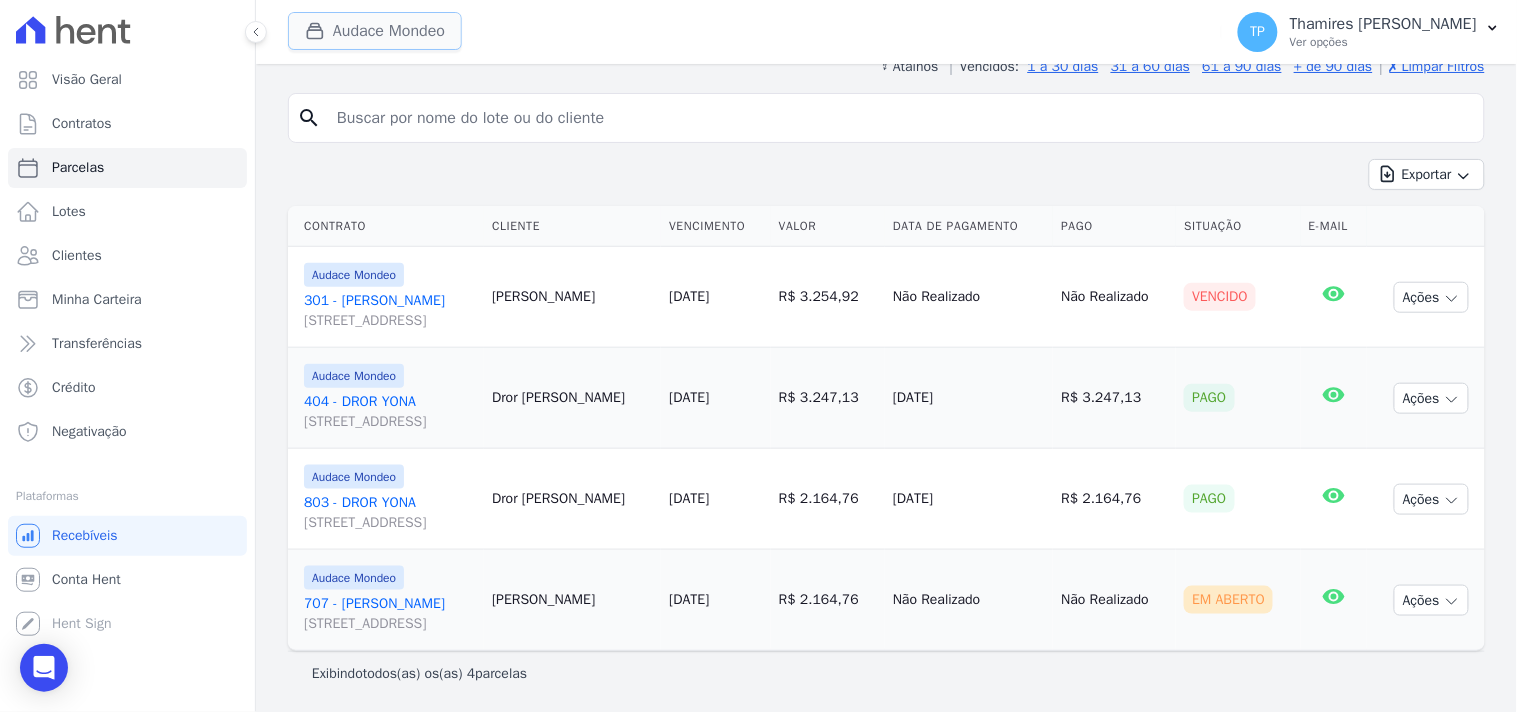 click on "Audace Mondeo" at bounding box center (375, 31) 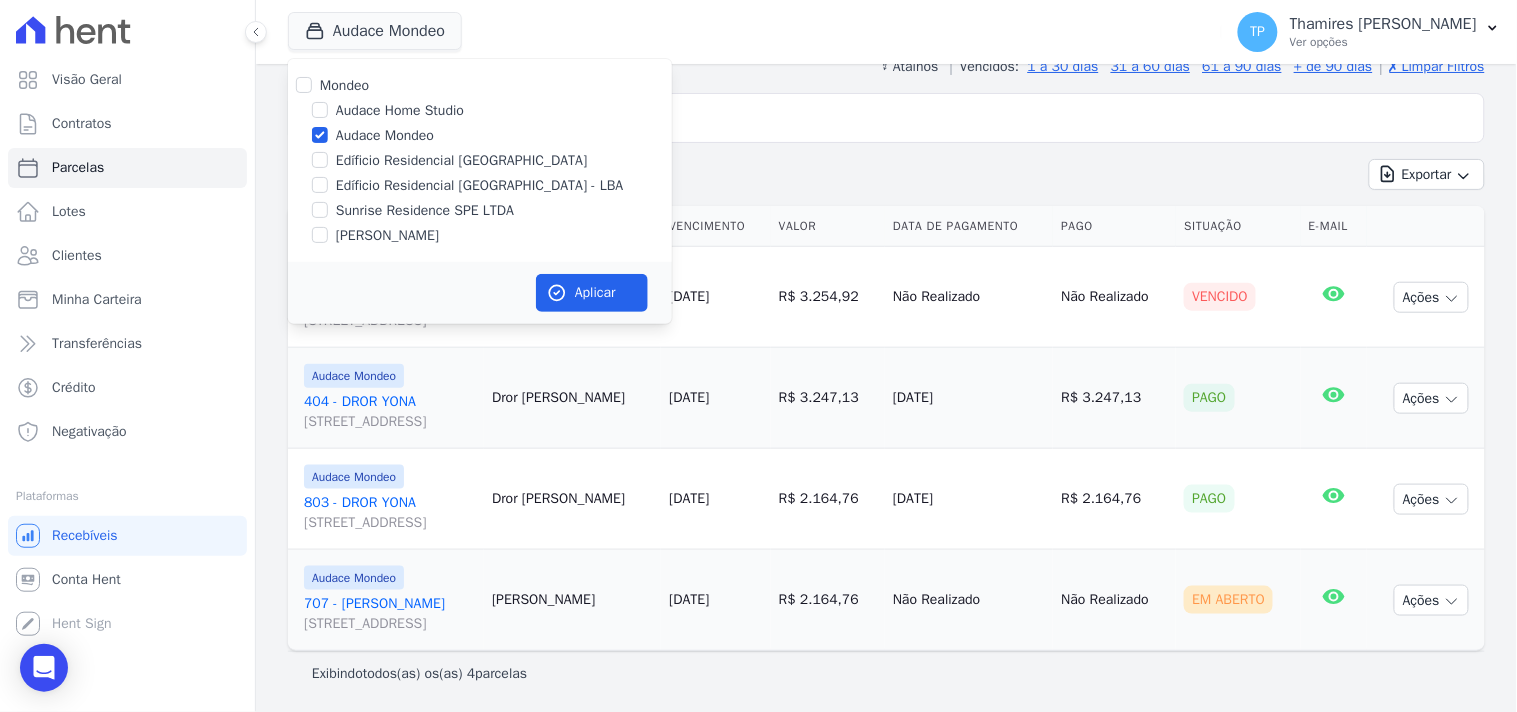 click on "Edíficio Residencial [GEOGRAPHIC_DATA] - LBA" at bounding box center [480, 185] 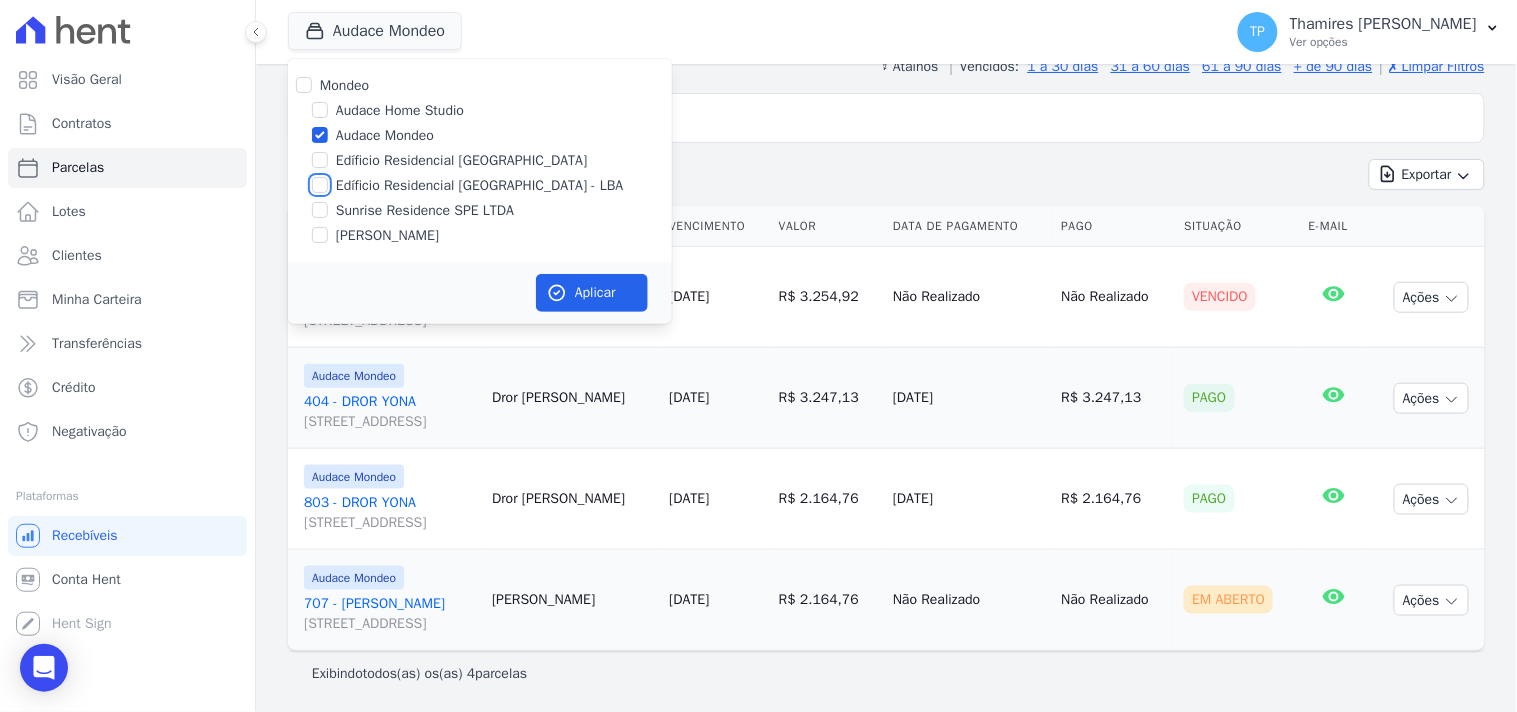 checkbox on "true" 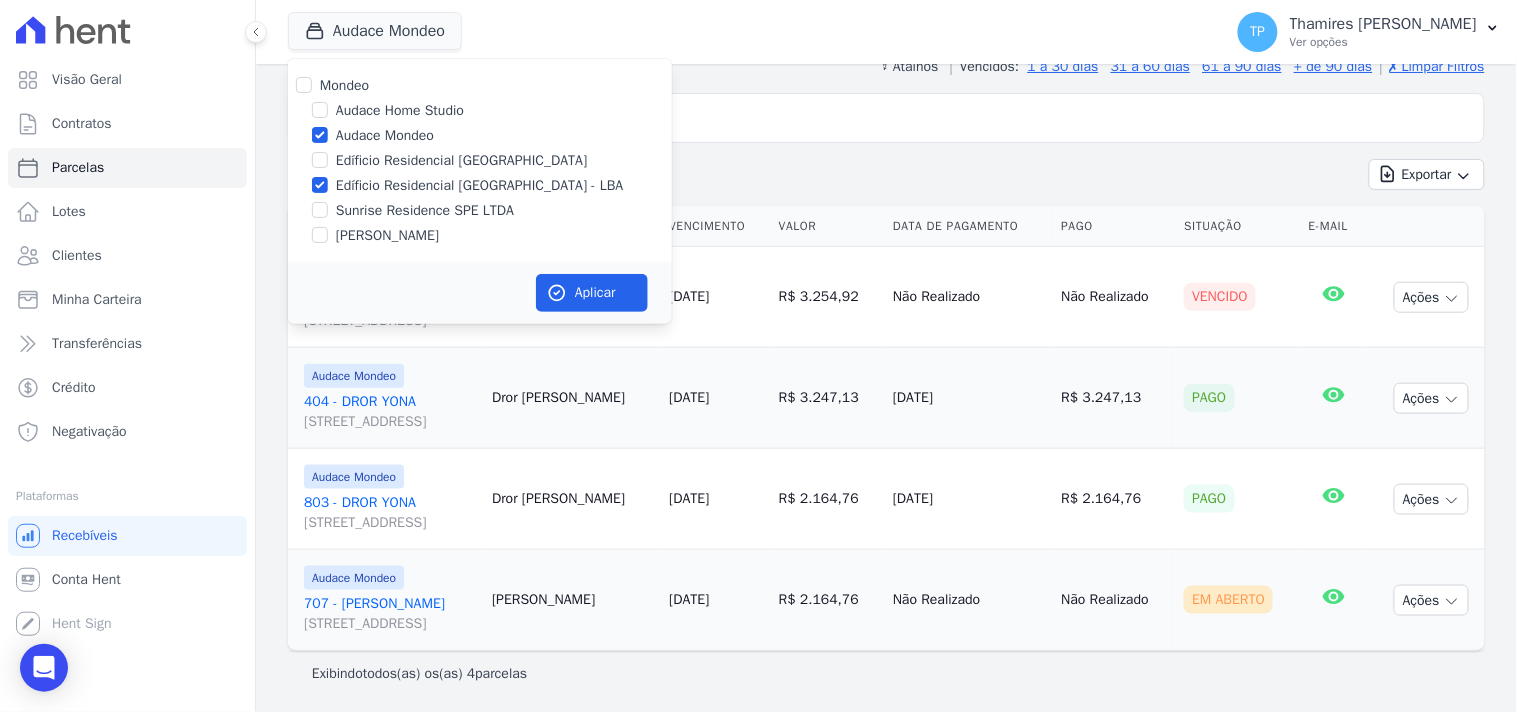 click on "Audace Mondeo" at bounding box center (385, 135) 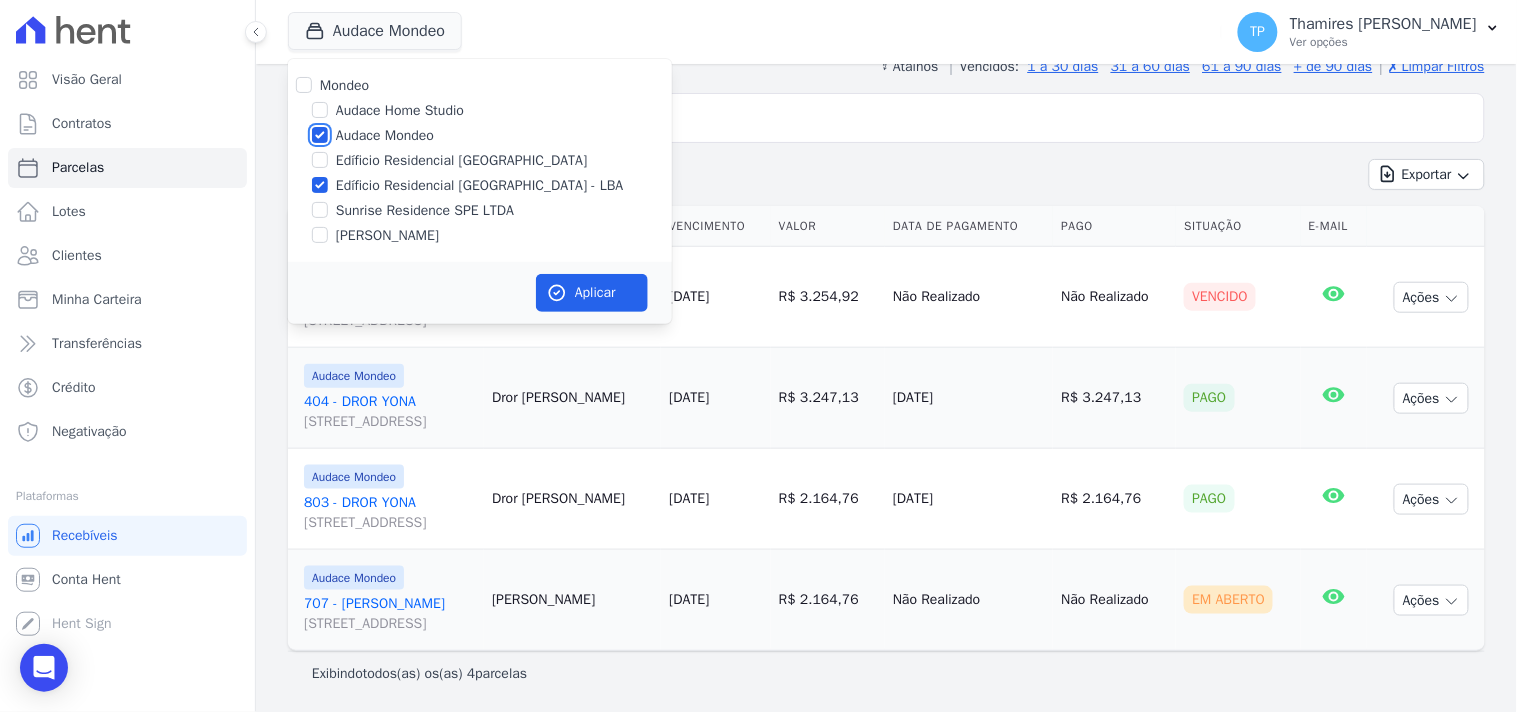 click on "Audace Mondeo" at bounding box center (320, 135) 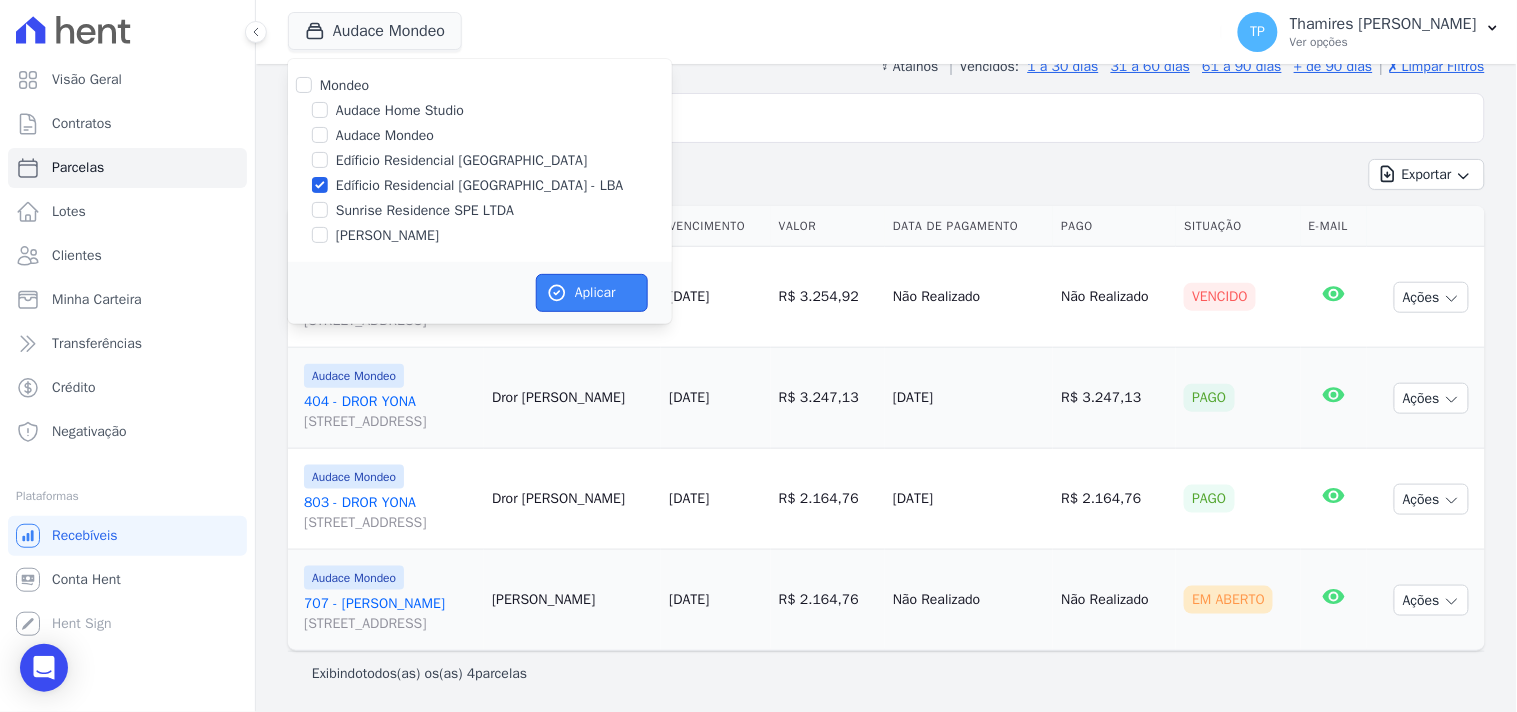 click on "Aplicar" at bounding box center [592, 293] 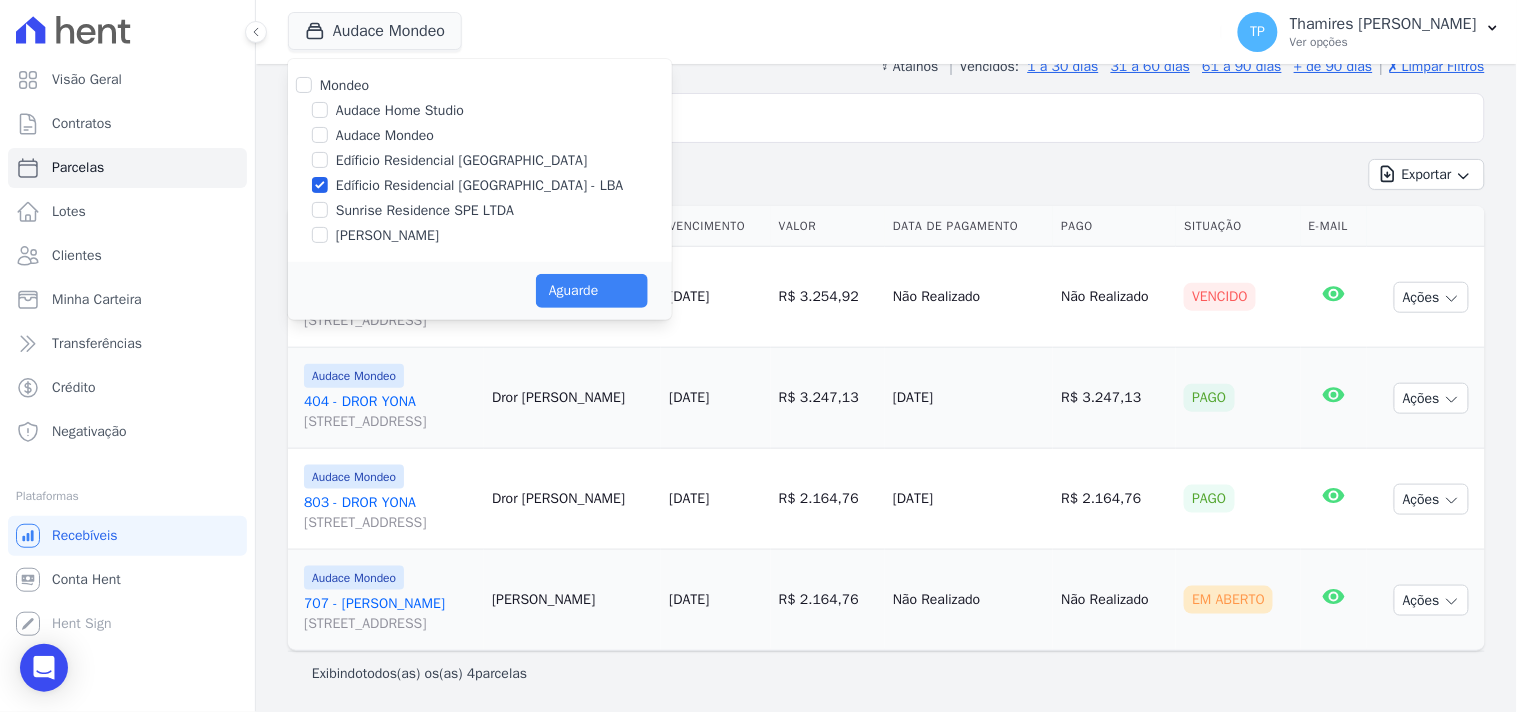 select 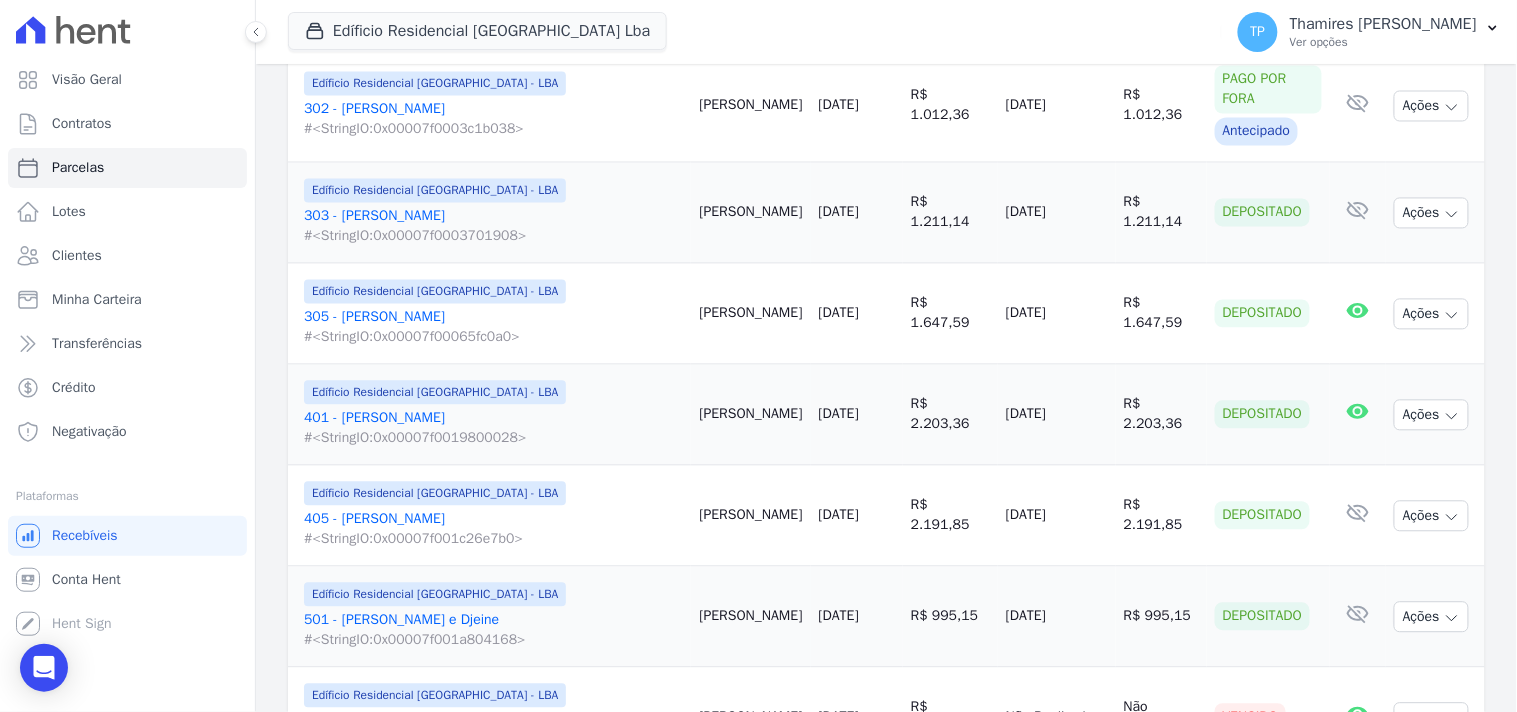 scroll, scrollTop: 1000, scrollLeft: 0, axis: vertical 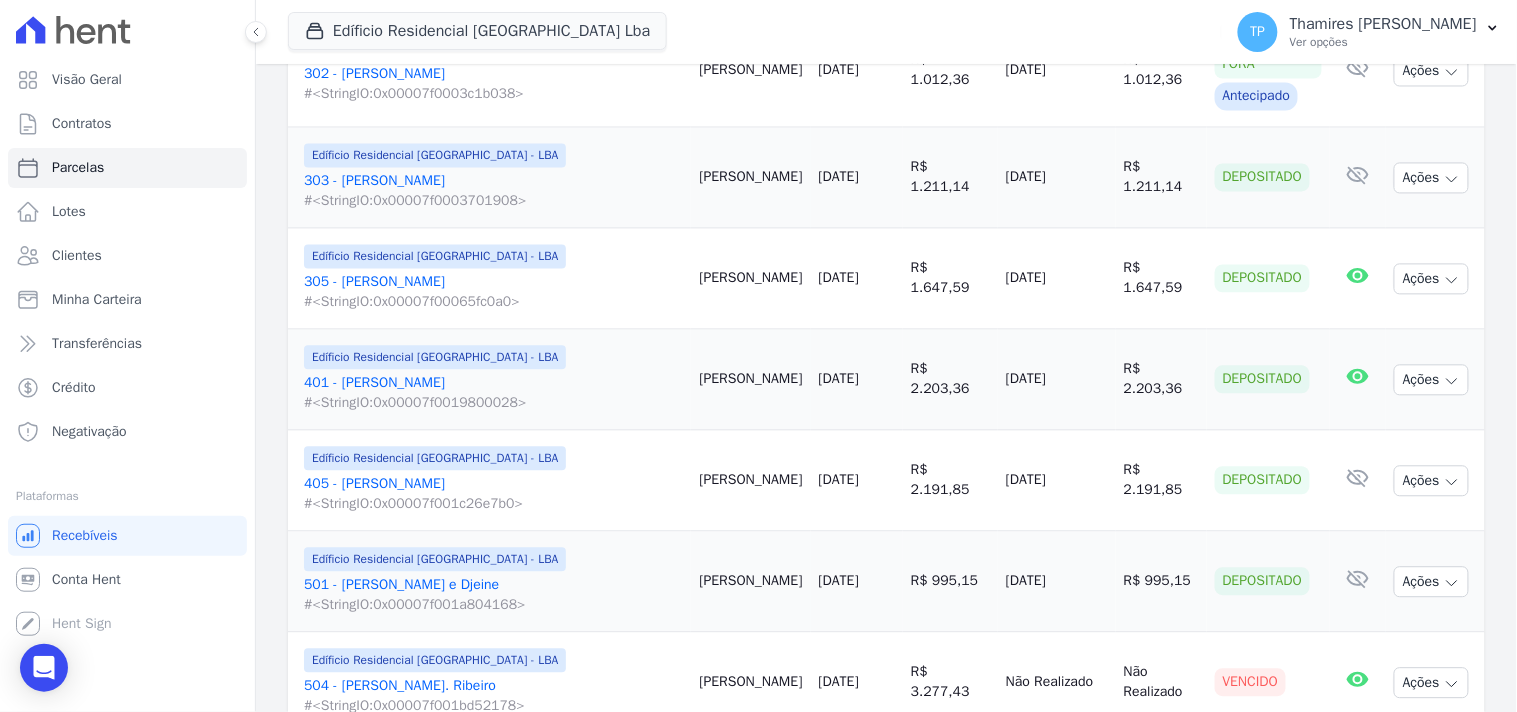 drag, startPoint x: 984, startPoint y: 297, endPoint x: 1056, endPoint y: 300, distance: 72.06247 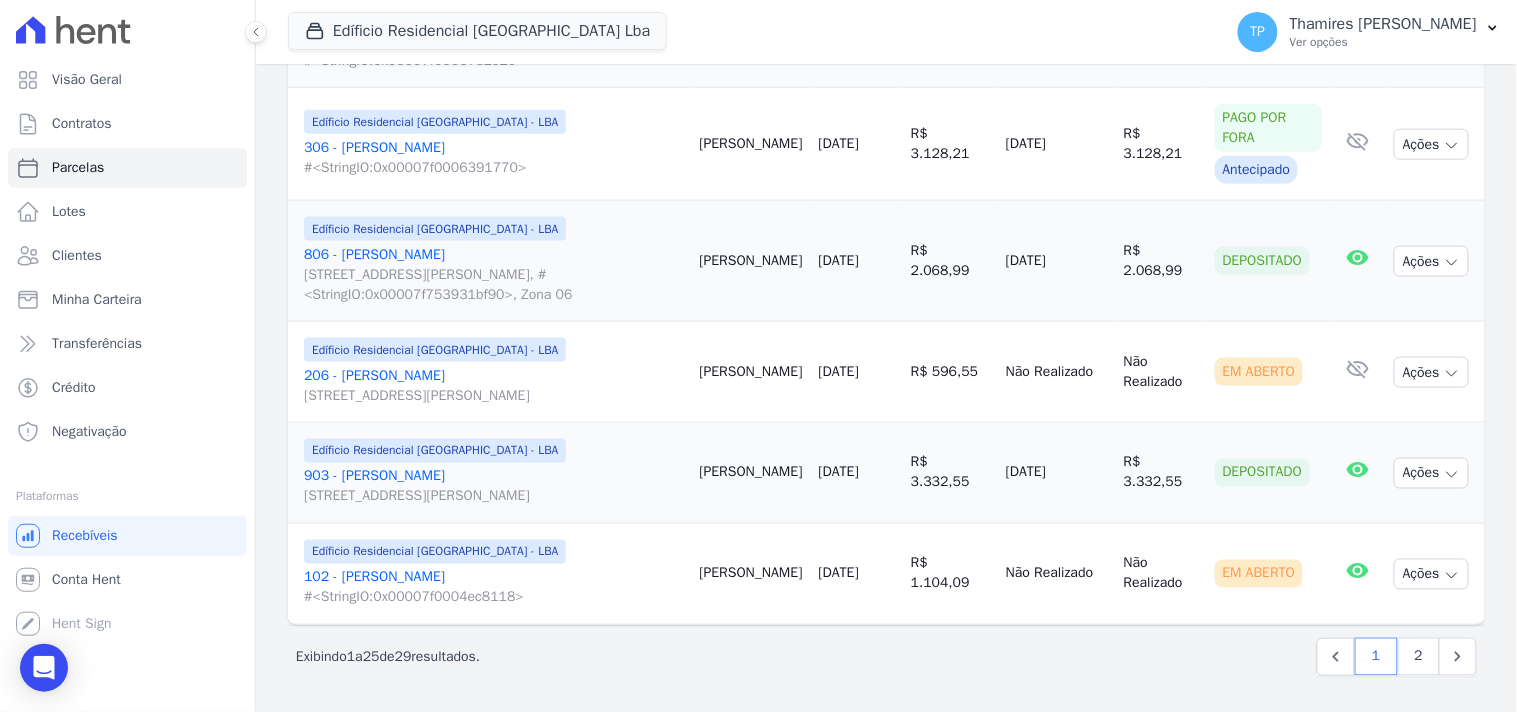 scroll, scrollTop: 2557, scrollLeft: 0, axis: vertical 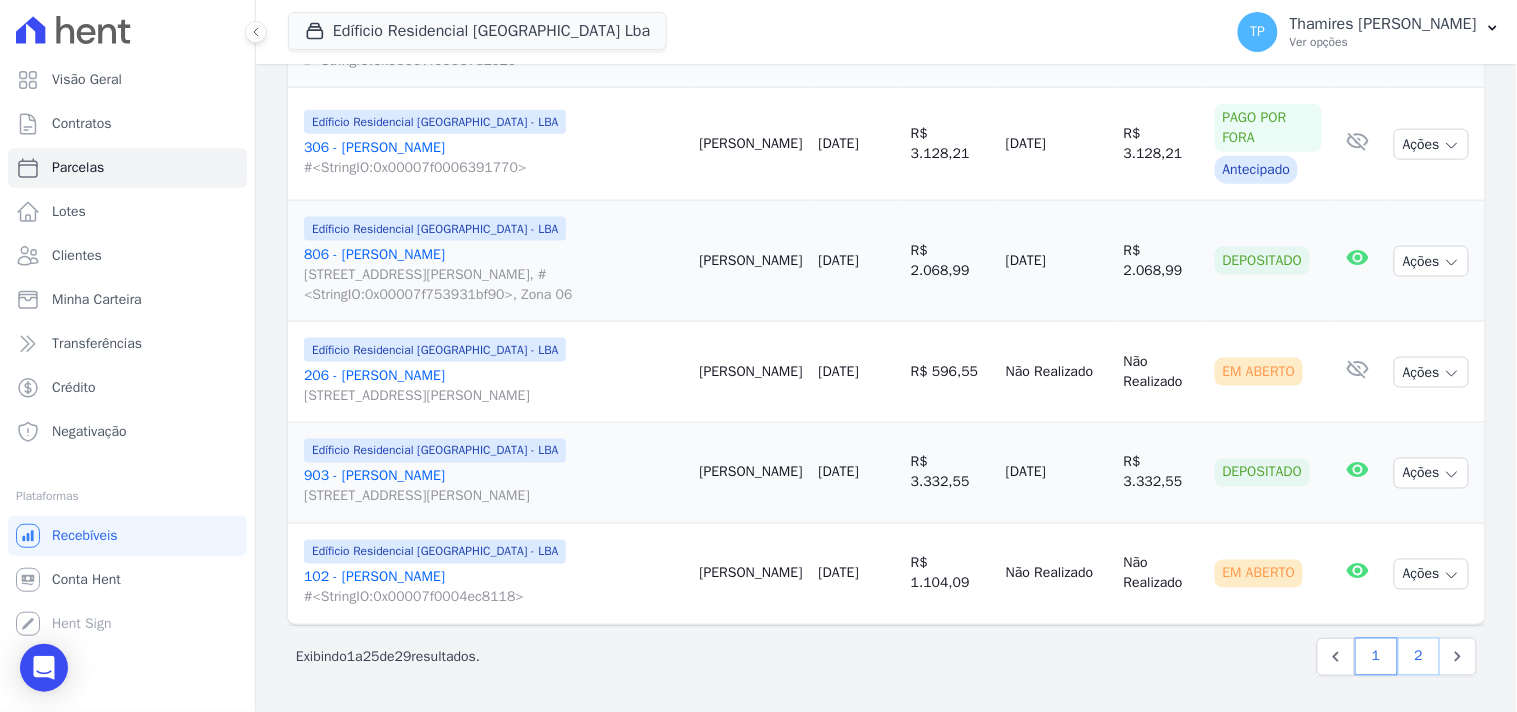 click on "2" at bounding box center (1419, 657) 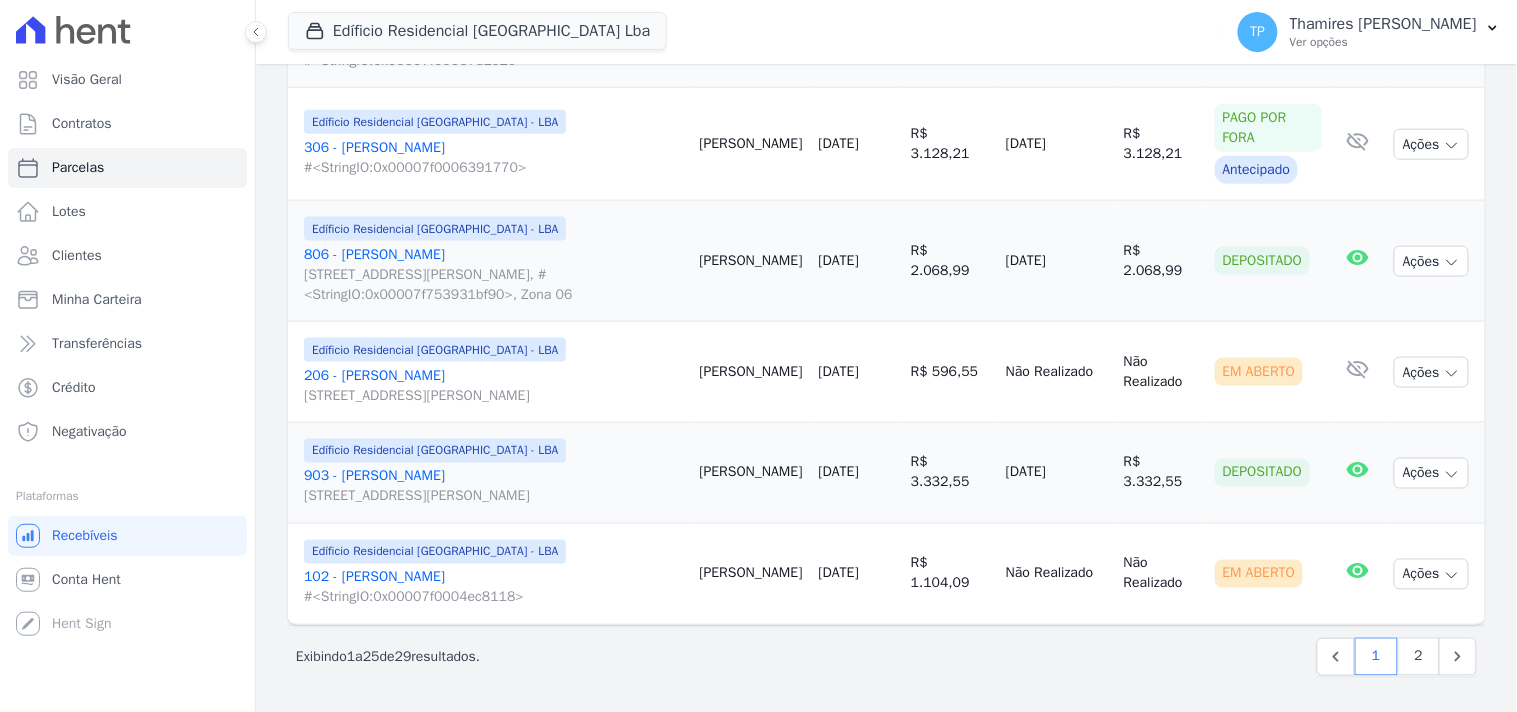 select 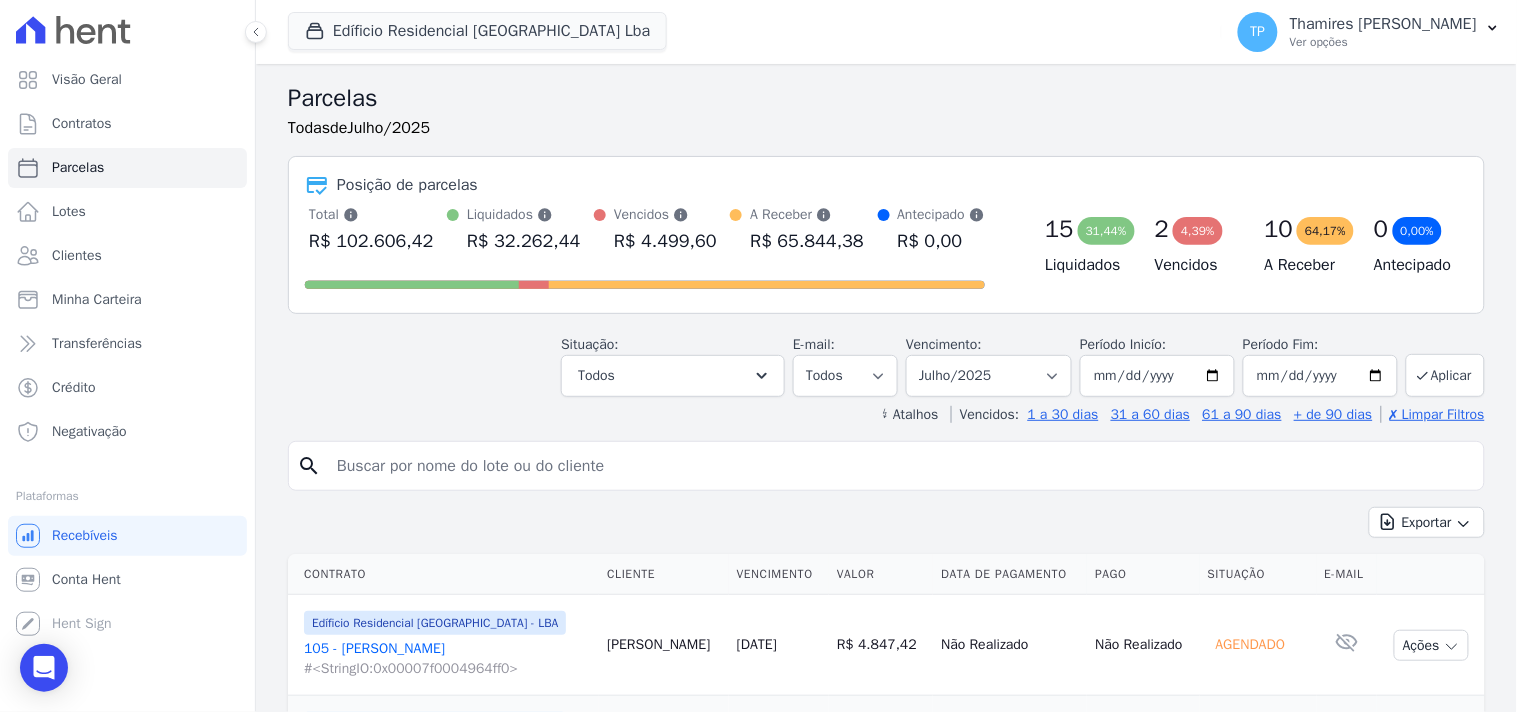 scroll, scrollTop: 411, scrollLeft: 0, axis: vertical 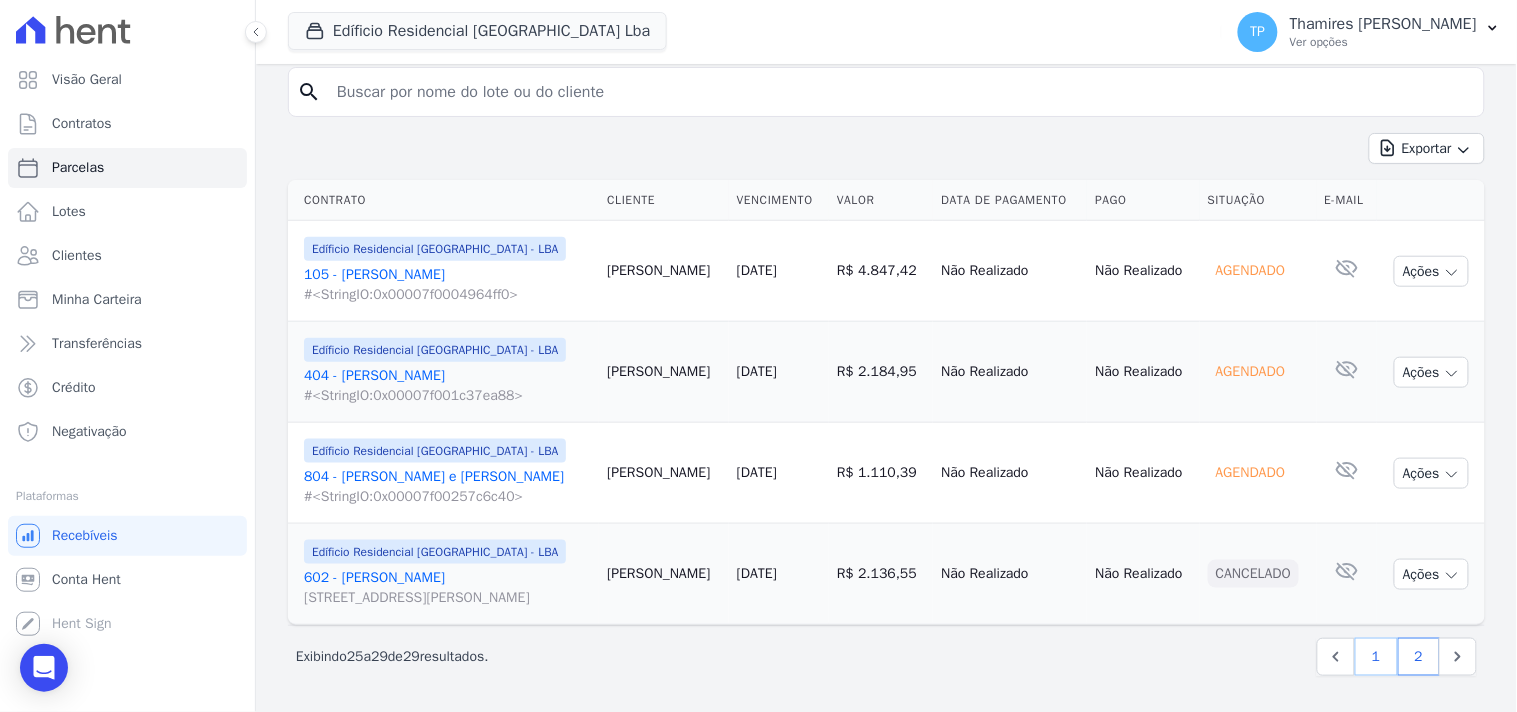 click on "1" at bounding box center (1376, 657) 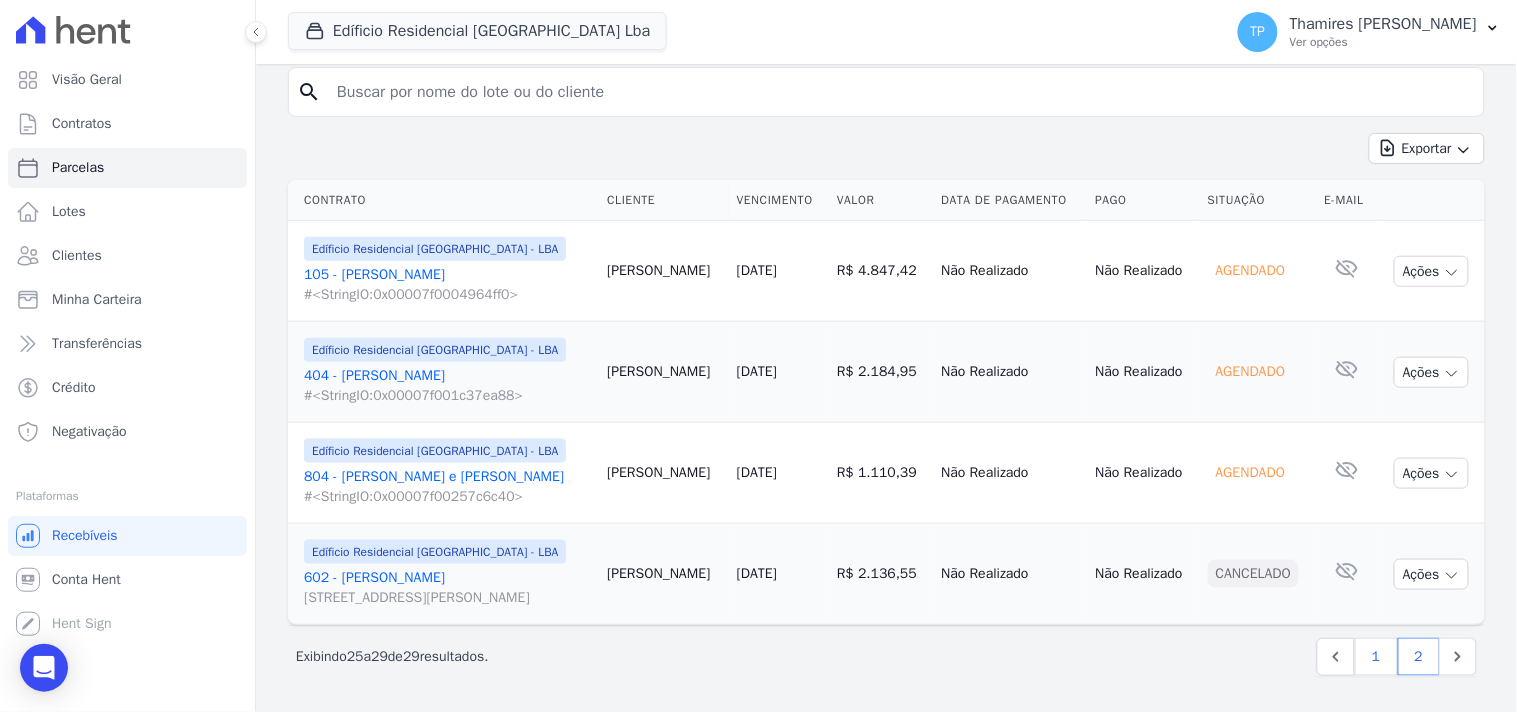 select 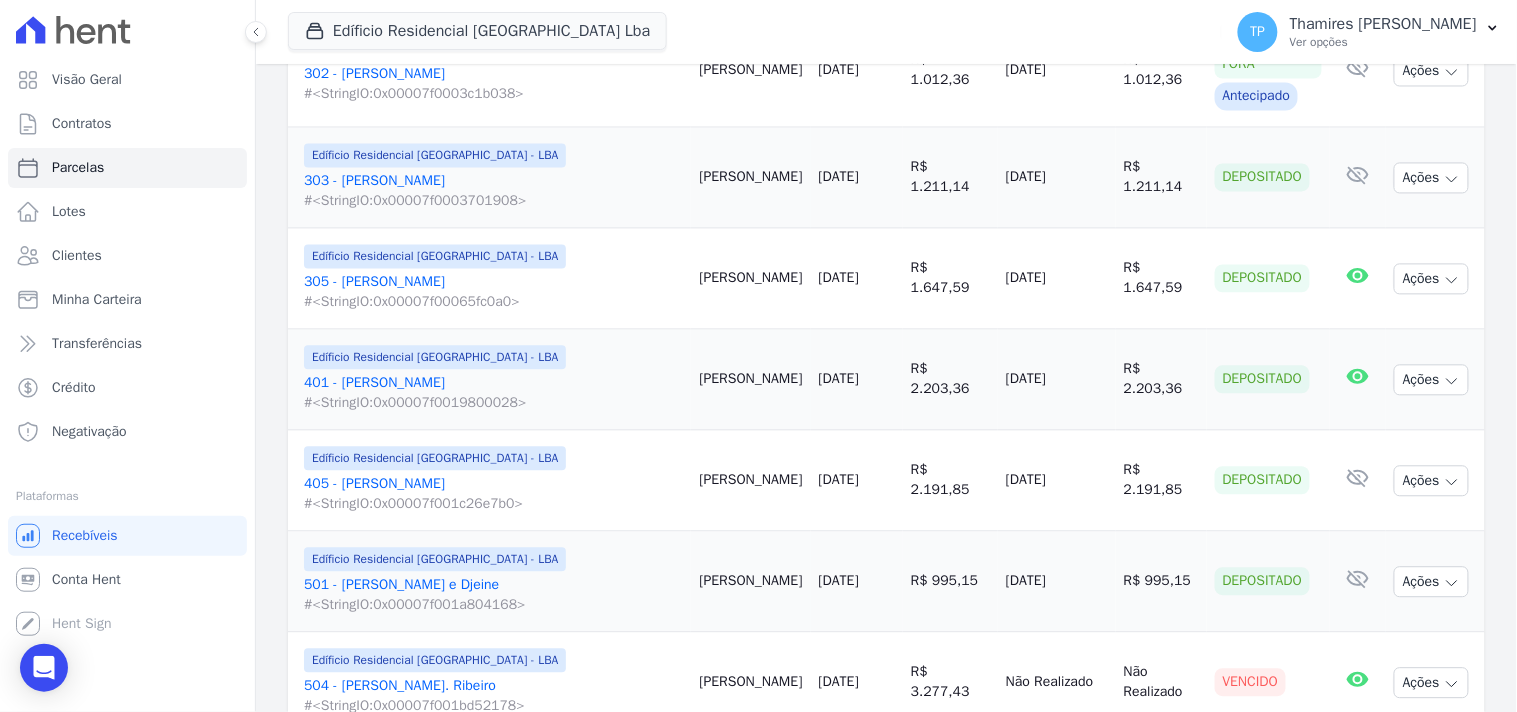 scroll, scrollTop: 1333, scrollLeft: 0, axis: vertical 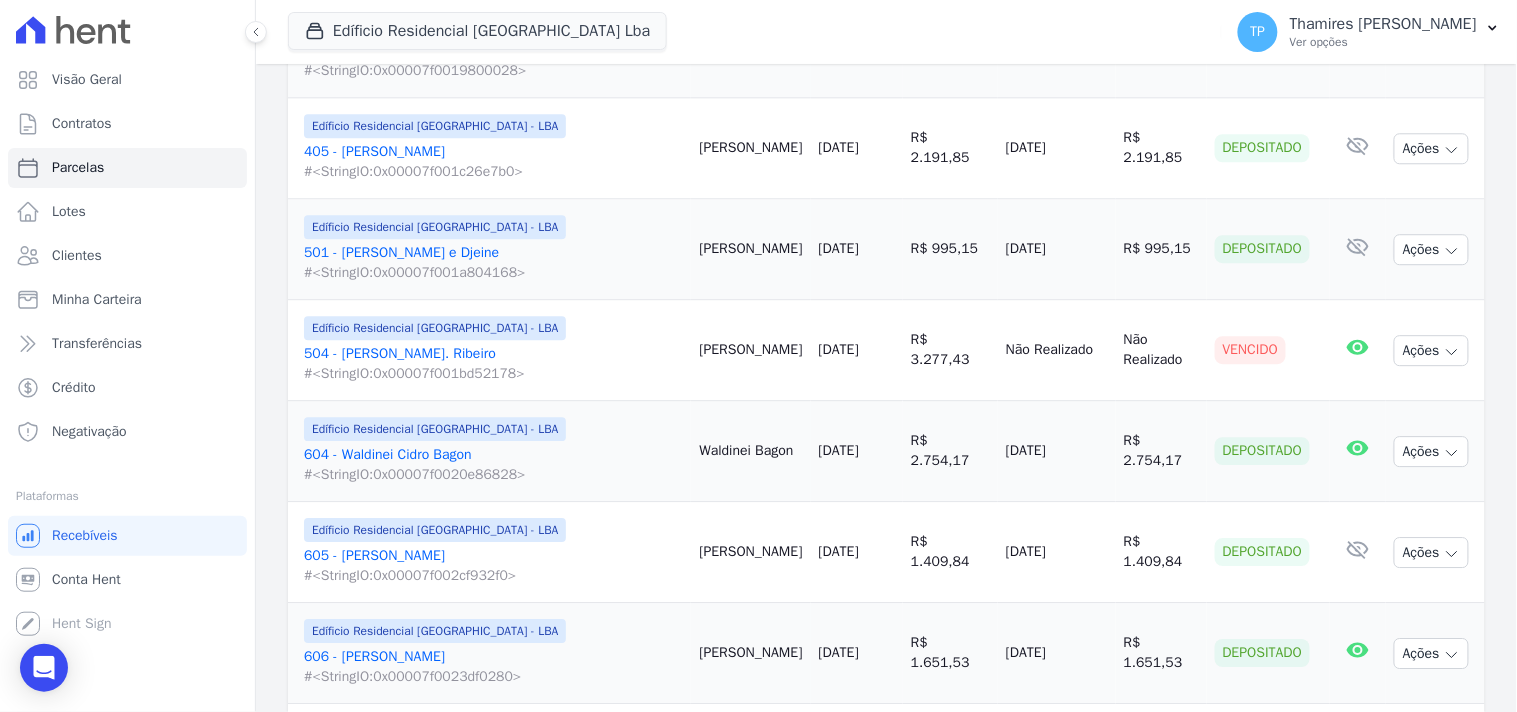 click on "Edíficio Residencial [GEOGRAPHIC_DATA] - LBA
504 - [PERSON_NAME]. Ribeiro
#<StringIO:0x00007f001bd52178>" at bounding box center (493, 350) 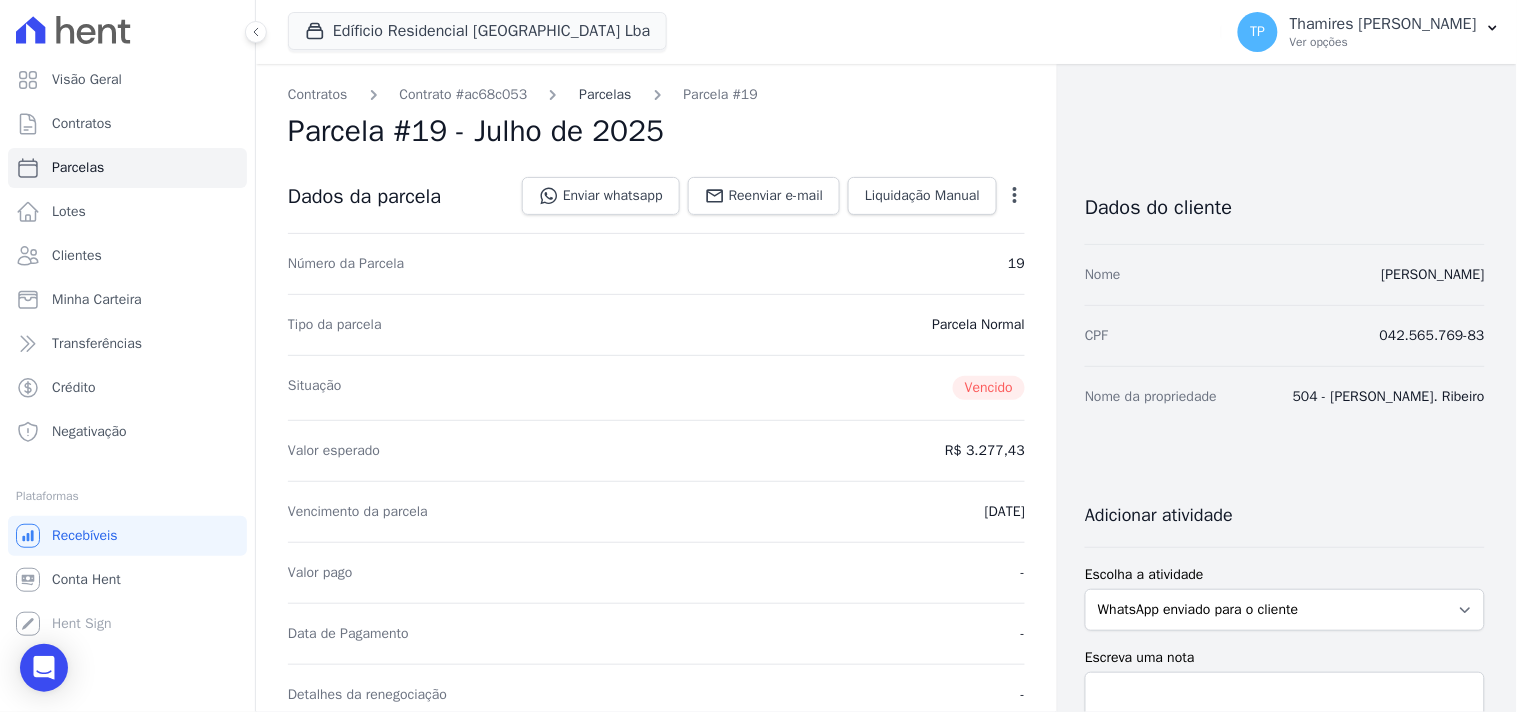 click on "Parcelas" at bounding box center [605, 94] 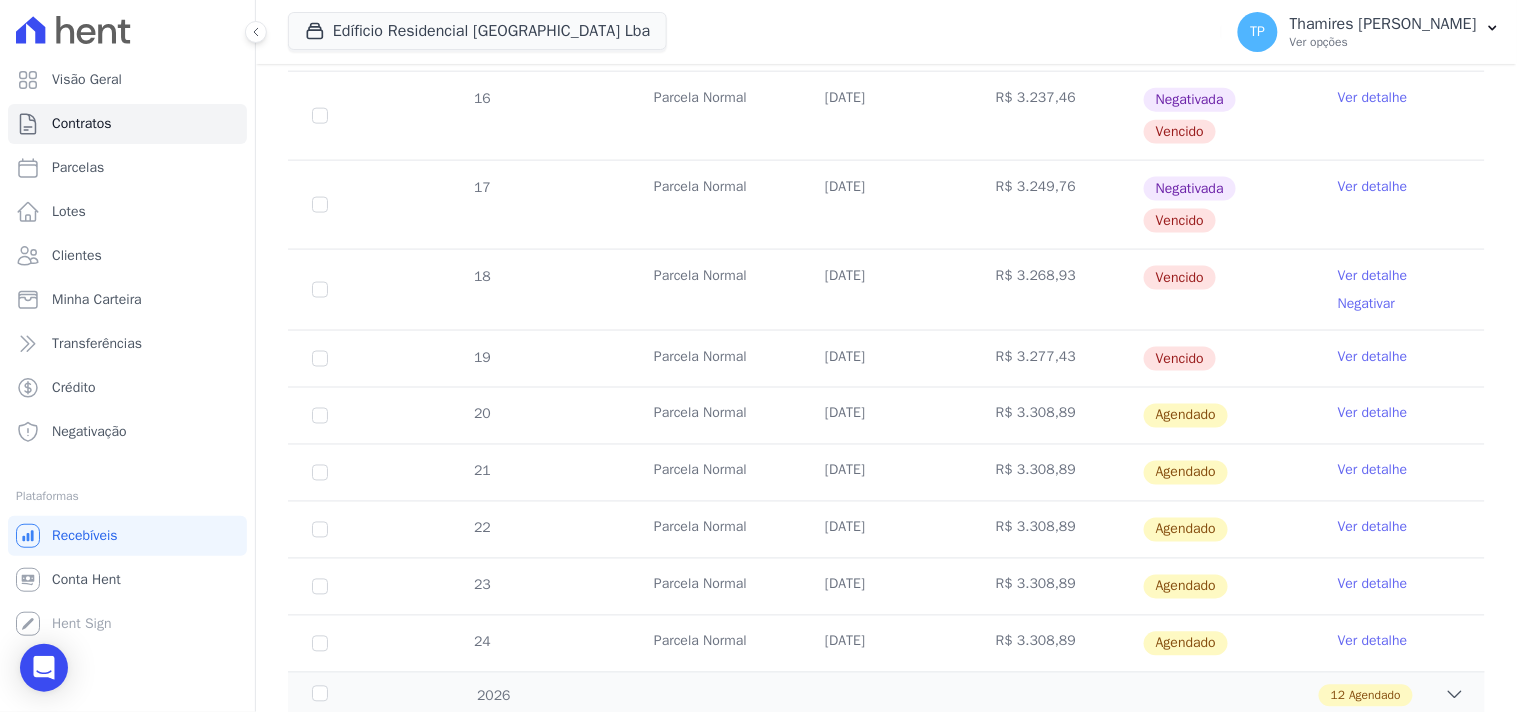scroll, scrollTop: 666, scrollLeft: 0, axis: vertical 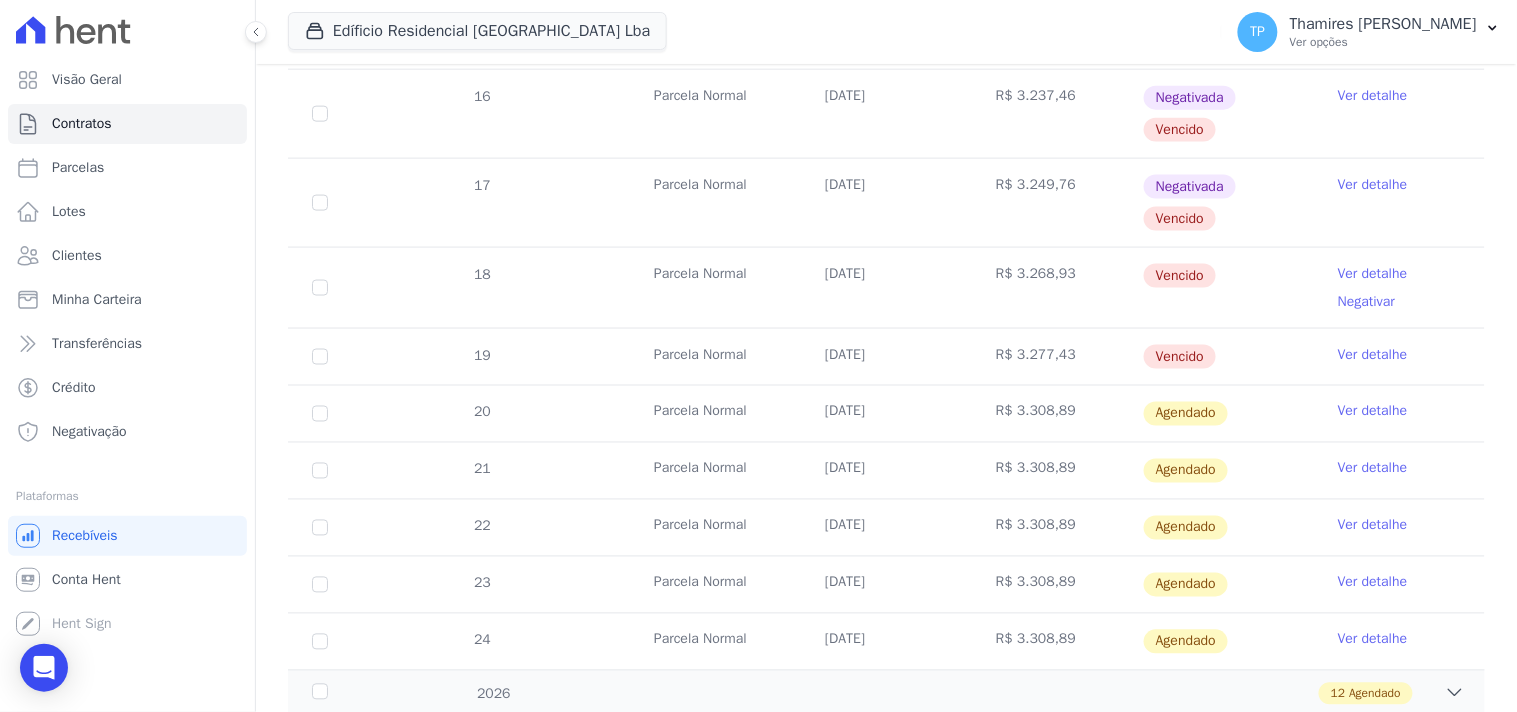 click on "Negativar" at bounding box center (1366, 301) 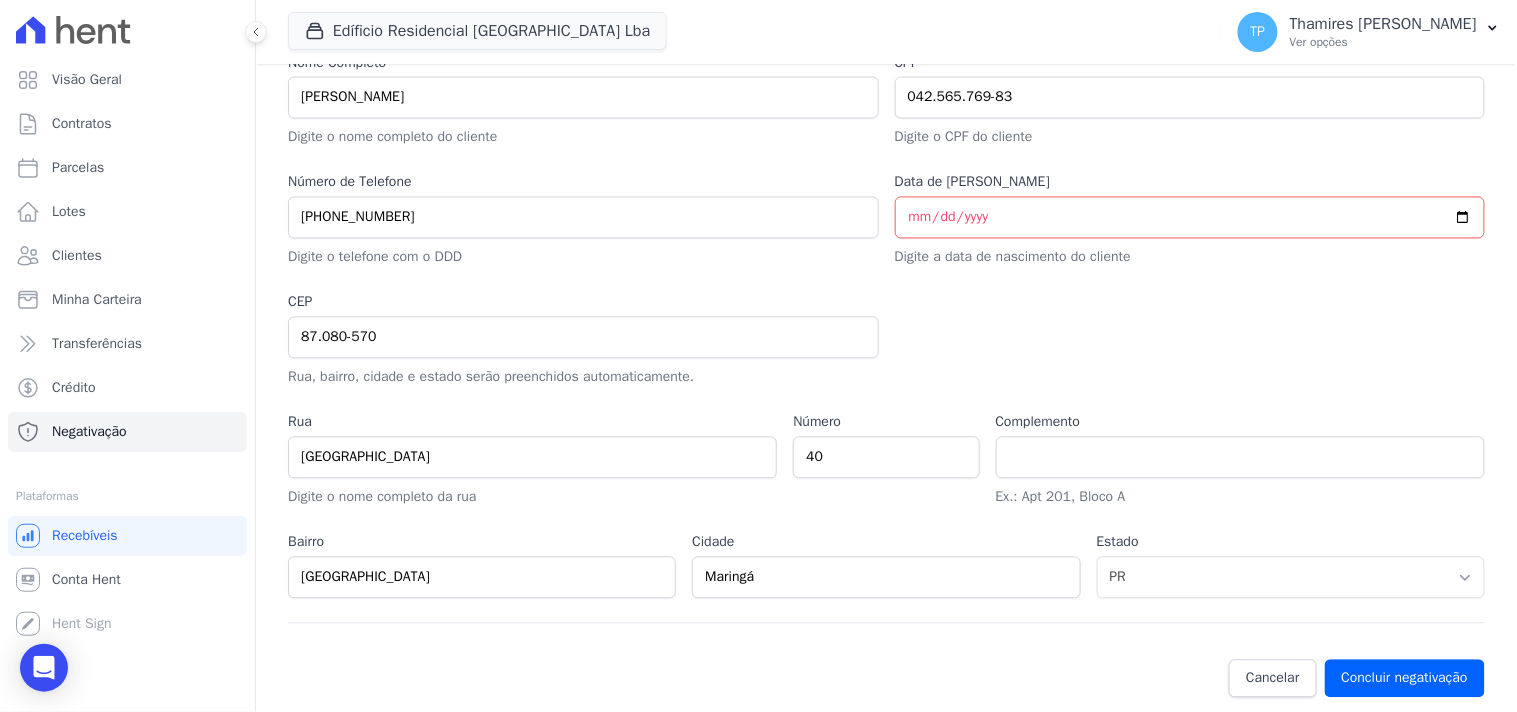 scroll, scrollTop: 988, scrollLeft: 0, axis: vertical 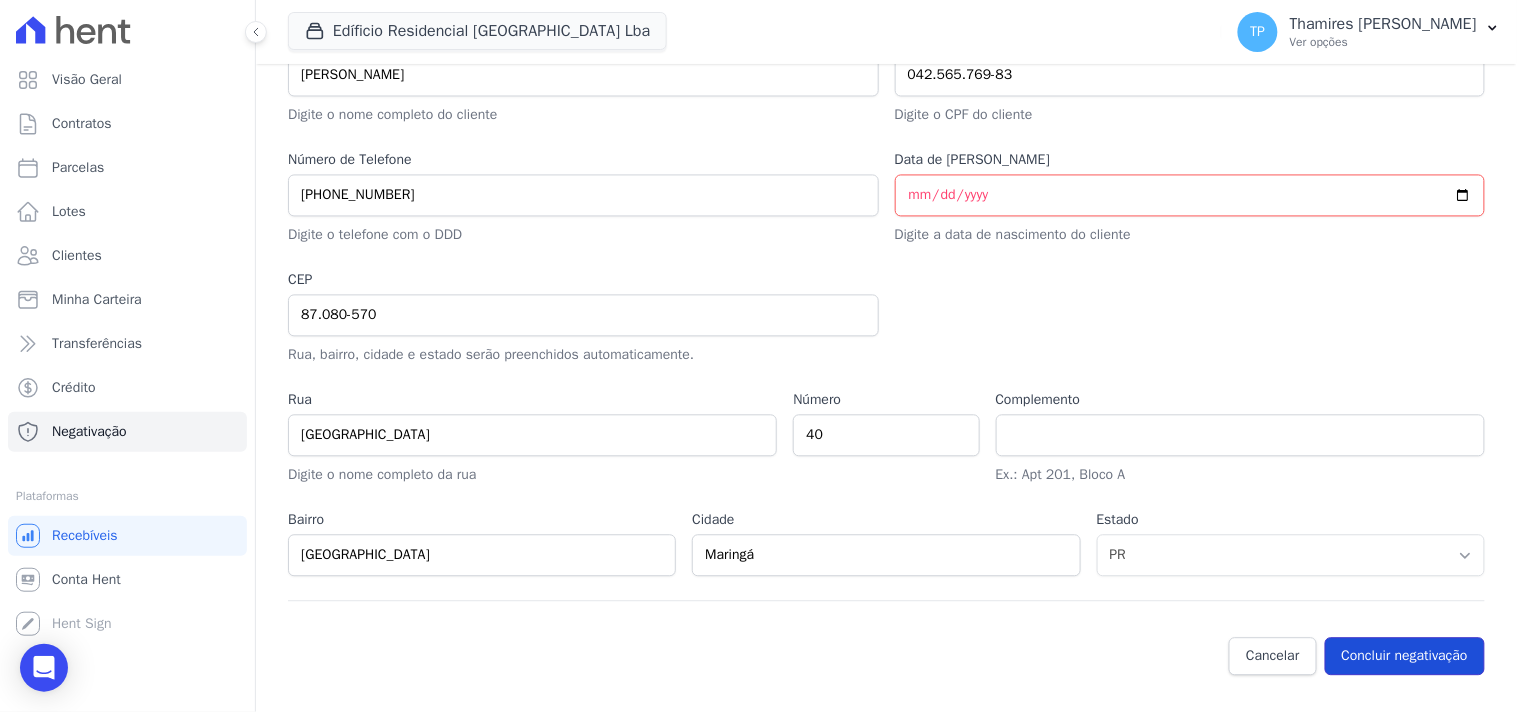 click on "Concluir negativação" at bounding box center (1405, 657) 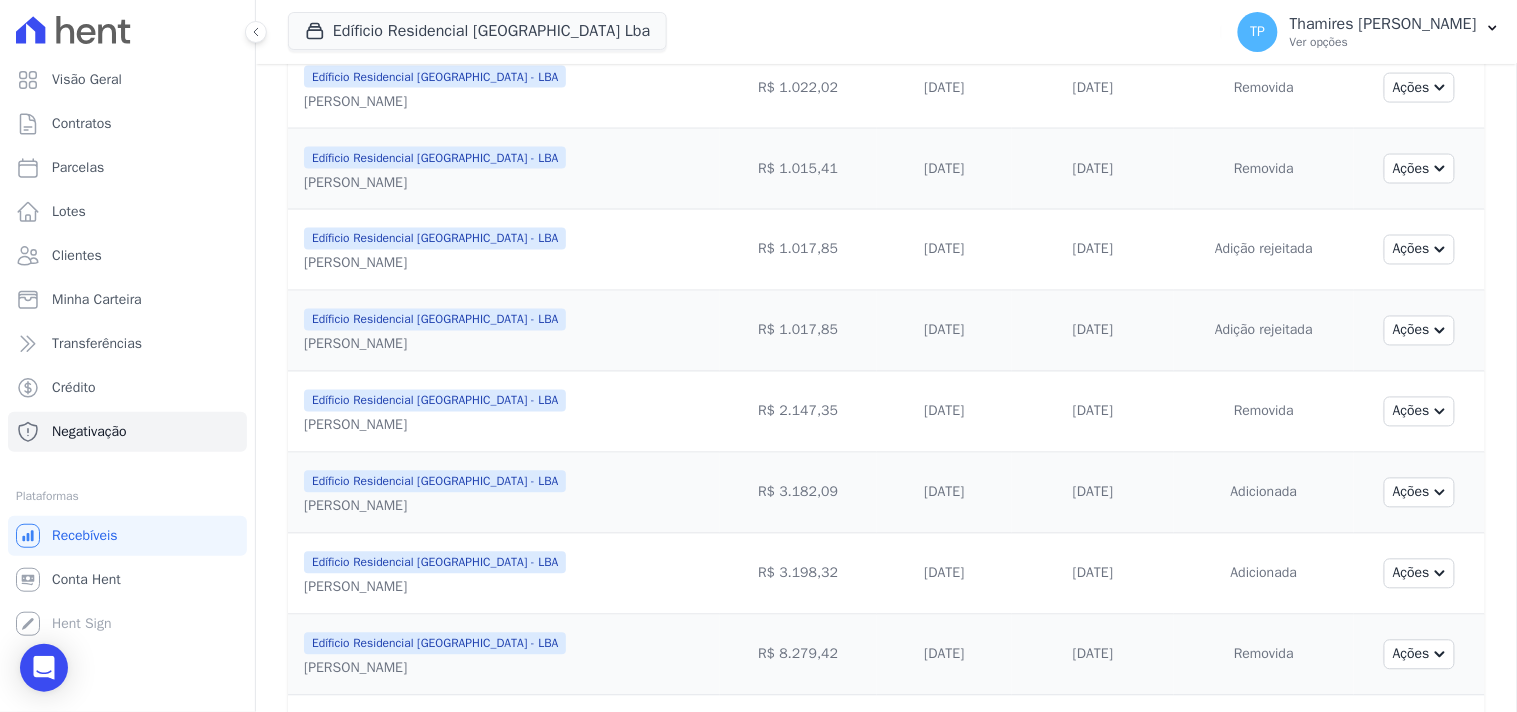 scroll, scrollTop: 888, scrollLeft: 0, axis: vertical 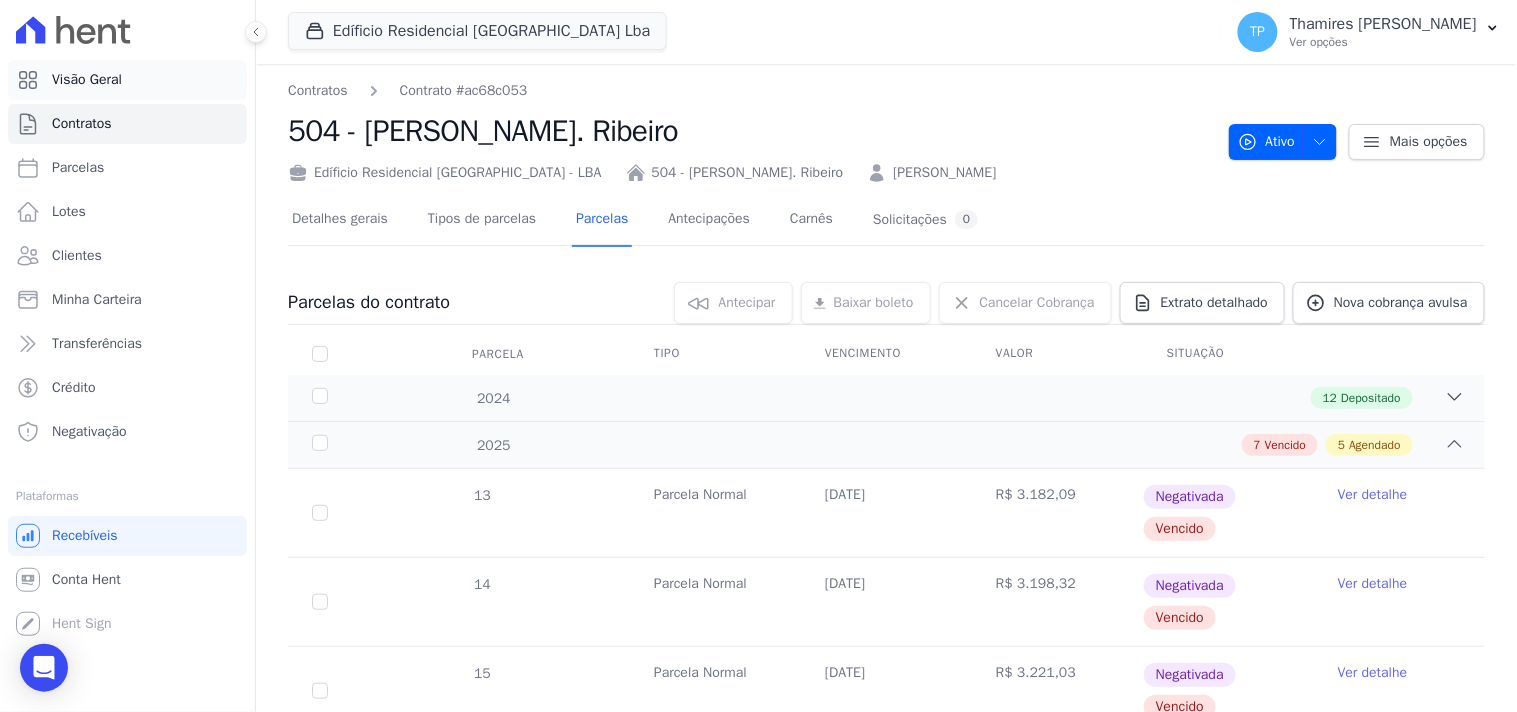 click on "Visão Geral" at bounding box center (127, 80) 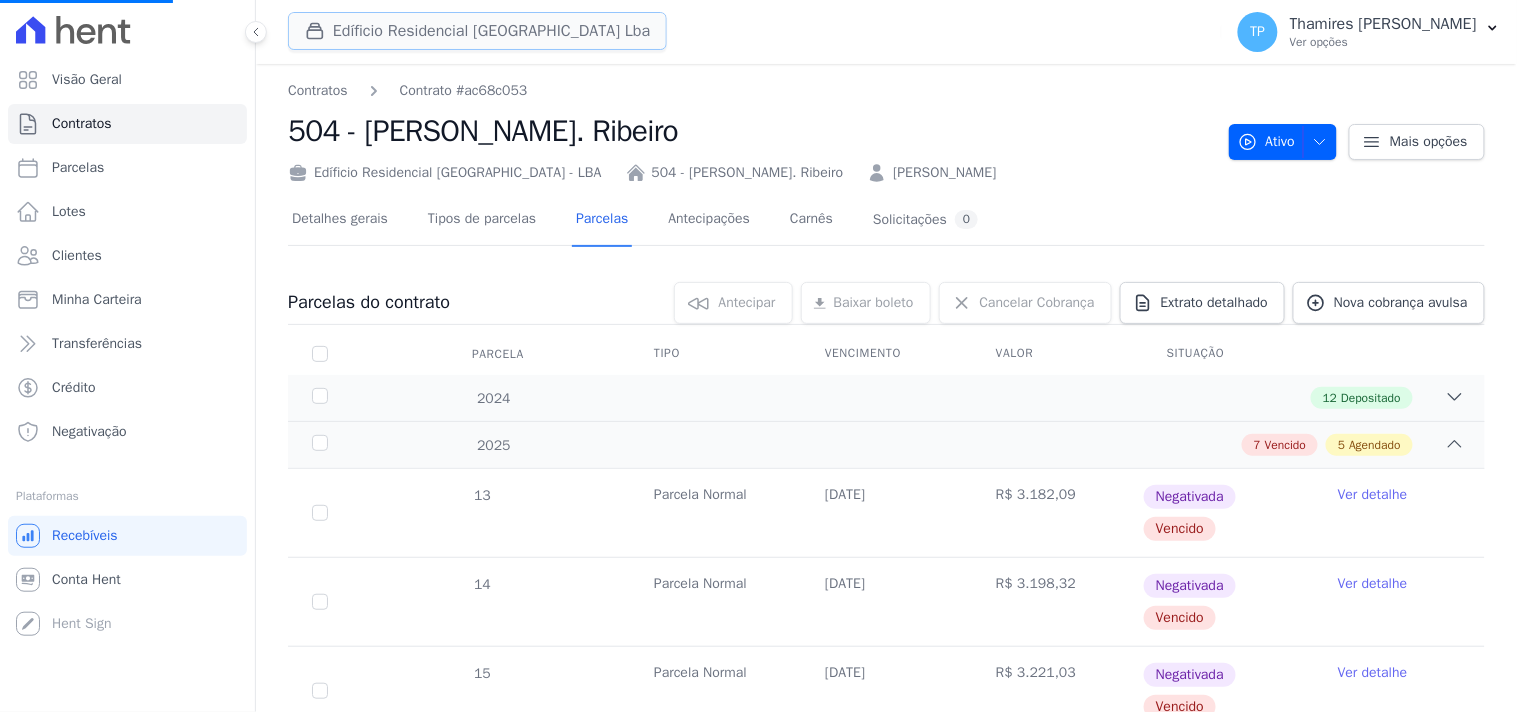 click on "Edíficio Residencial [GEOGRAPHIC_DATA]   Lba" at bounding box center (477, 31) 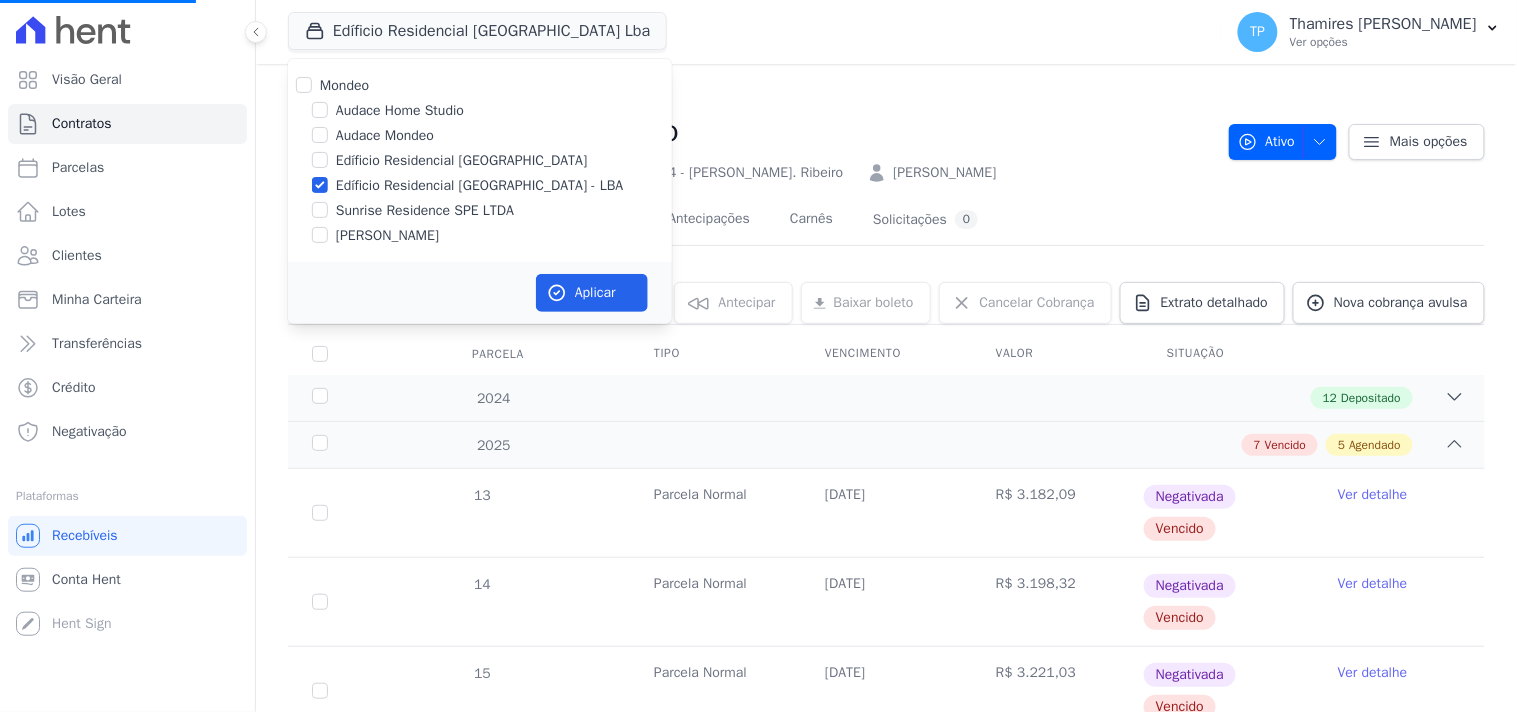 click on "[PERSON_NAME]" at bounding box center [387, 235] 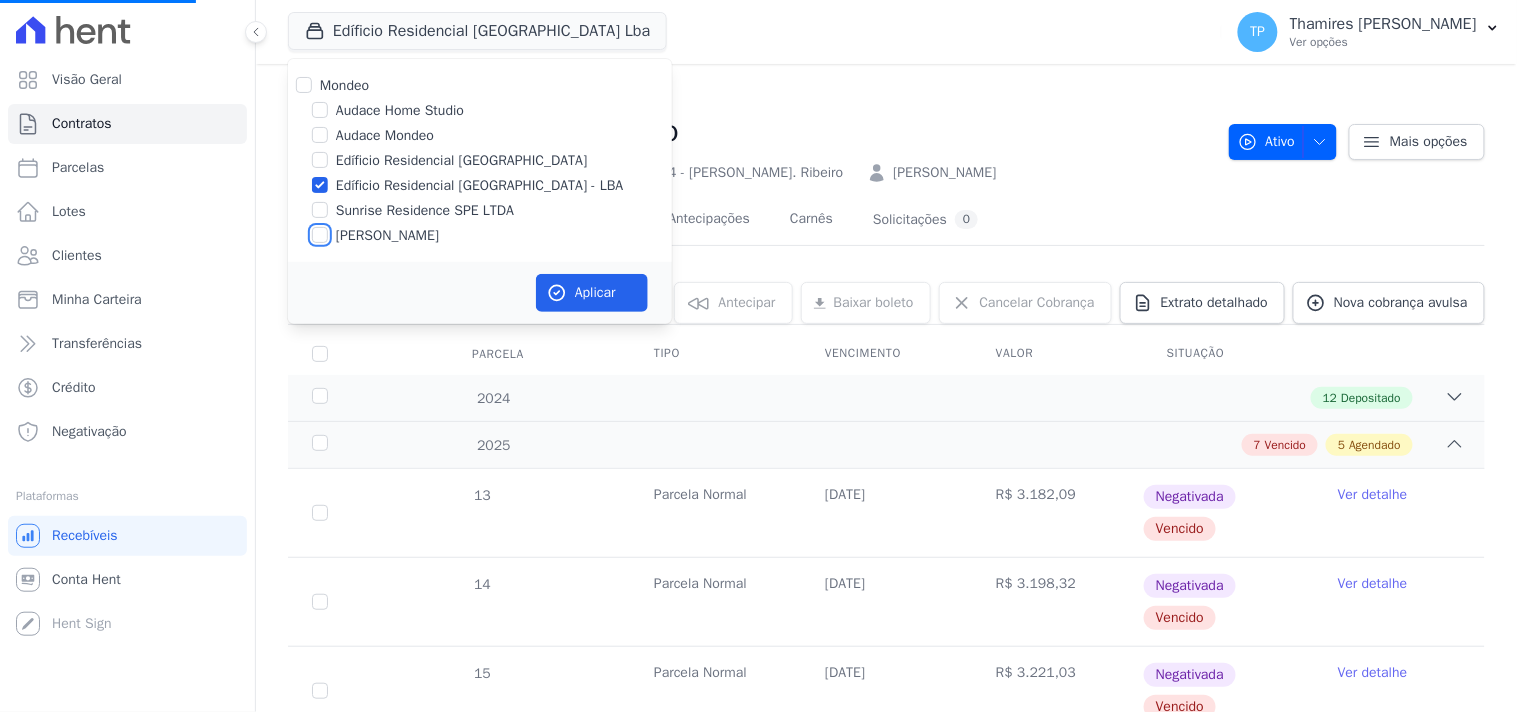 checkbox on "true" 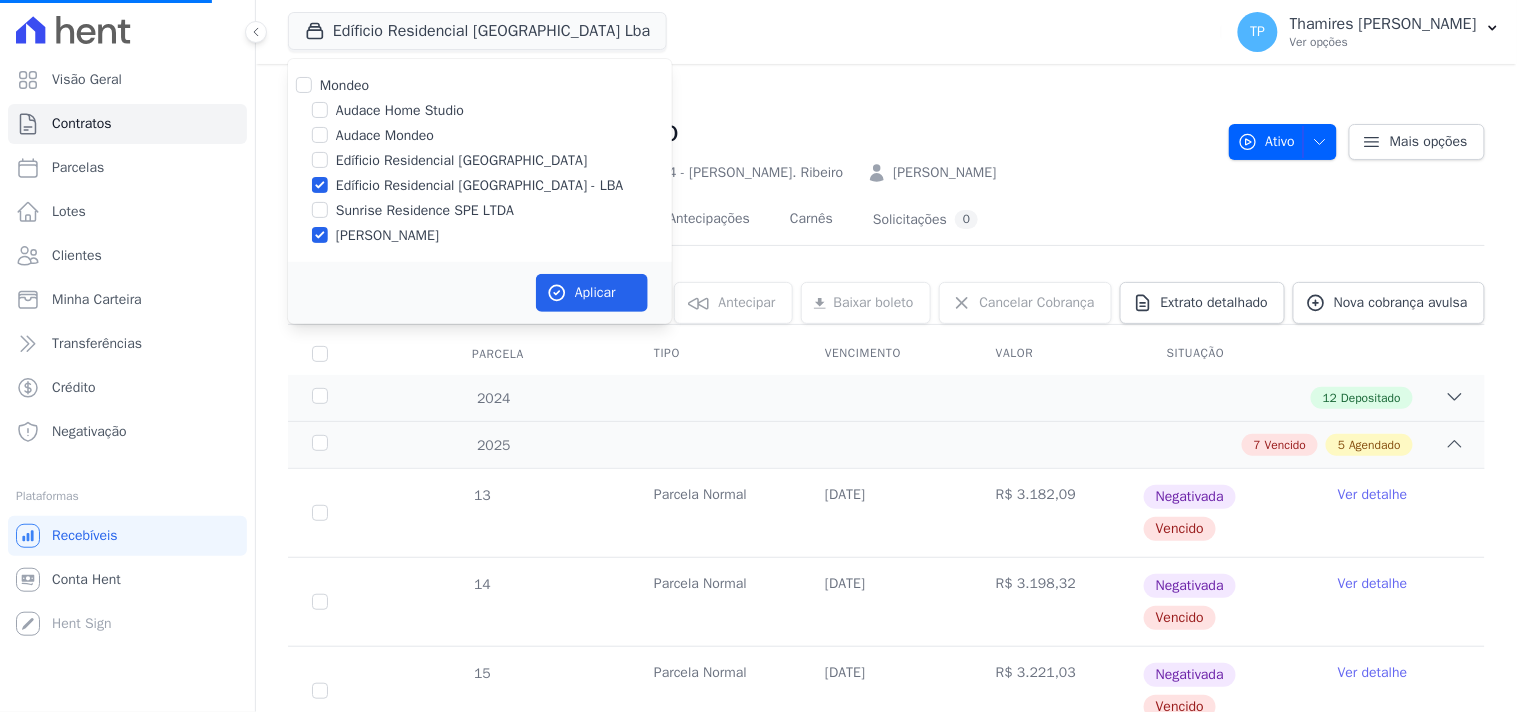 click on "Edíficio Residencial [GEOGRAPHIC_DATA] - LBA" at bounding box center (480, 185) 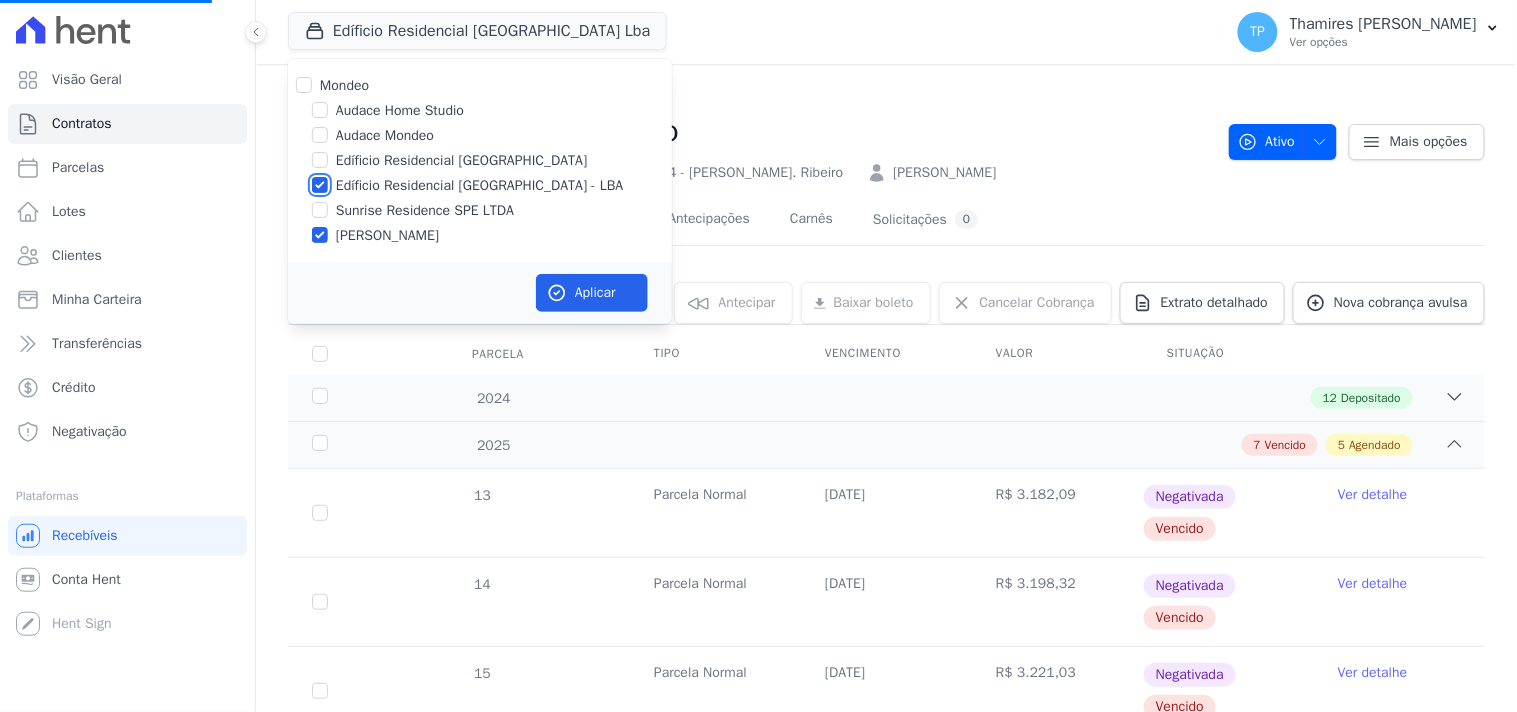 click on "Edíficio Residencial [GEOGRAPHIC_DATA] - LBA" at bounding box center (320, 185) 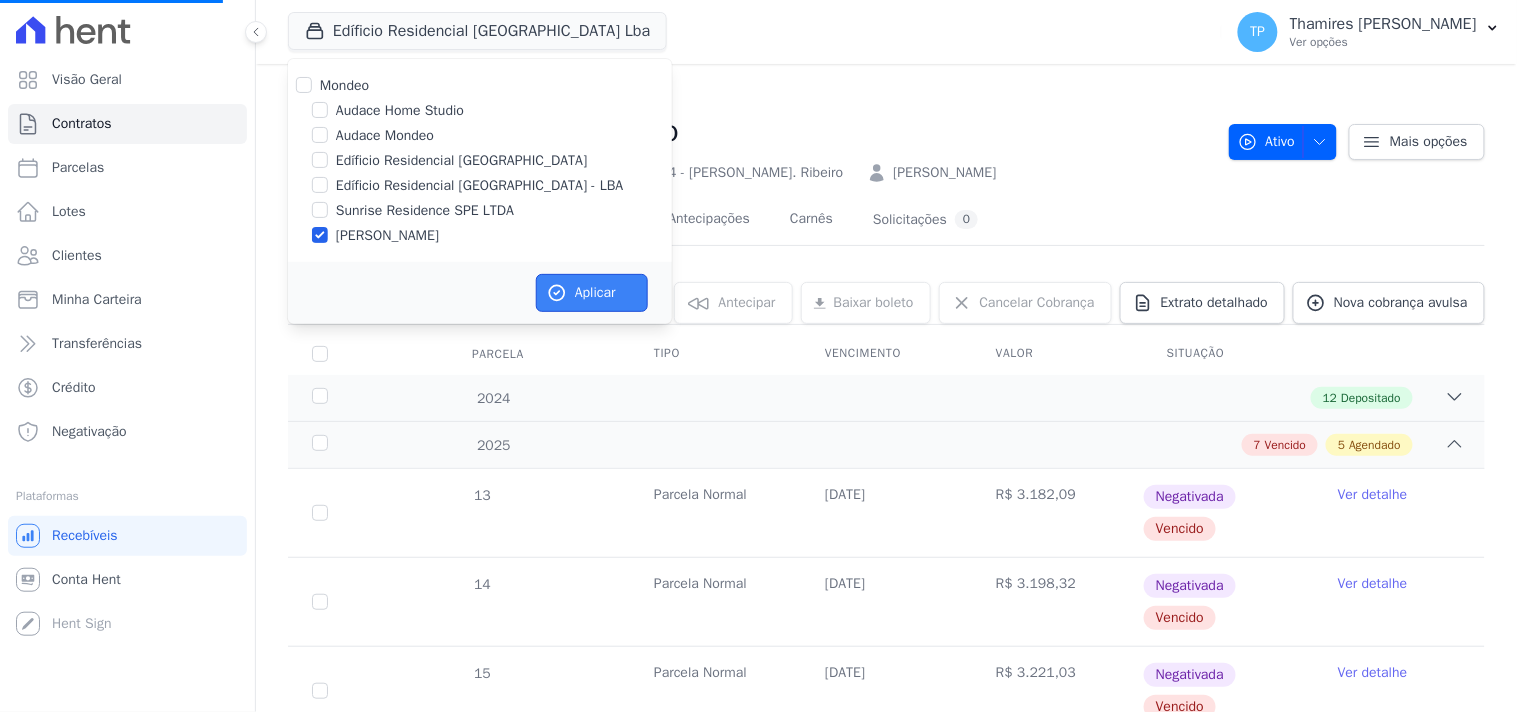click on "Aplicar" at bounding box center [592, 293] 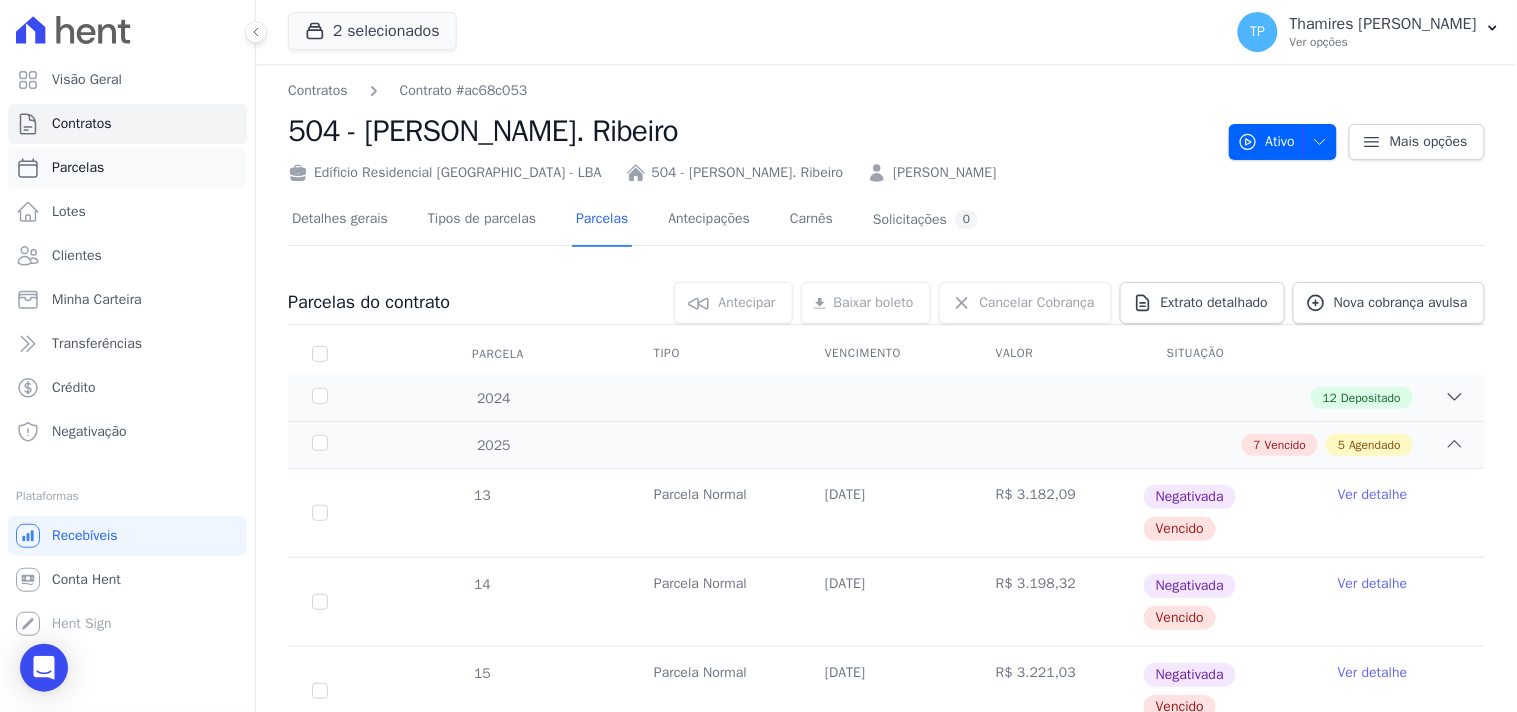 click on "Parcelas" at bounding box center [127, 168] 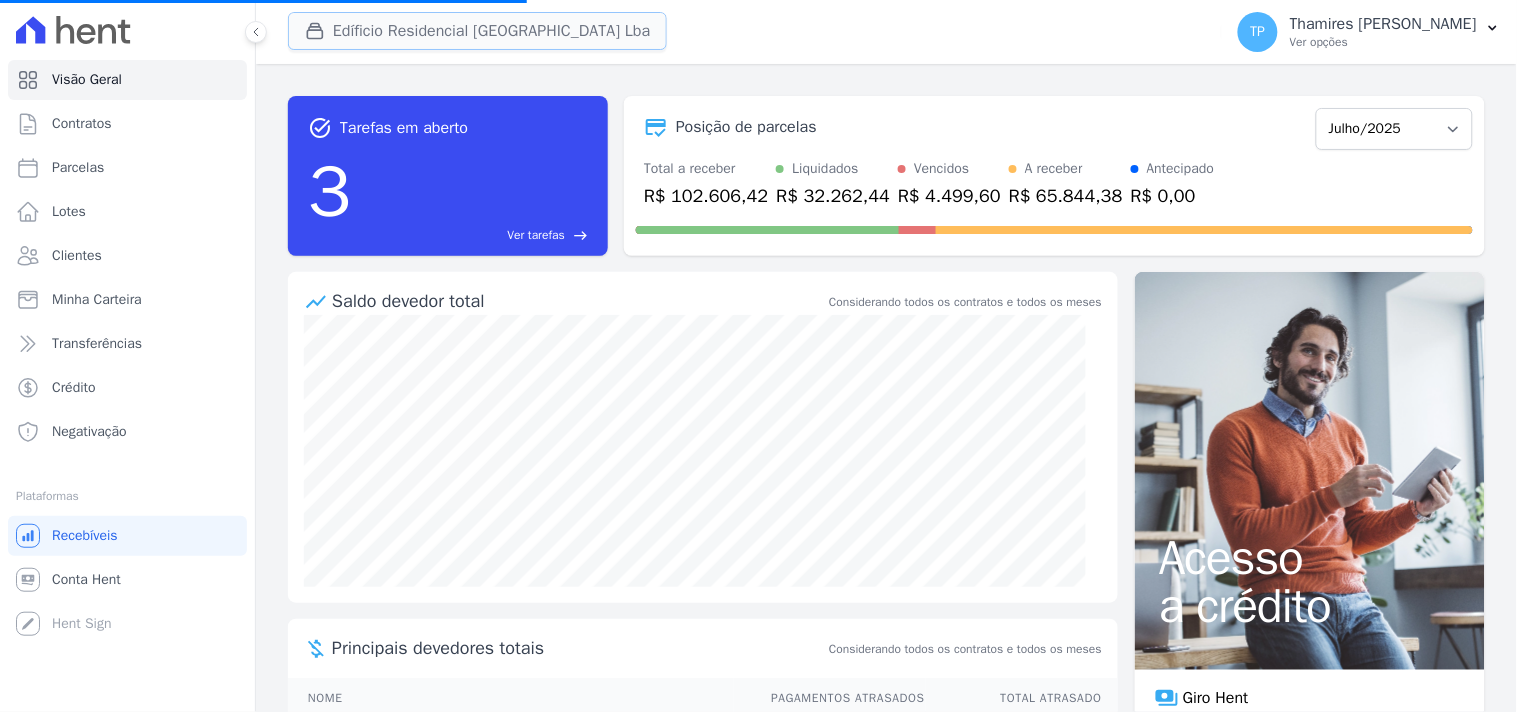 click on "Edíficio Residencial [GEOGRAPHIC_DATA]   Lba" at bounding box center (477, 31) 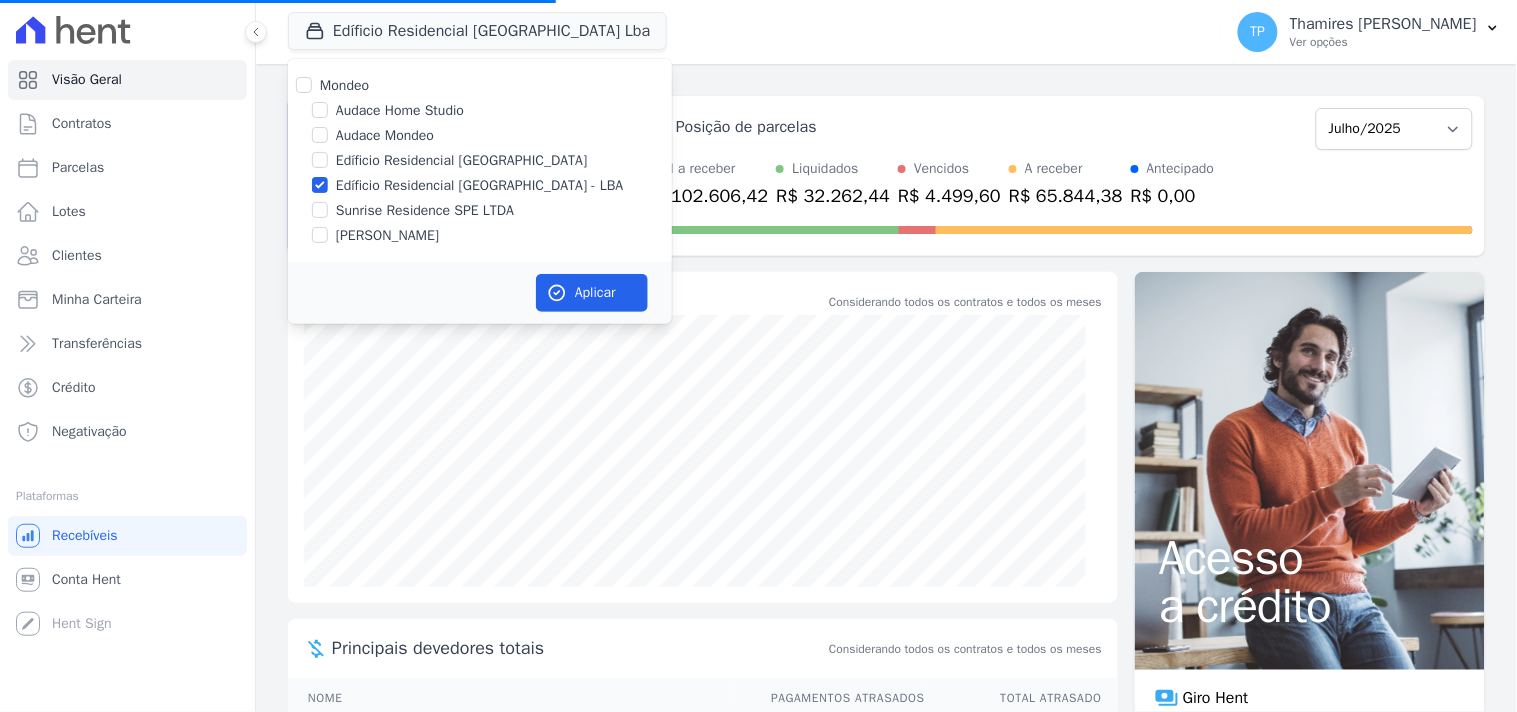 select 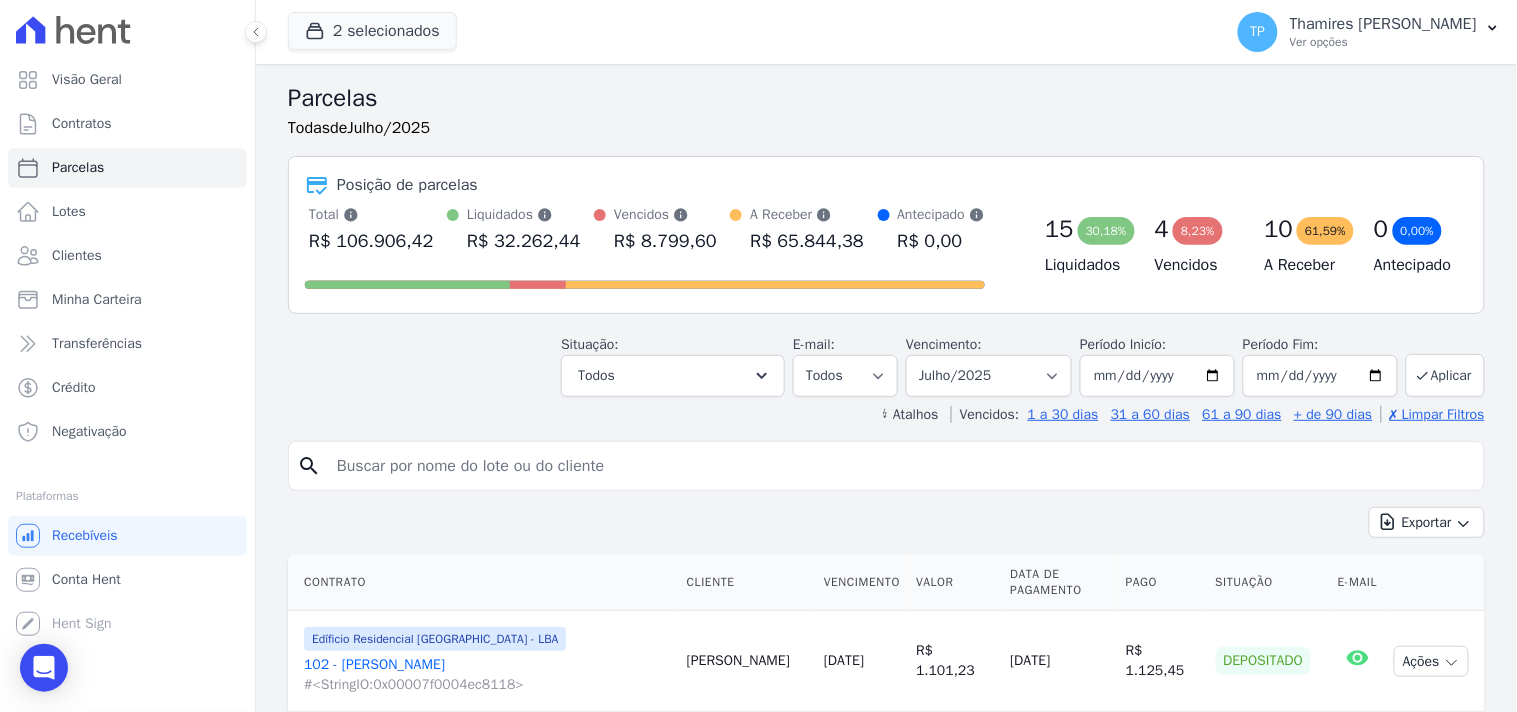 click on "R$ 106.906,42" at bounding box center [371, 241] 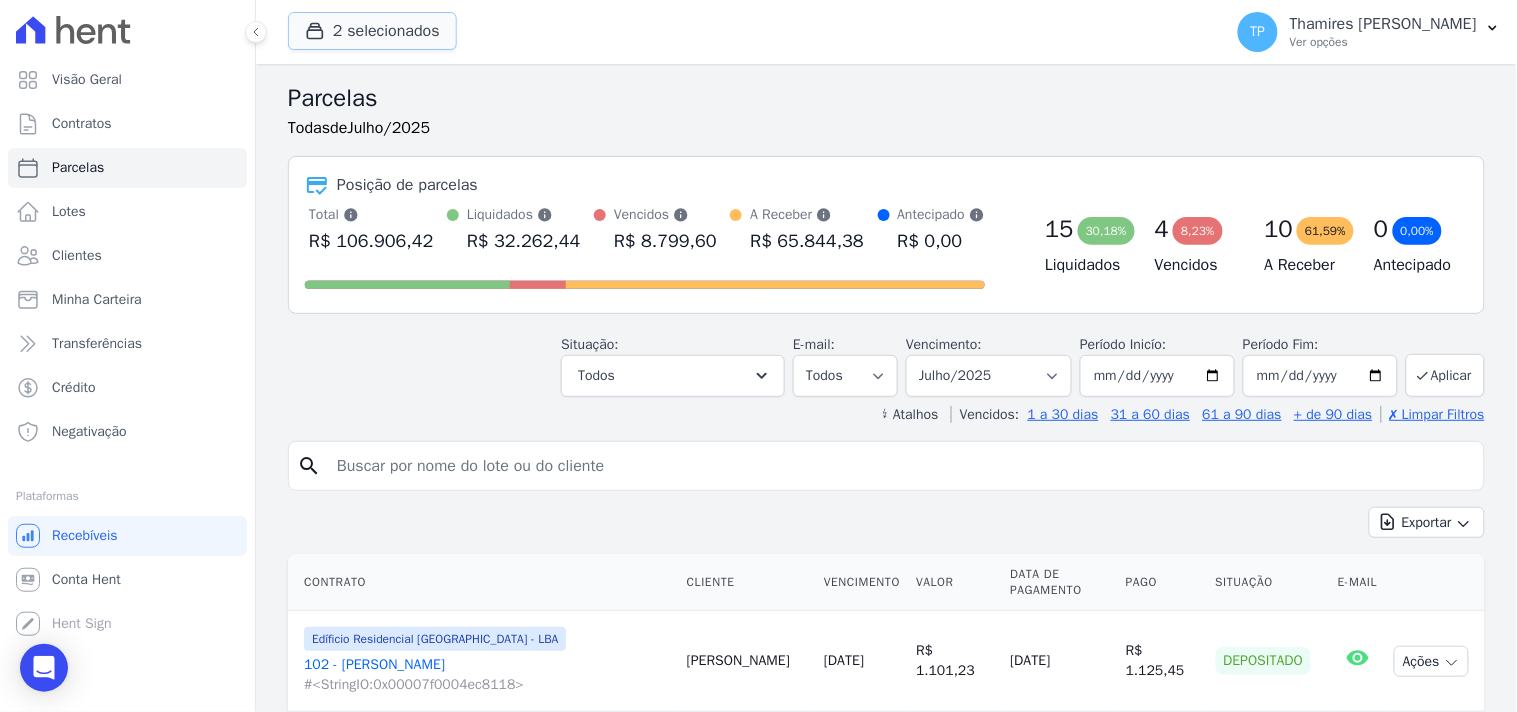 drag, startPoint x: 401, startPoint y: 27, endPoint x: 392, endPoint y: 77, distance: 50.803543 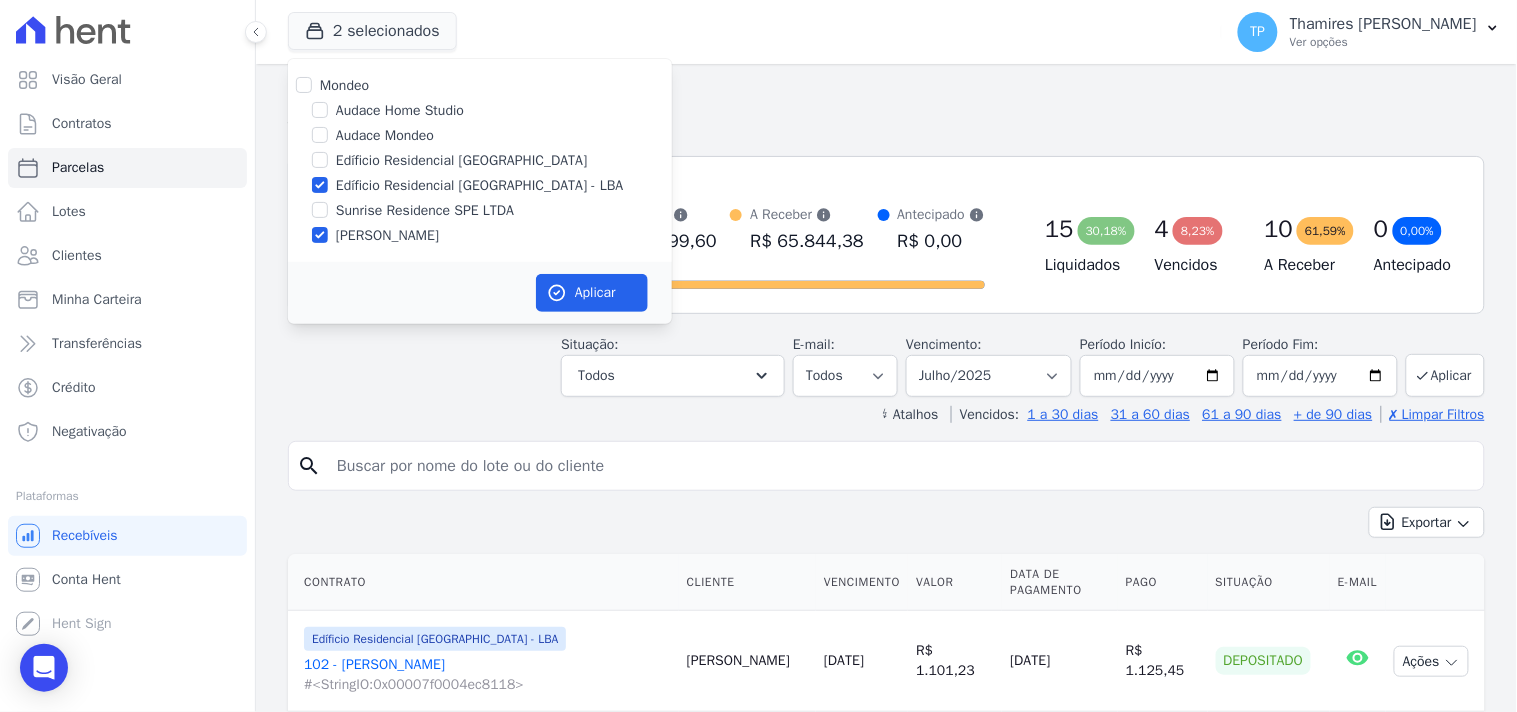 click on "Edíficio Residencial [GEOGRAPHIC_DATA] - LBA" at bounding box center [480, 185] 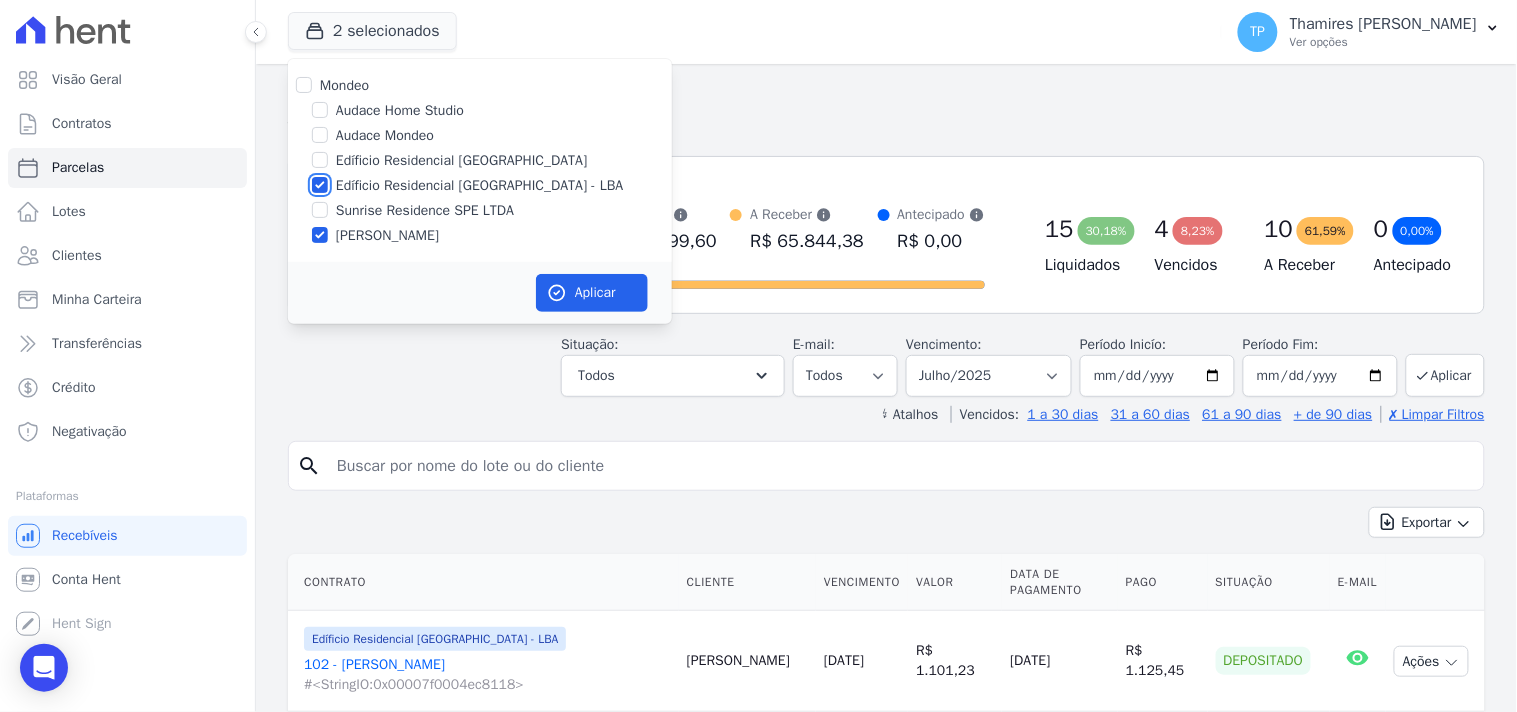 checkbox on "false" 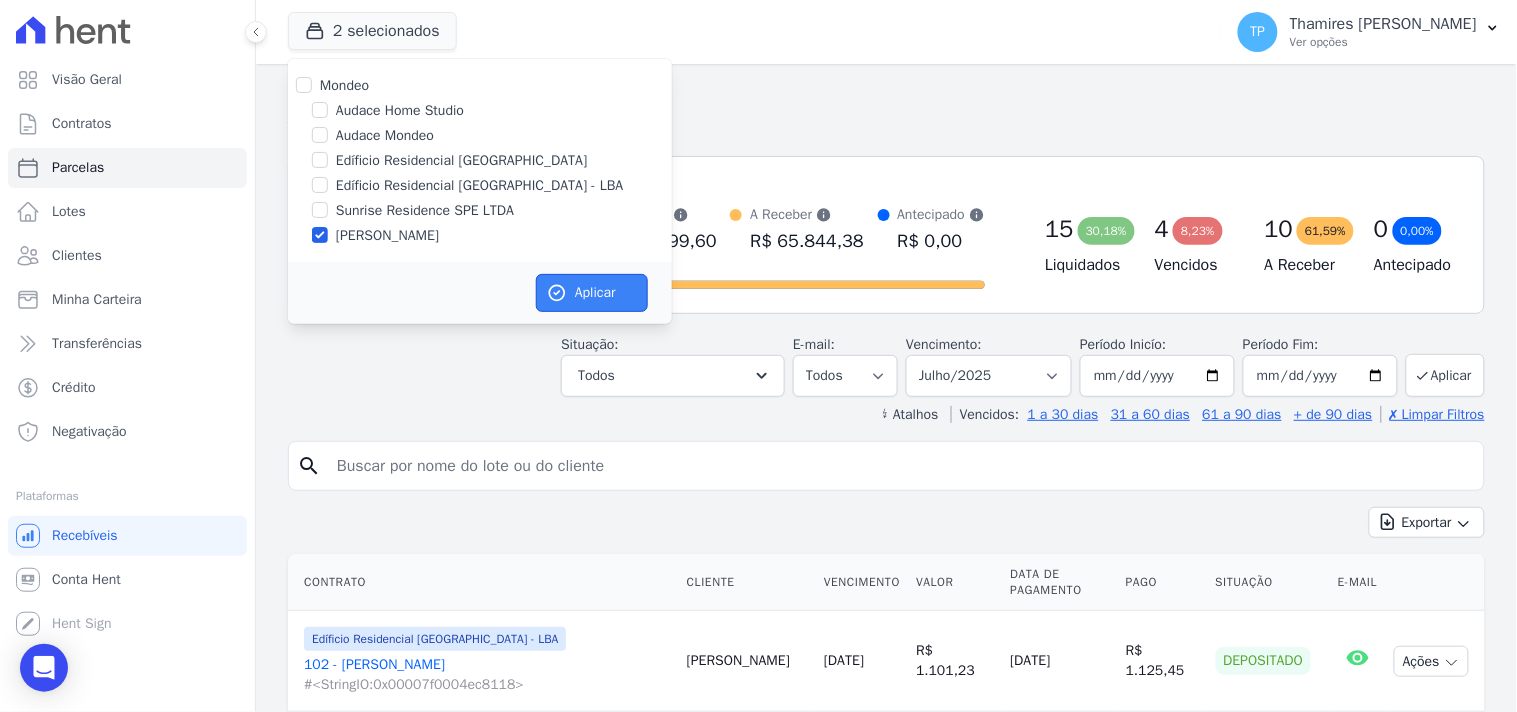 click on "Aplicar" at bounding box center (592, 293) 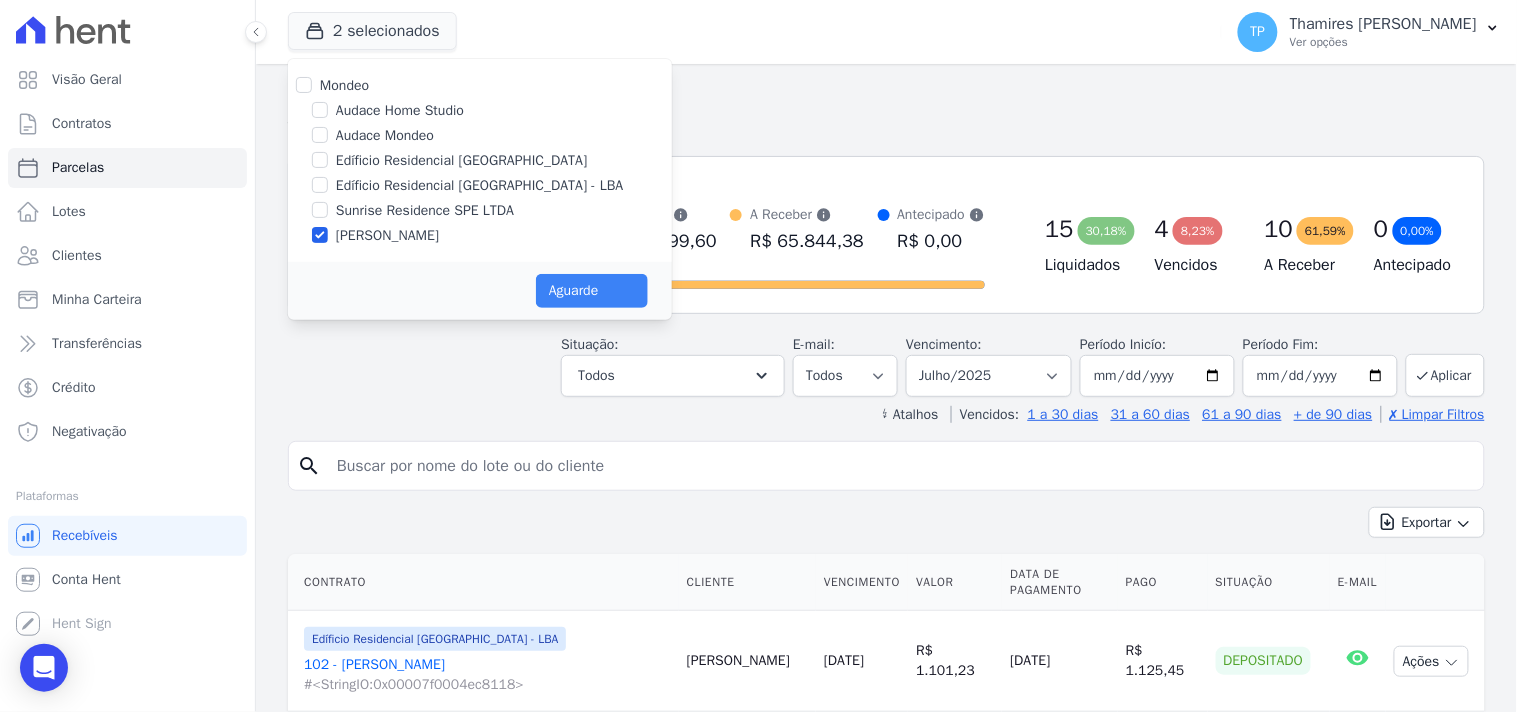 select 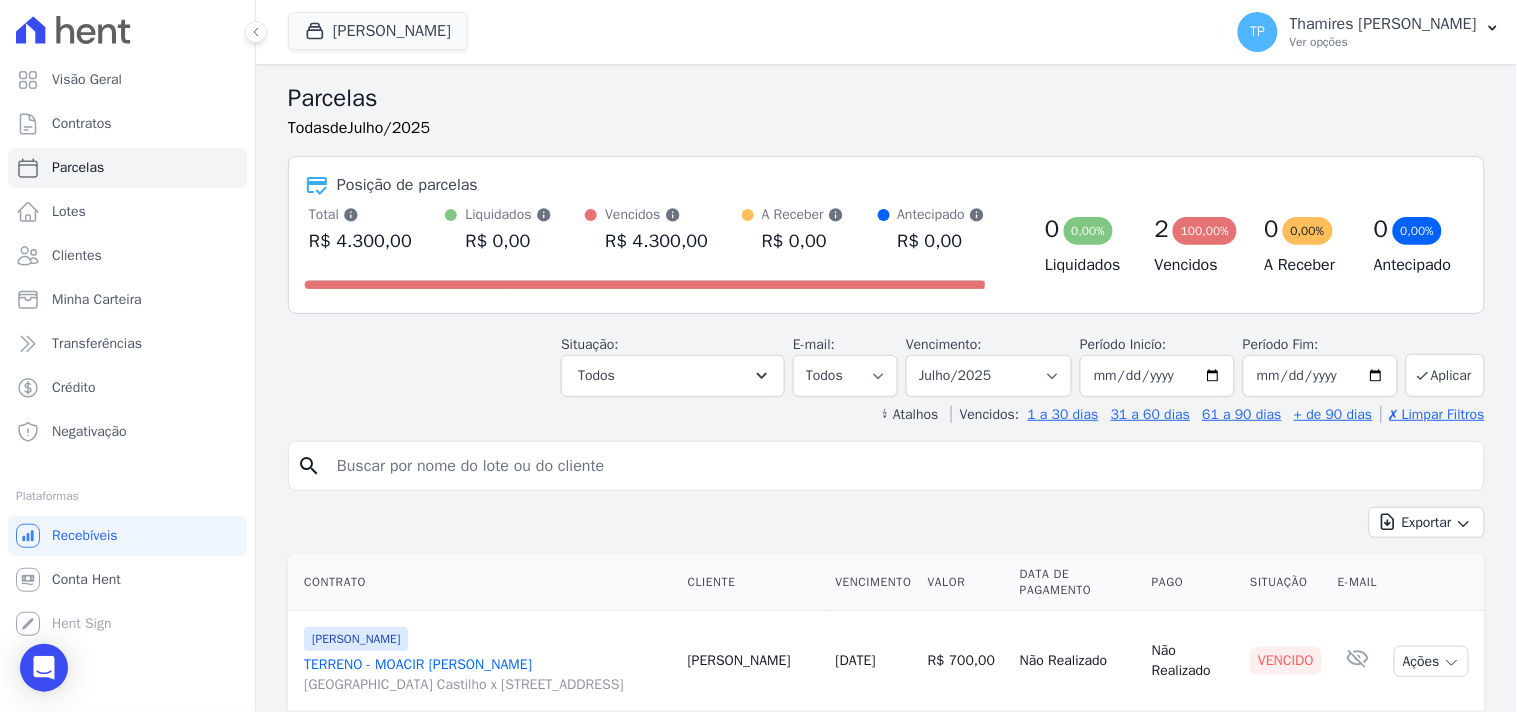 scroll, scrollTop: 202, scrollLeft: 0, axis: vertical 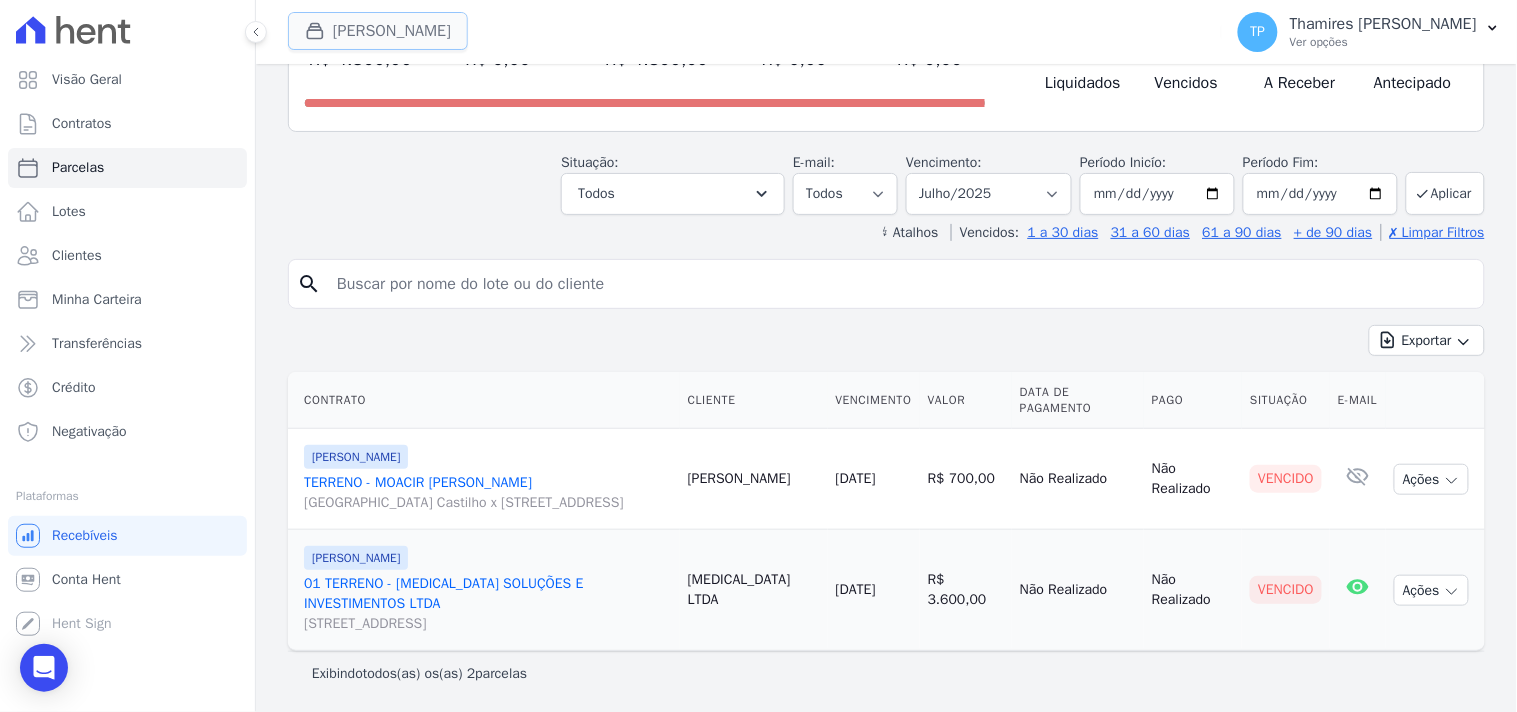 click on "[PERSON_NAME]" at bounding box center [378, 31] 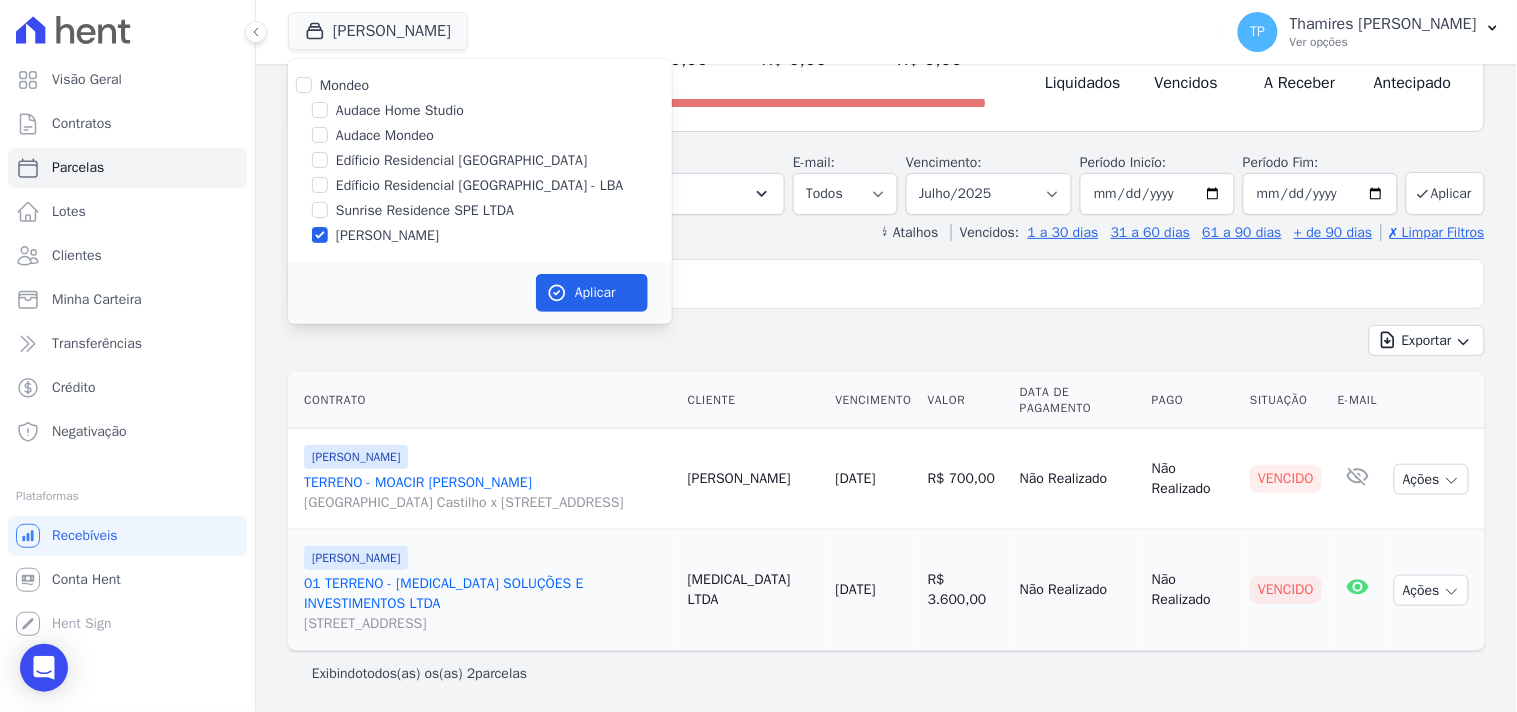 click on "Sunrise Residence SPE LTDA" at bounding box center (425, 210) 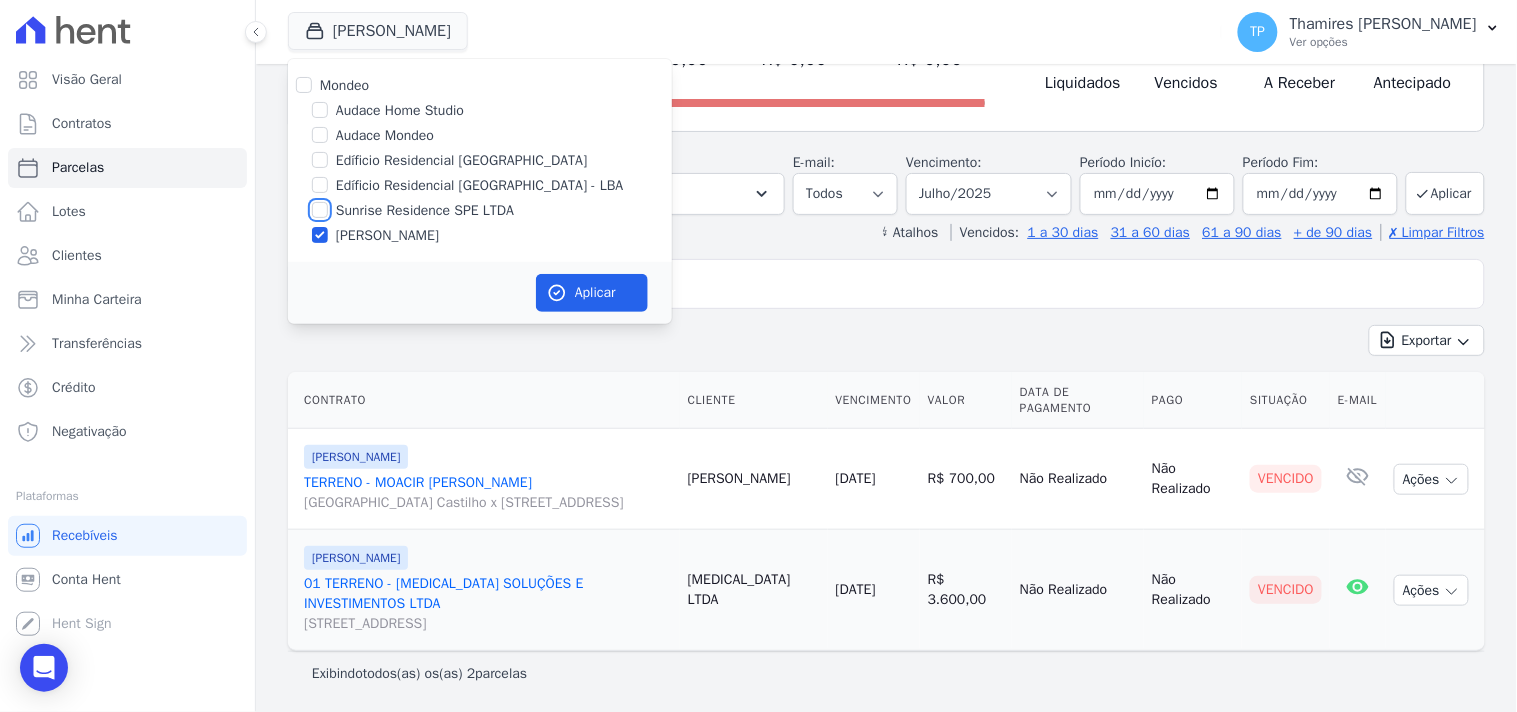 checkbox on "true" 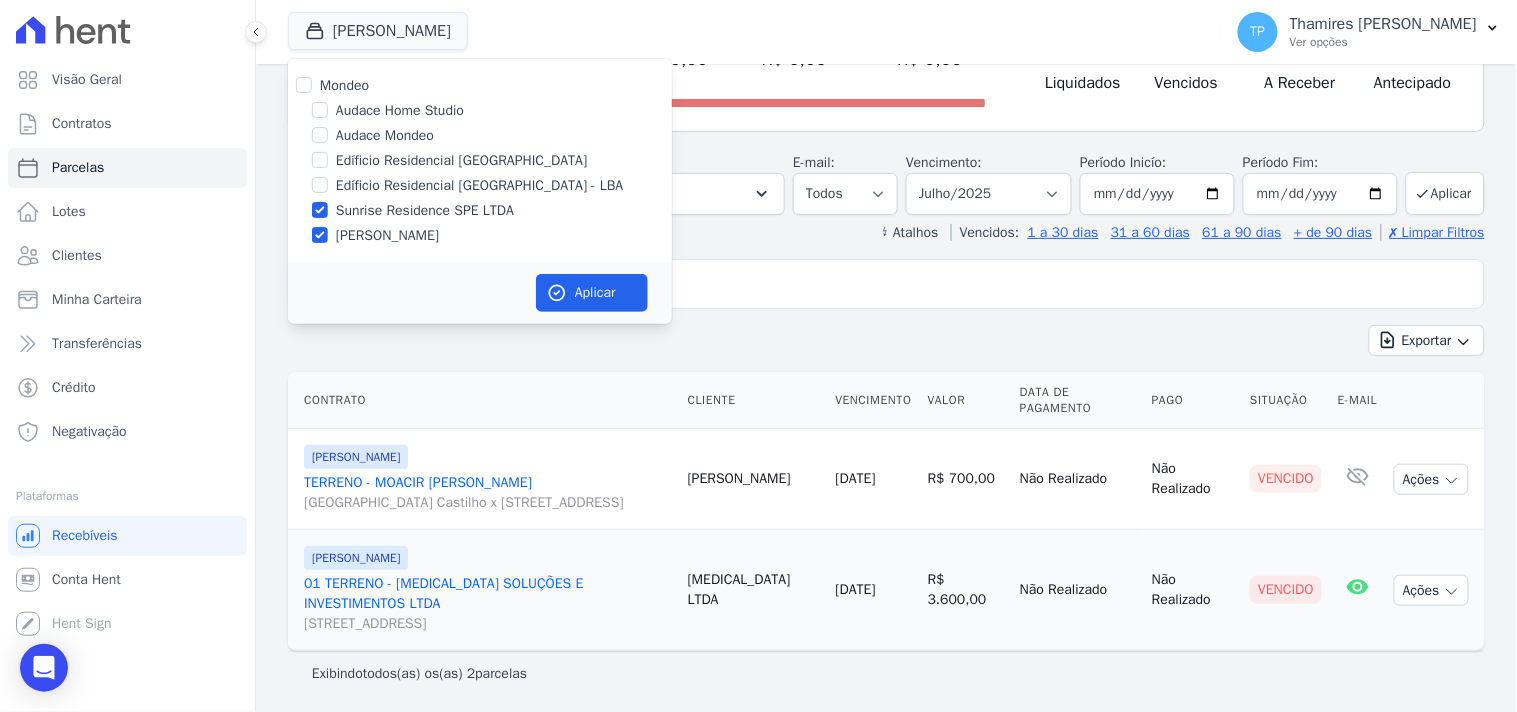 click on "[PERSON_NAME]" at bounding box center (387, 235) 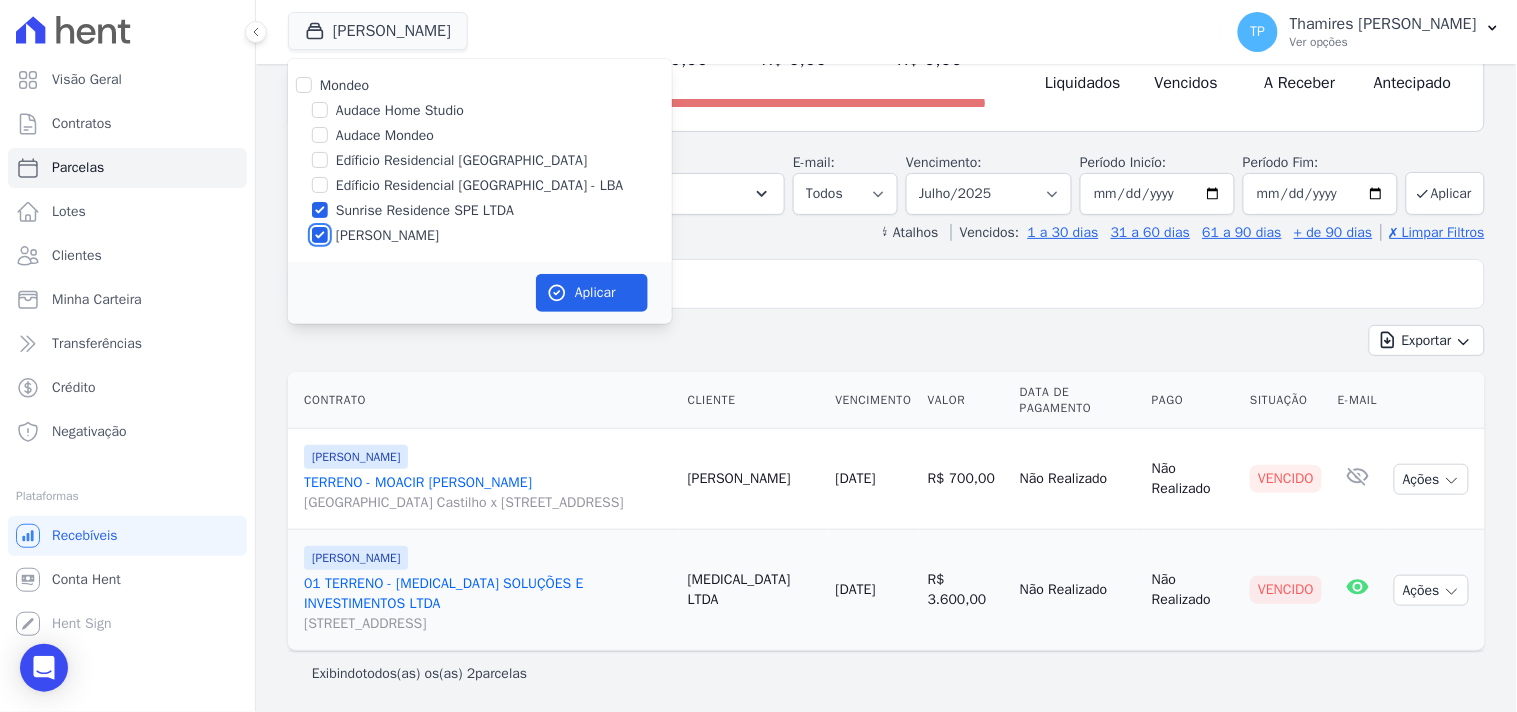 checkbox on "false" 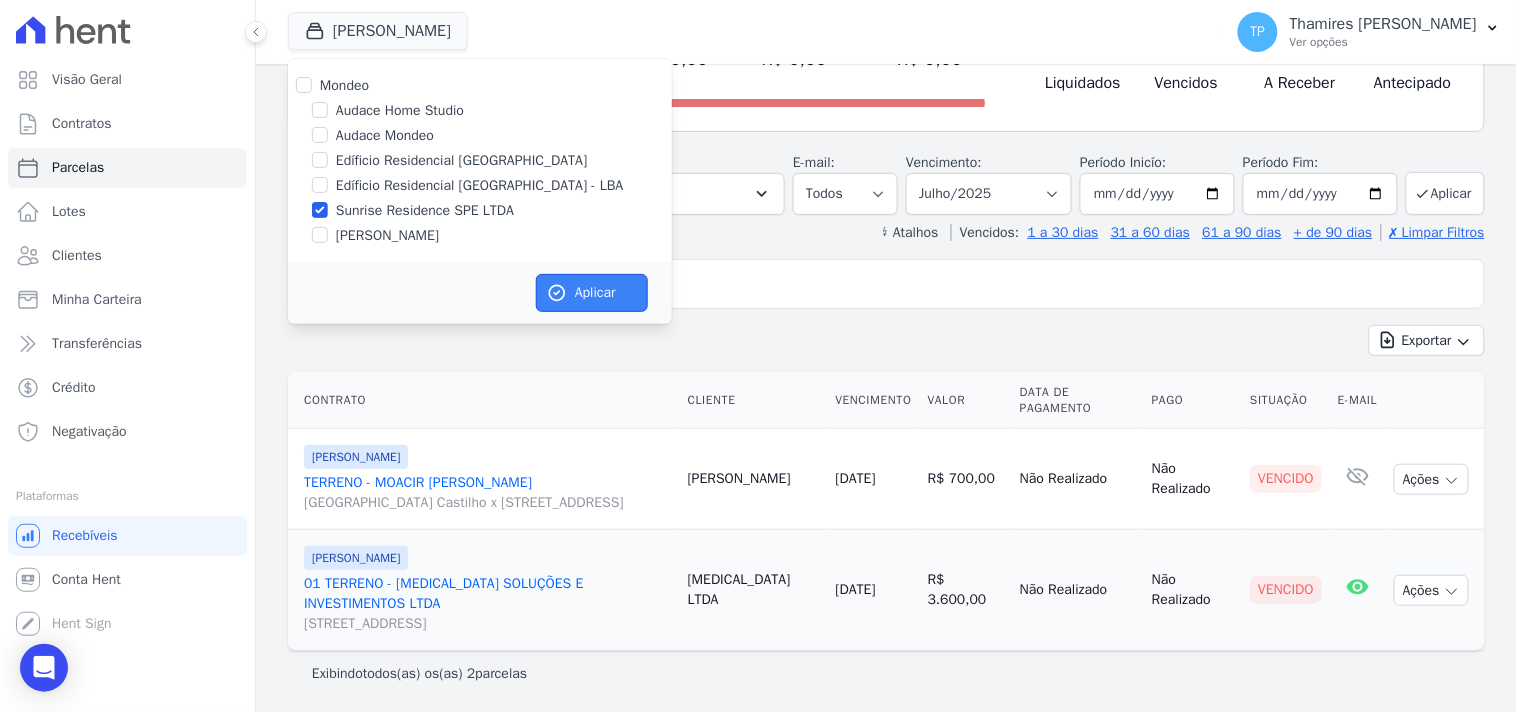 click on "Aplicar" at bounding box center (592, 293) 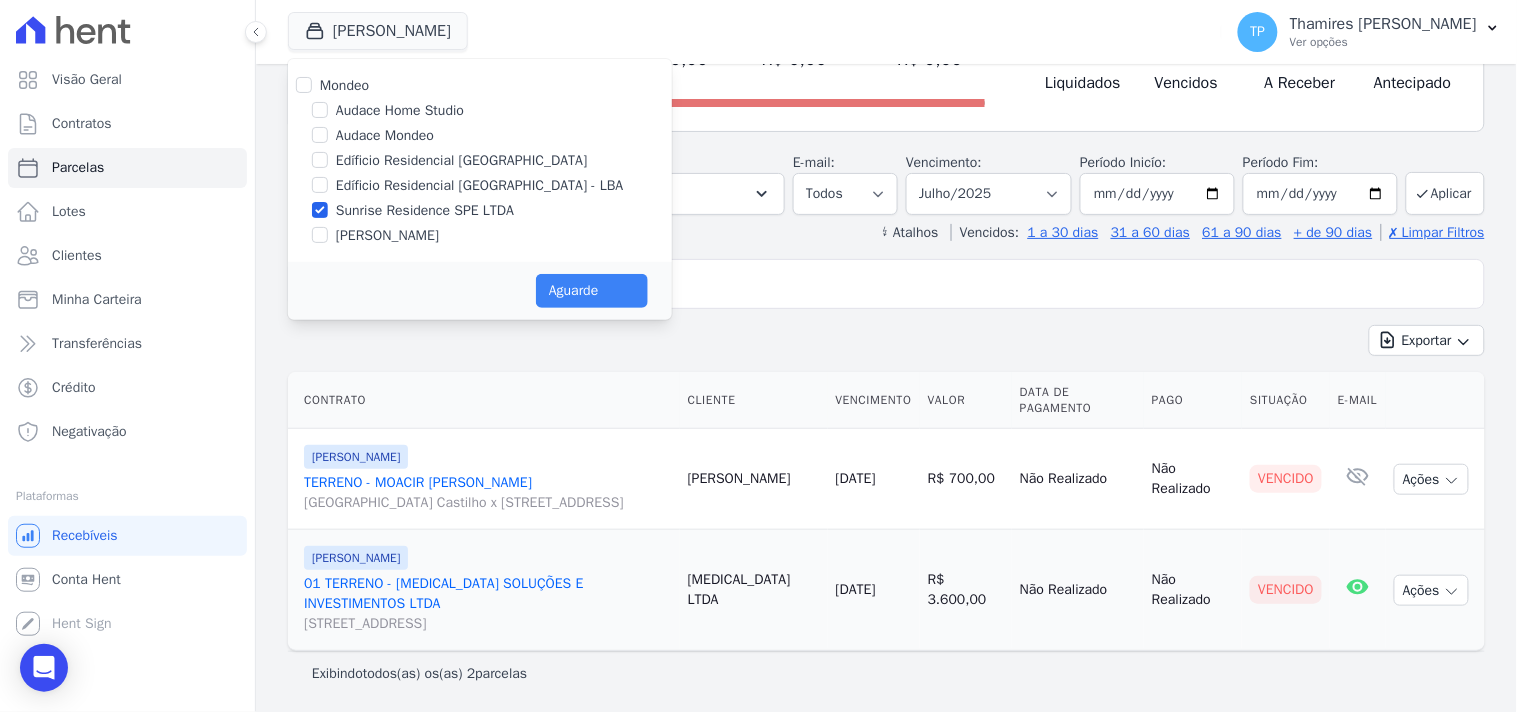 select 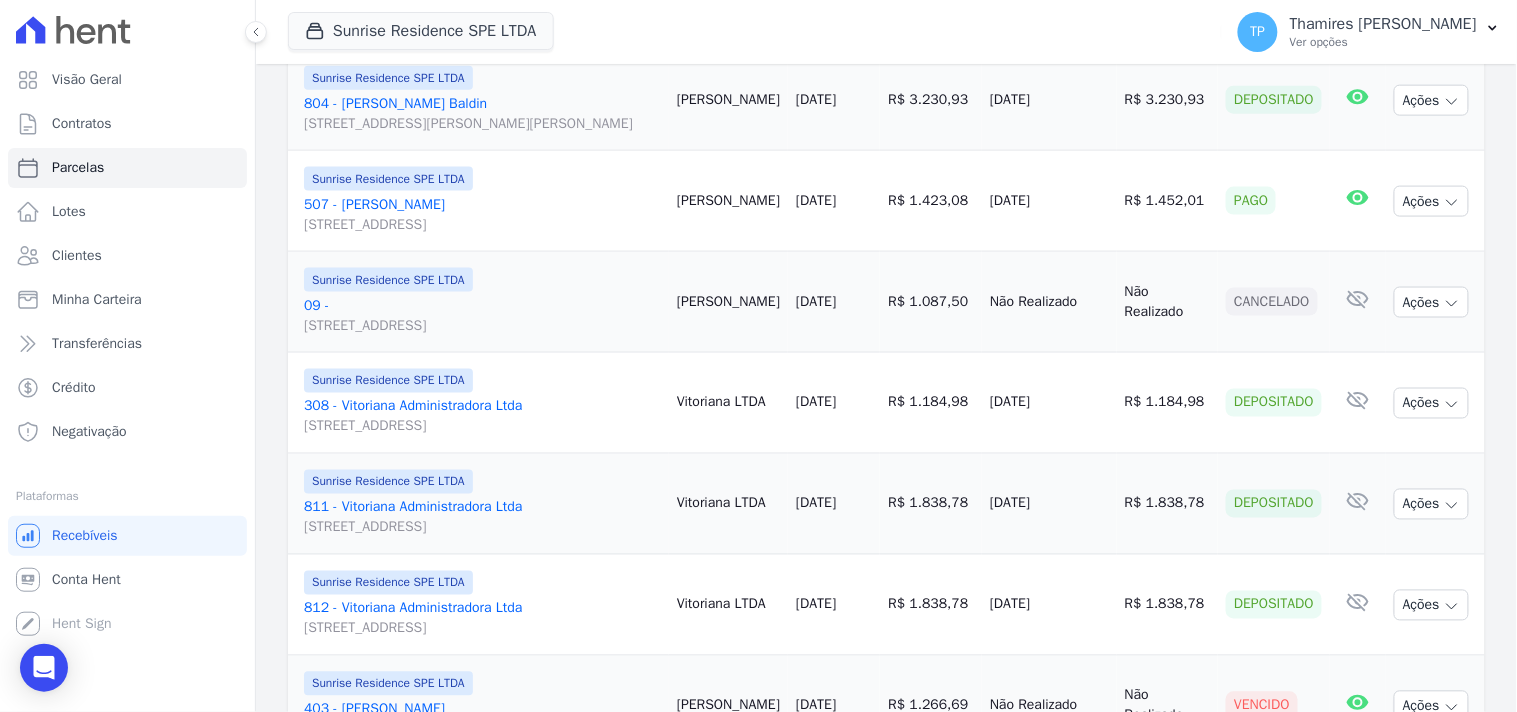 scroll, scrollTop: 666, scrollLeft: 0, axis: vertical 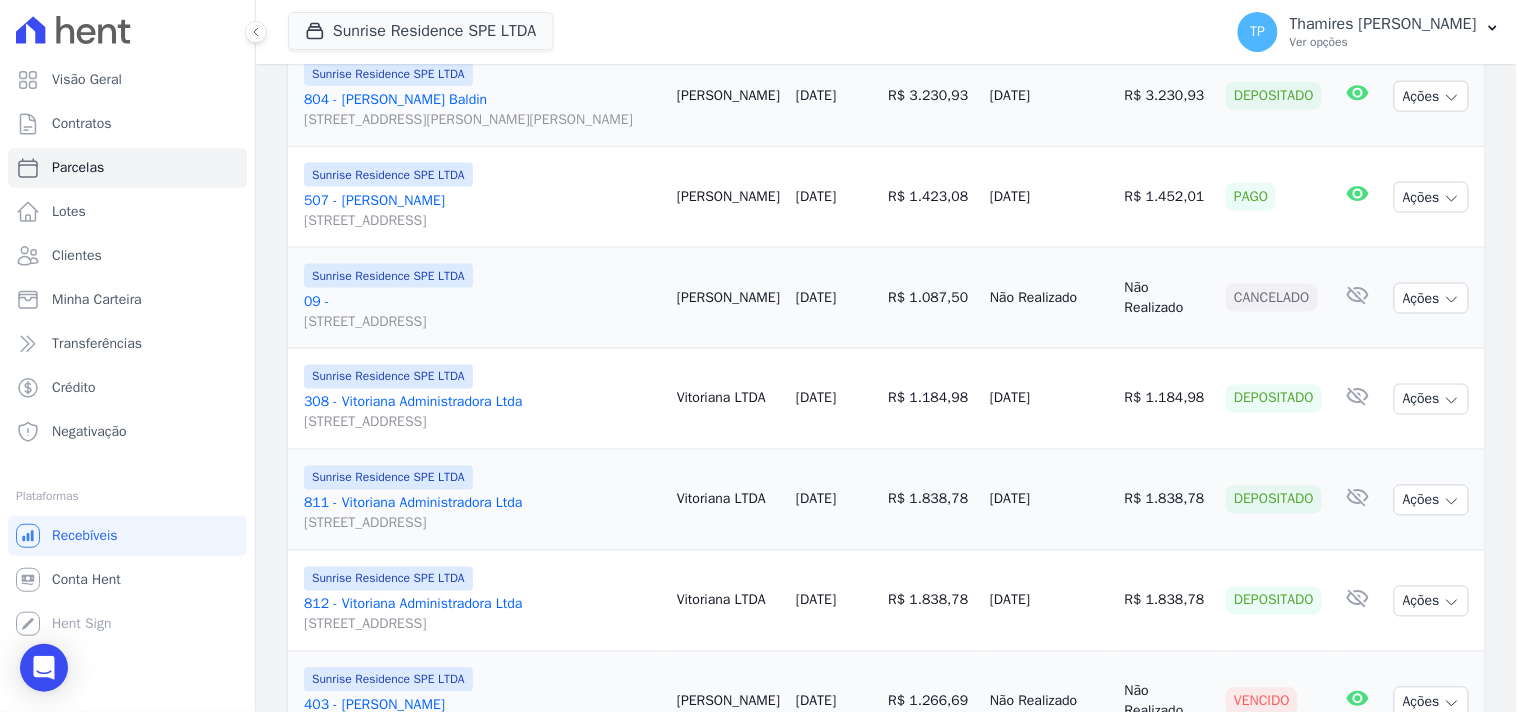 drag, startPoint x: 1040, startPoint y: 244, endPoint x: 946, endPoint y: 244, distance: 94 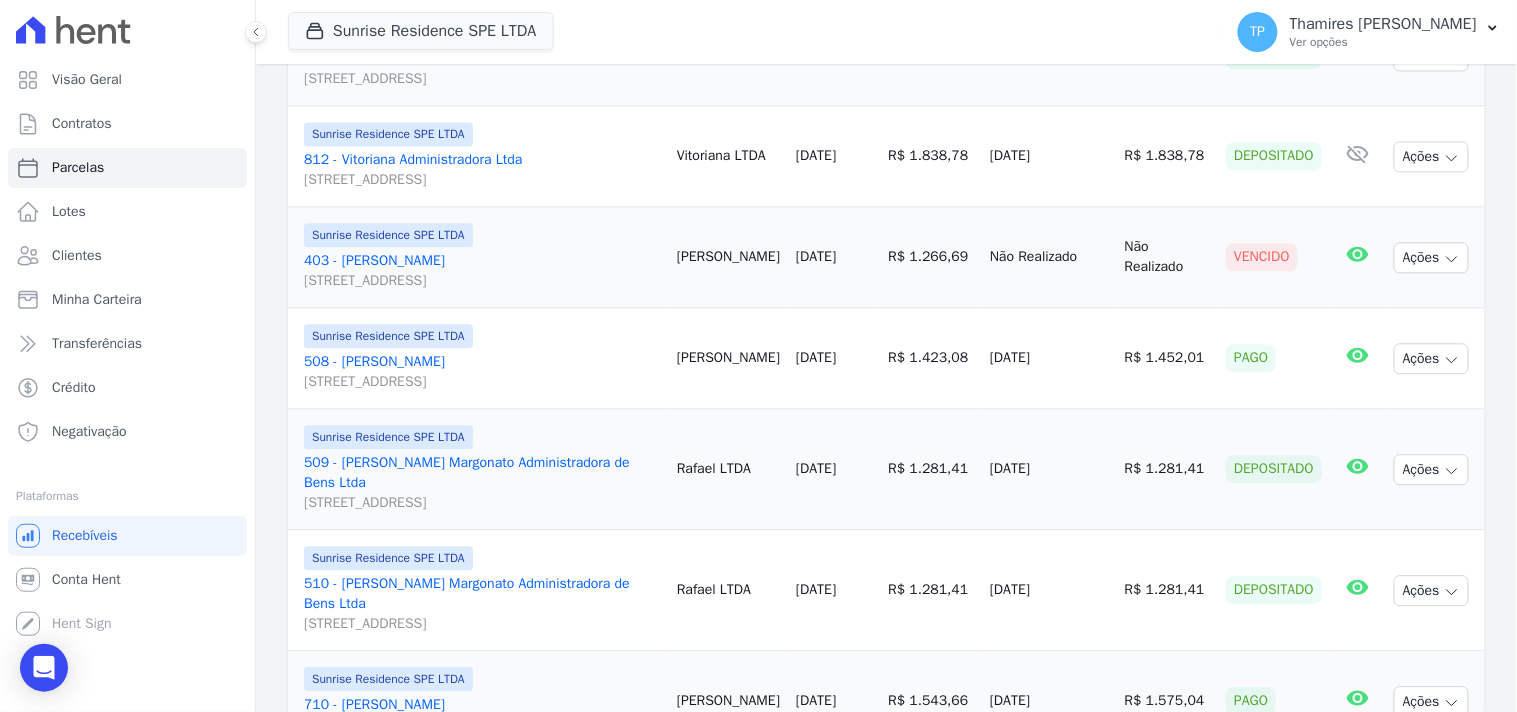 scroll, scrollTop: 1222, scrollLeft: 0, axis: vertical 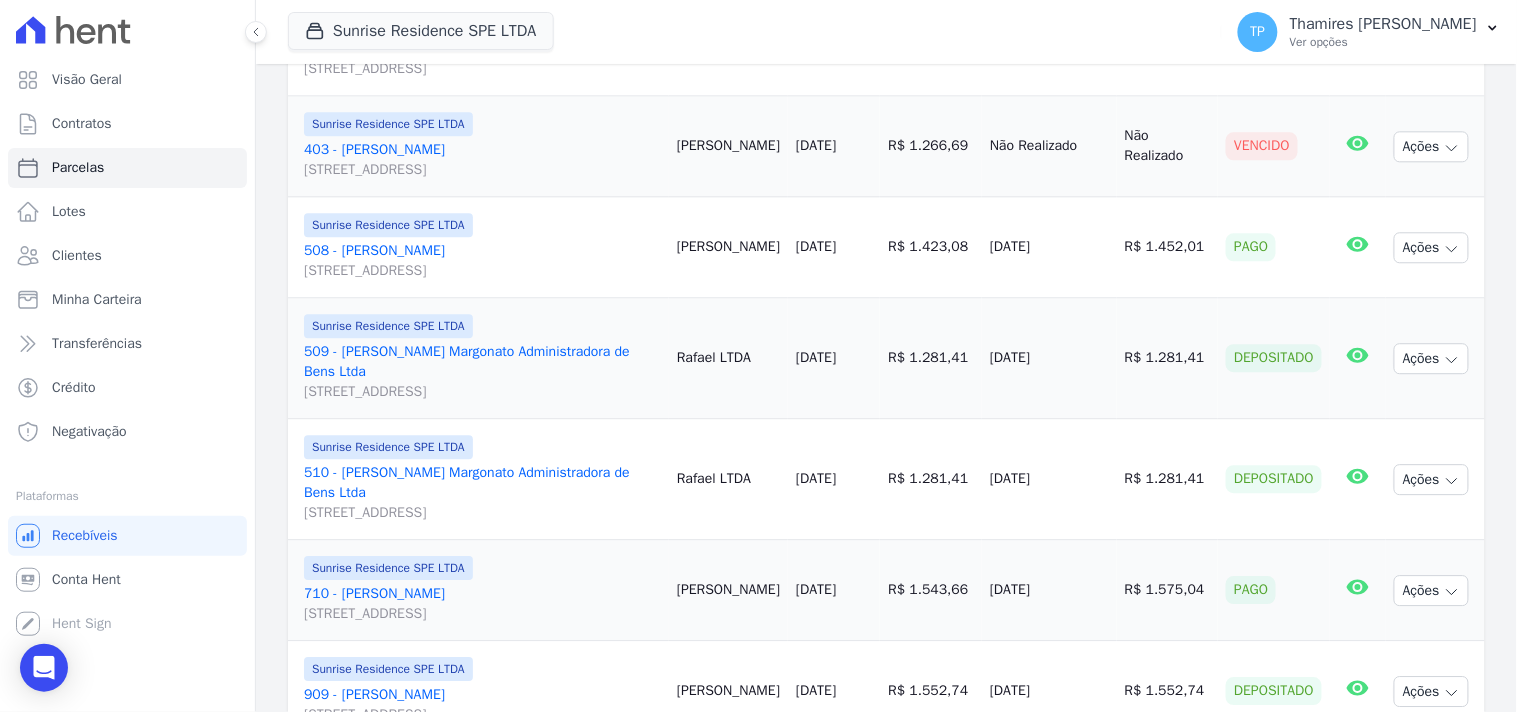 drag, startPoint x: 968, startPoint y: 296, endPoint x: 1091, endPoint y: 297, distance: 123.00407 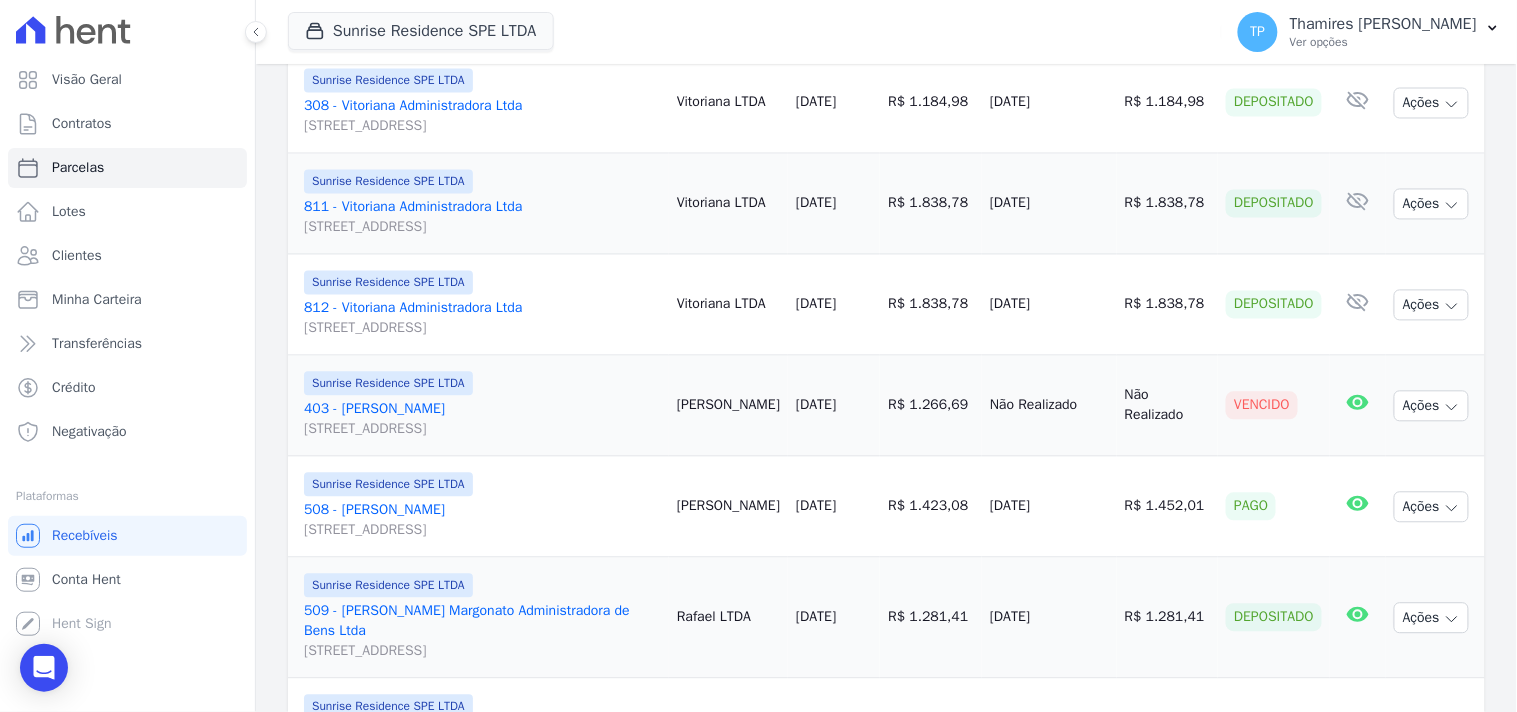 scroll, scrollTop: 1000, scrollLeft: 0, axis: vertical 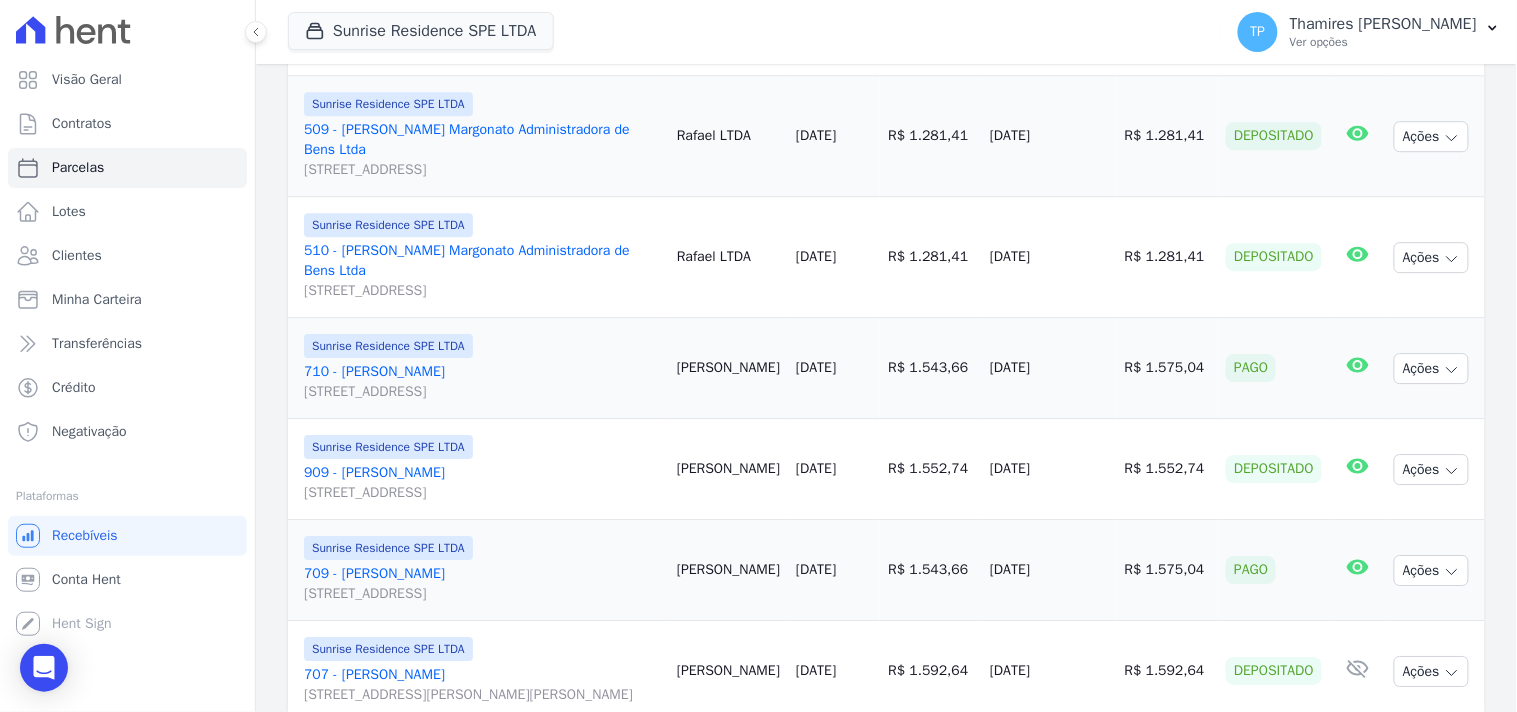drag, startPoint x: 966, startPoint y: 304, endPoint x: 1047, endPoint y: 180, distance: 148.11145 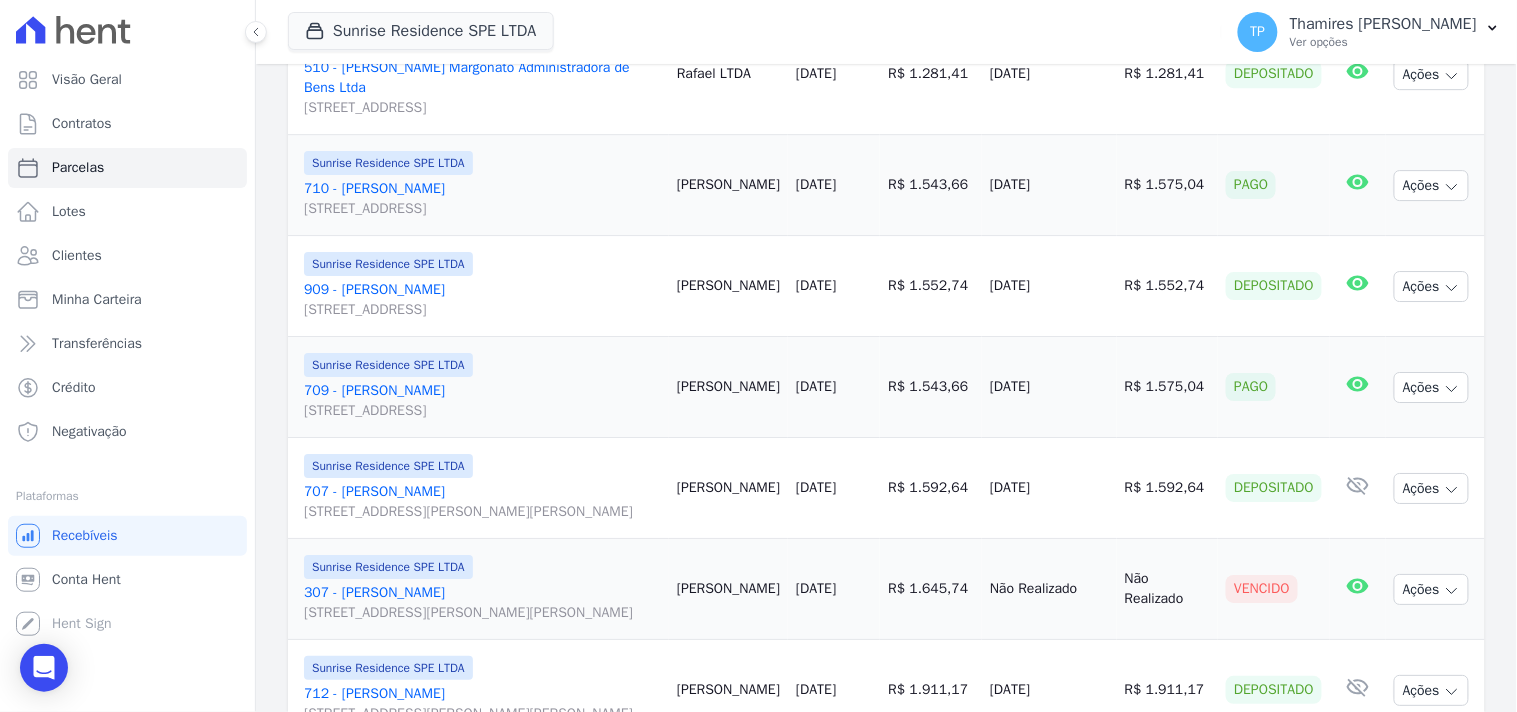 scroll, scrollTop: 1666, scrollLeft: 0, axis: vertical 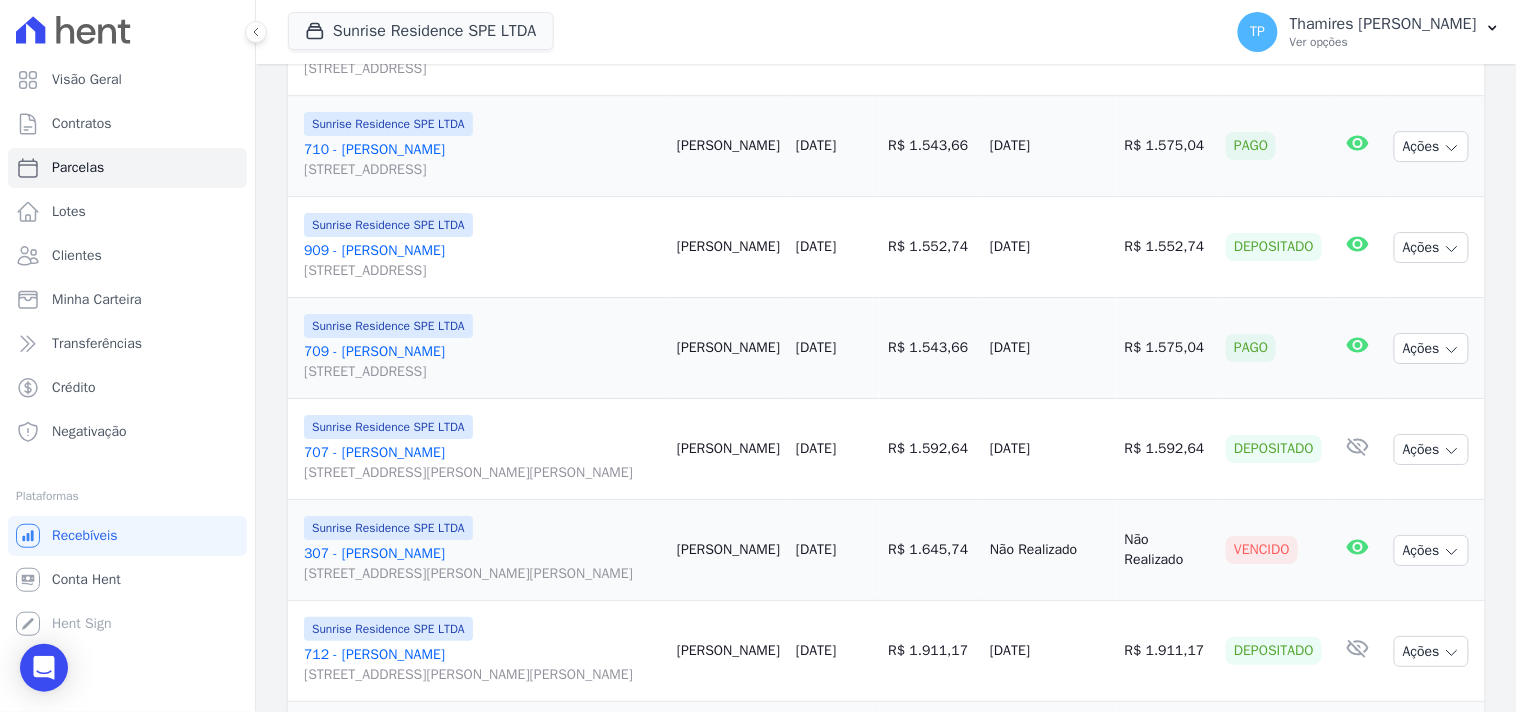 drag, startPoint x: 971, startPoint y: 196, endPoint x: 1057, endPoint y: 195, distance: 86.00581 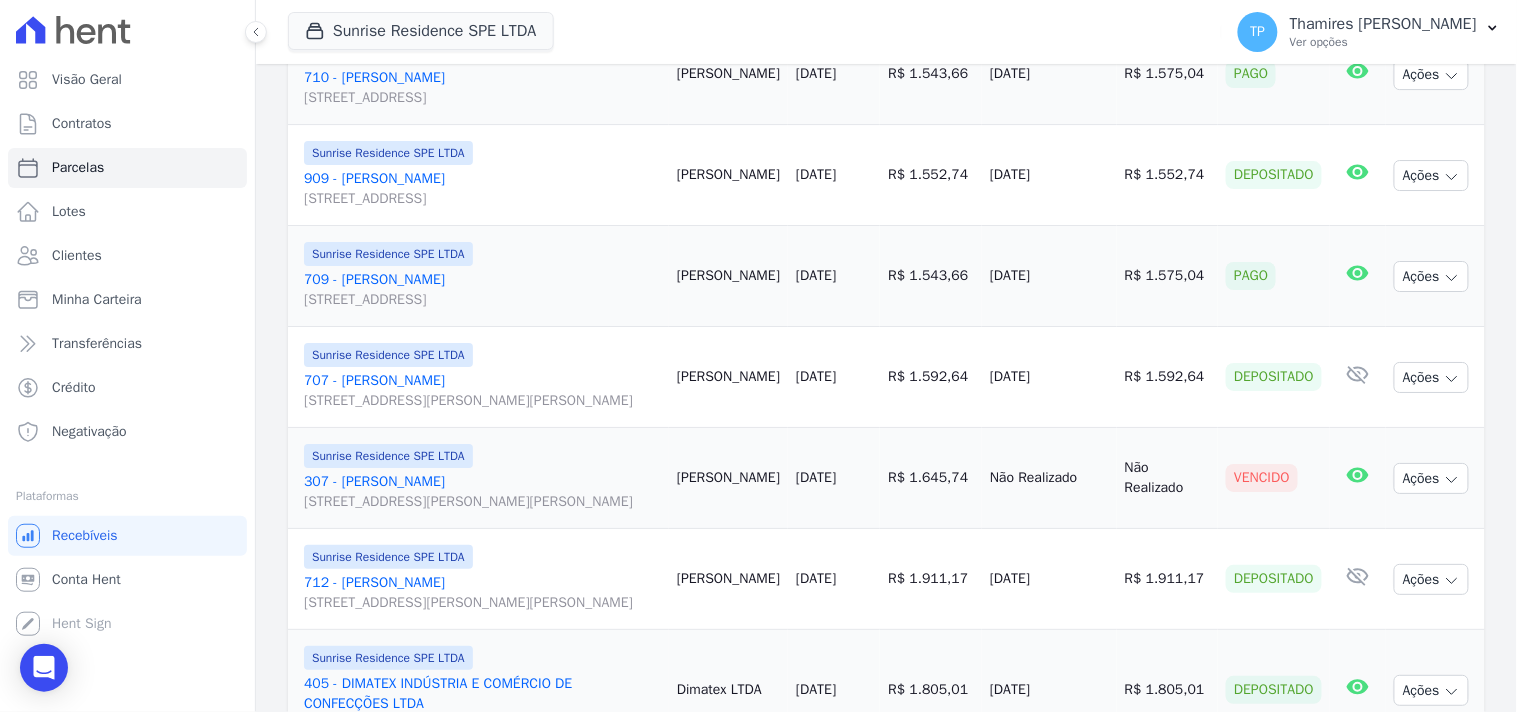scroll, scrollTop: 1777, scrollLeft: 0, axis: vertical 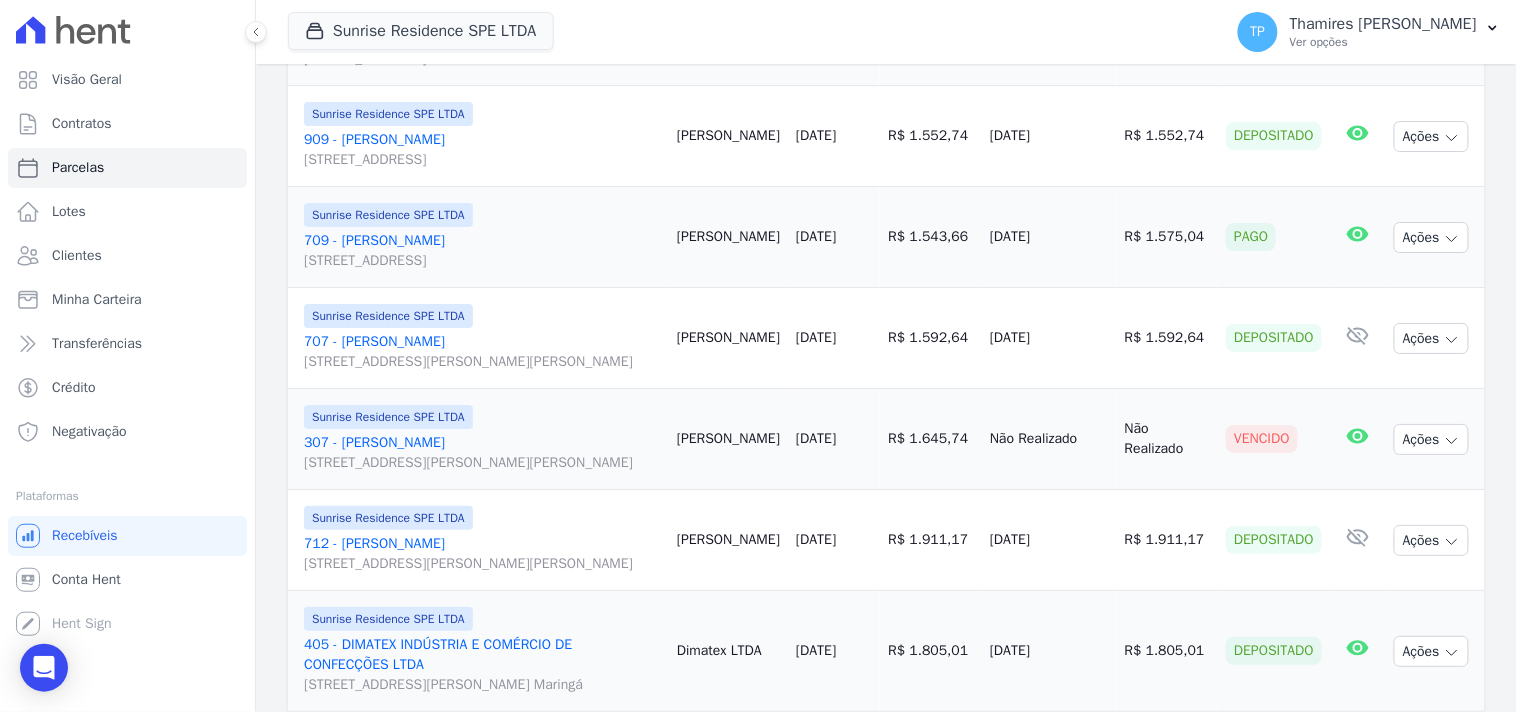 drag, startPoint x: 1113, startPoint y: 284, endPoint x: 1172, endPoint y: 282, distance: 59.03389 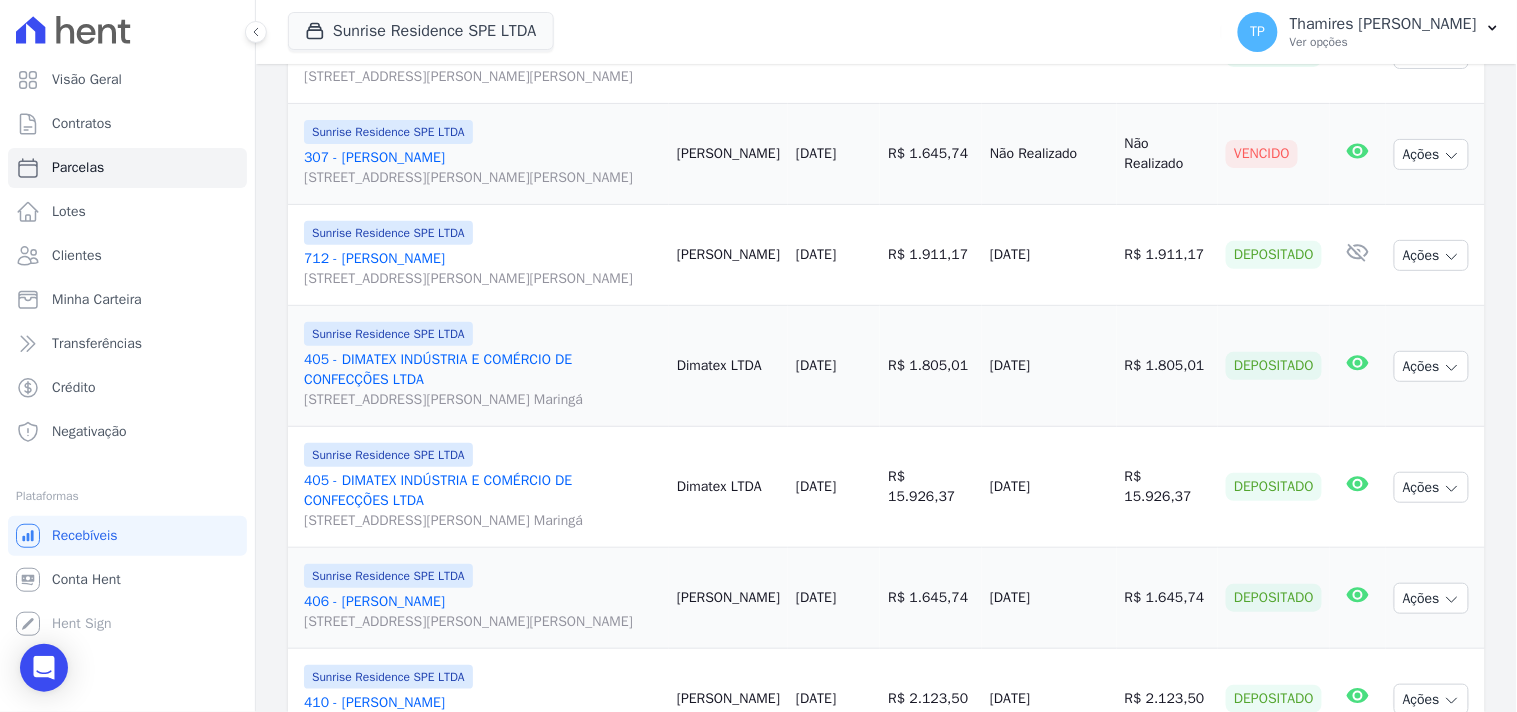 scroll, scrollTop: 2111, scrollLeft: 0, axis: vertical 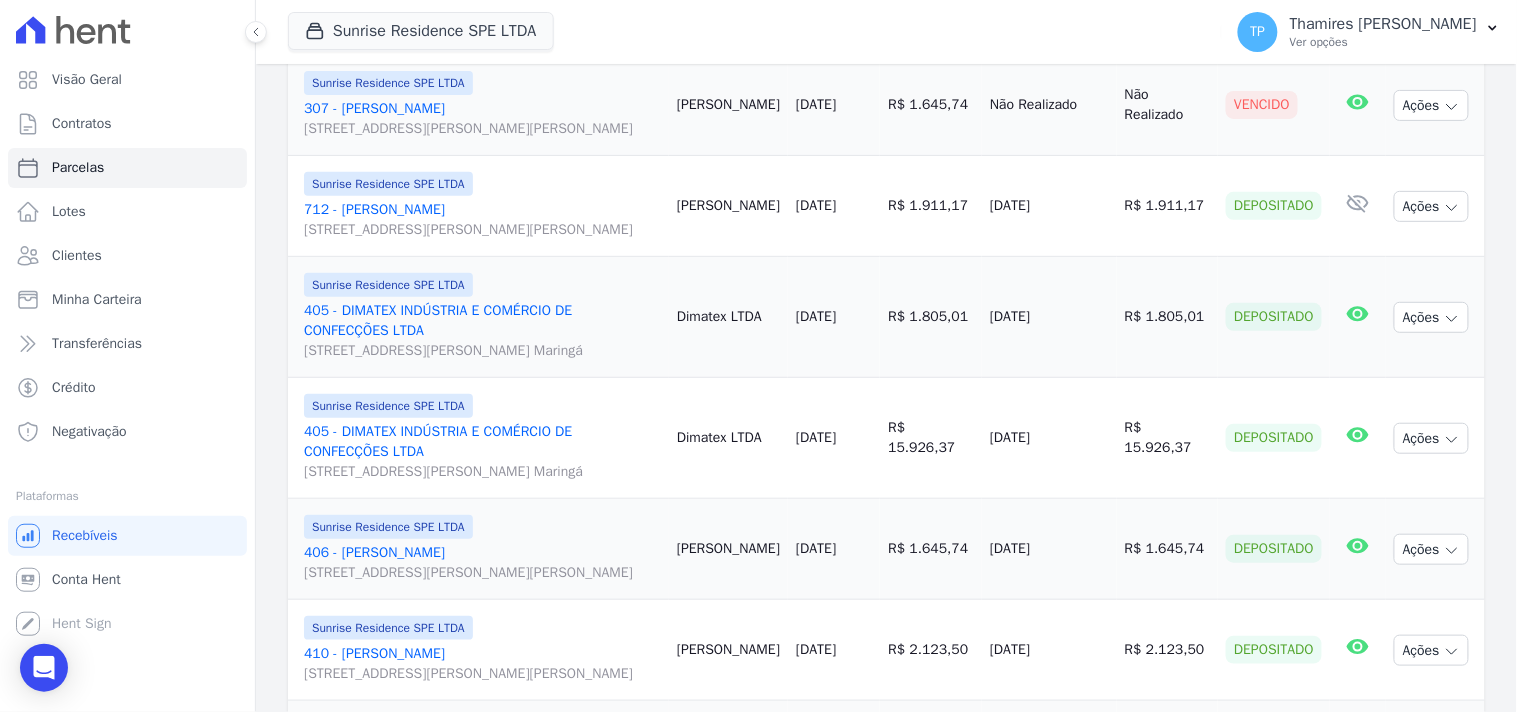 drag, startPoint x: 1071, startPoint y: 305, endPoint x: 1136, endPoint y: 308, distance: 65.06919 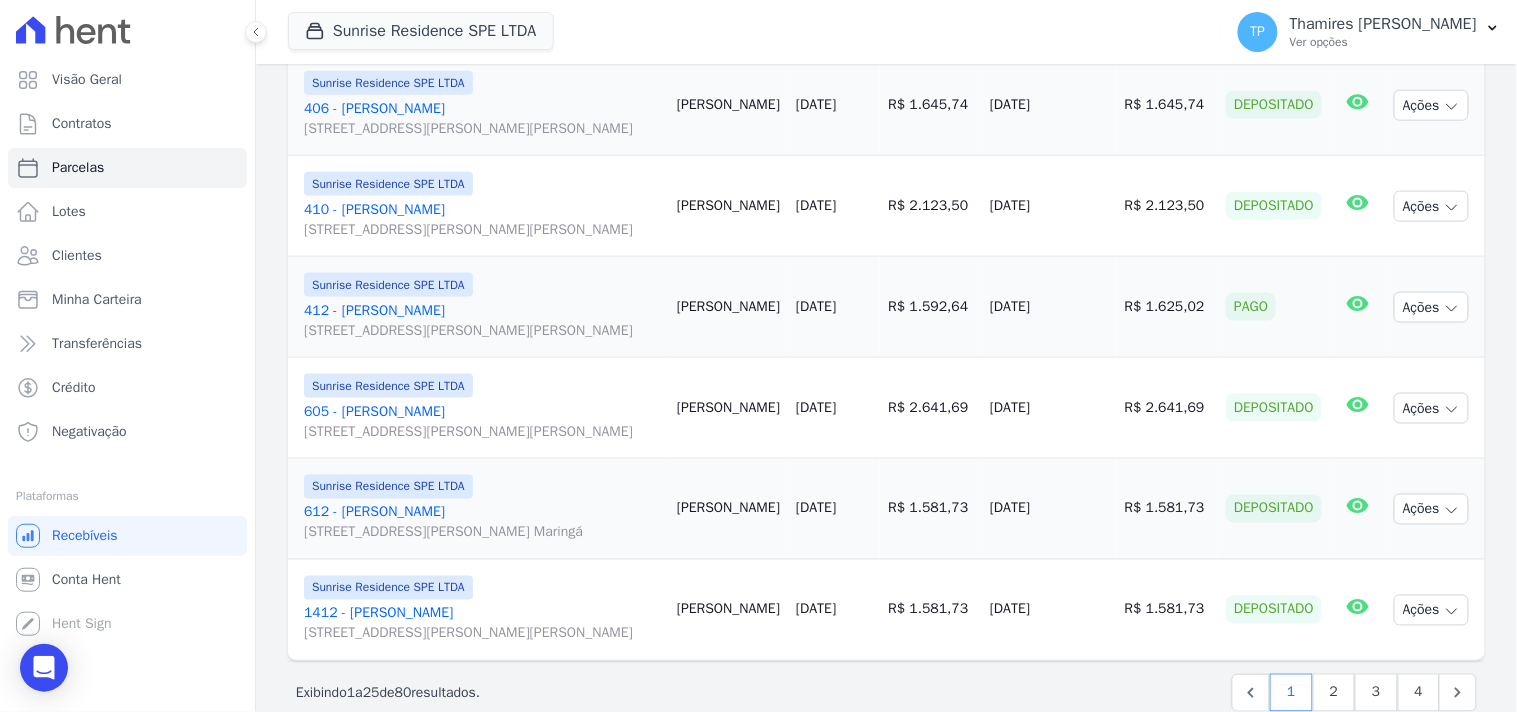 scroll, scrollTop: 2666, scrollLeft: 0, axis: vertical 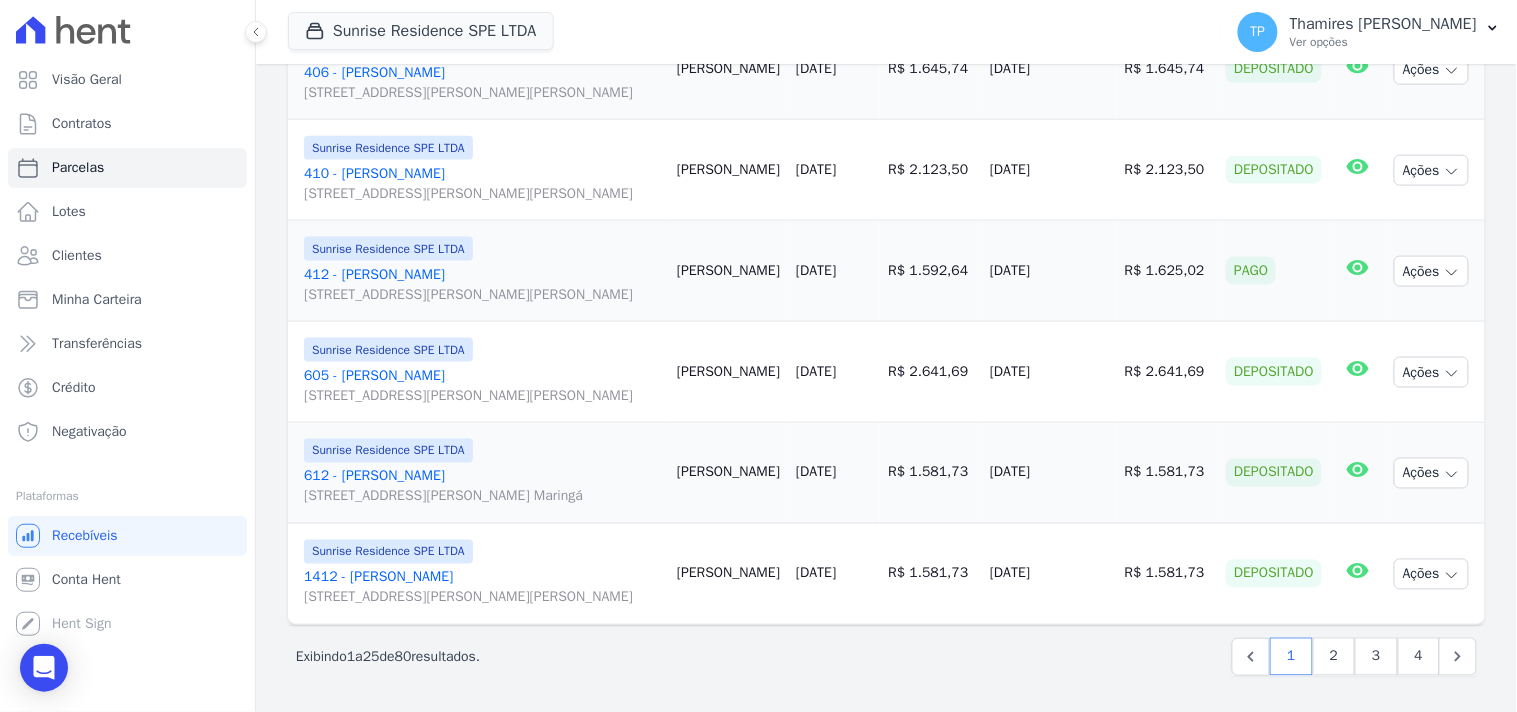 drag, startPoint x: 1132, startPoint y: 400, endPoint x: 1162, endPoint y: 400, distance: 30 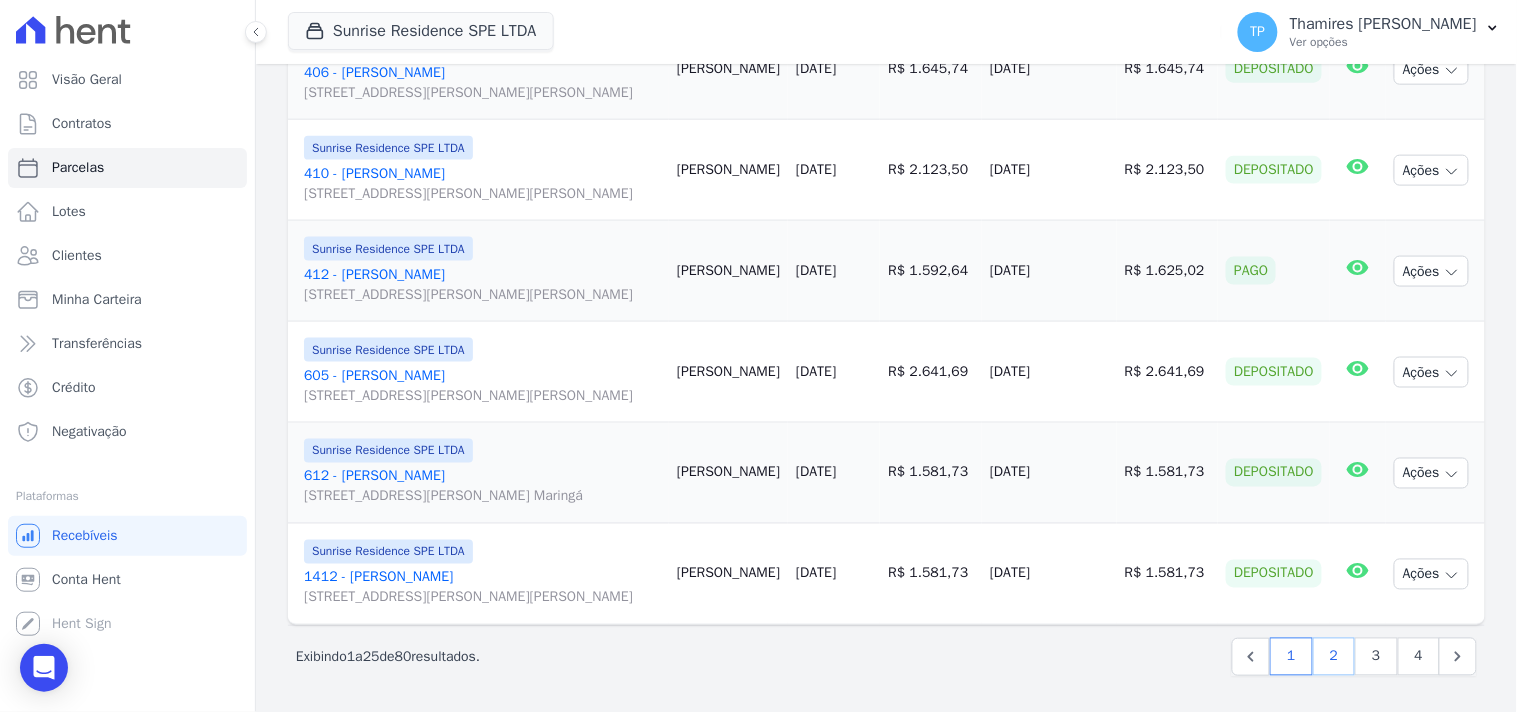 click on "2" at bounding box center (1334, 657) 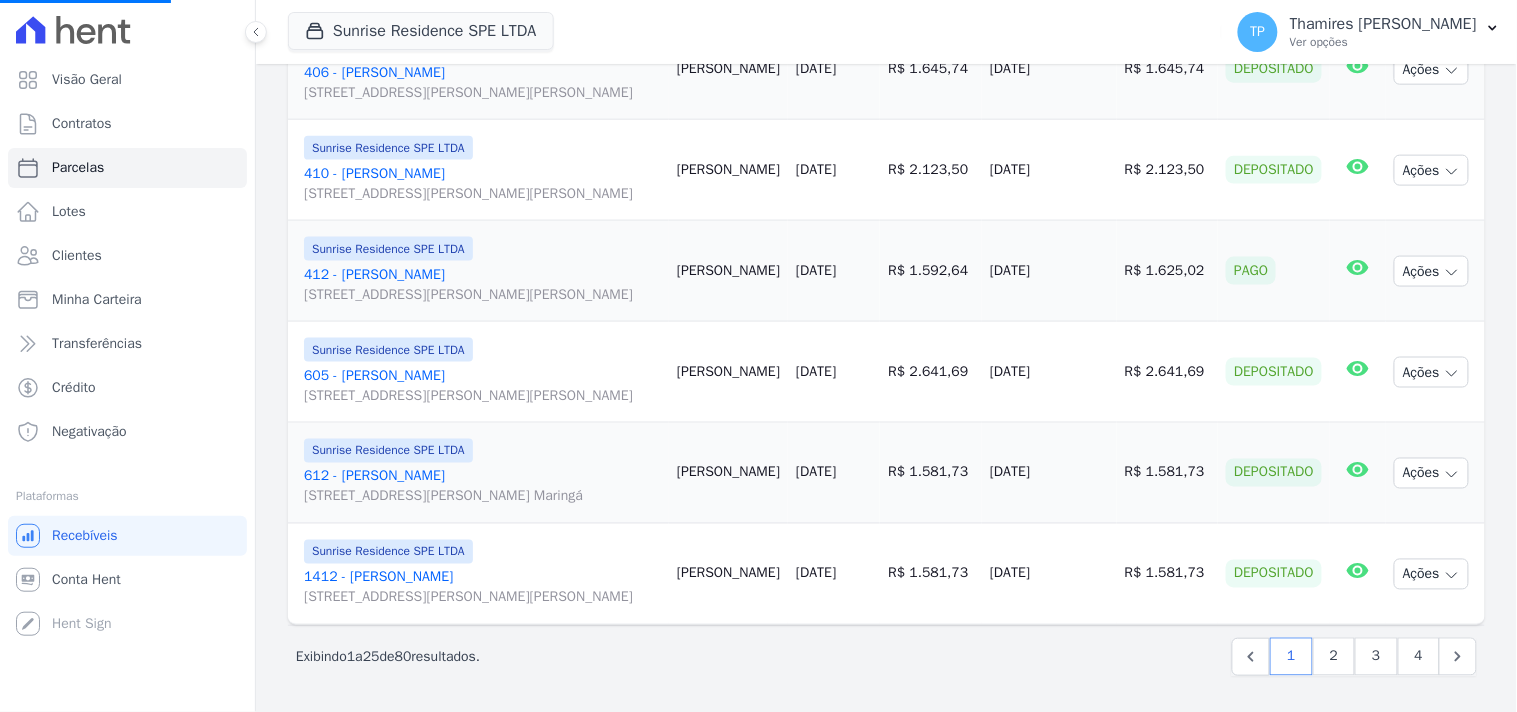 select 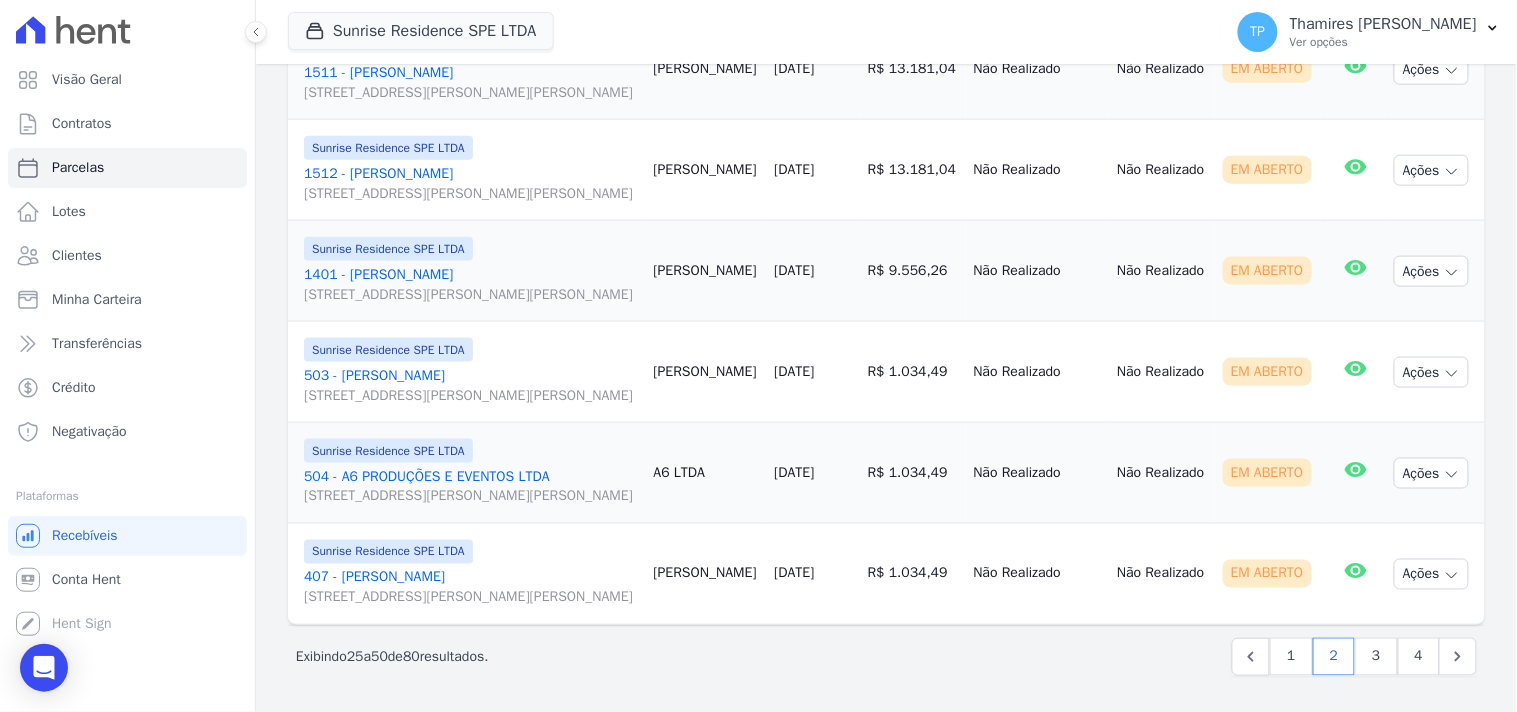 scroll, scrollTop: 3013, scrollLeft: 0, axis: vertical 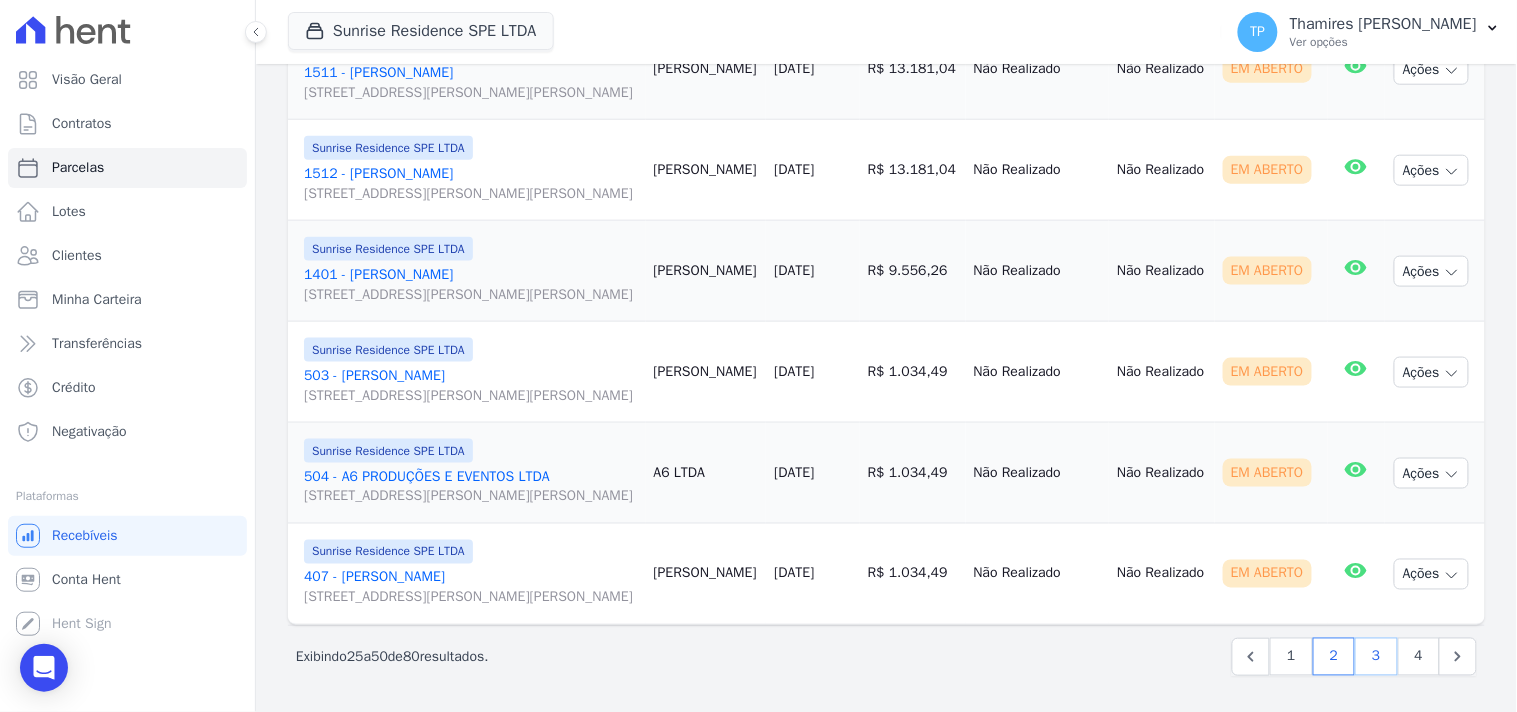 click on "3" at bounding box center (1376, 657) 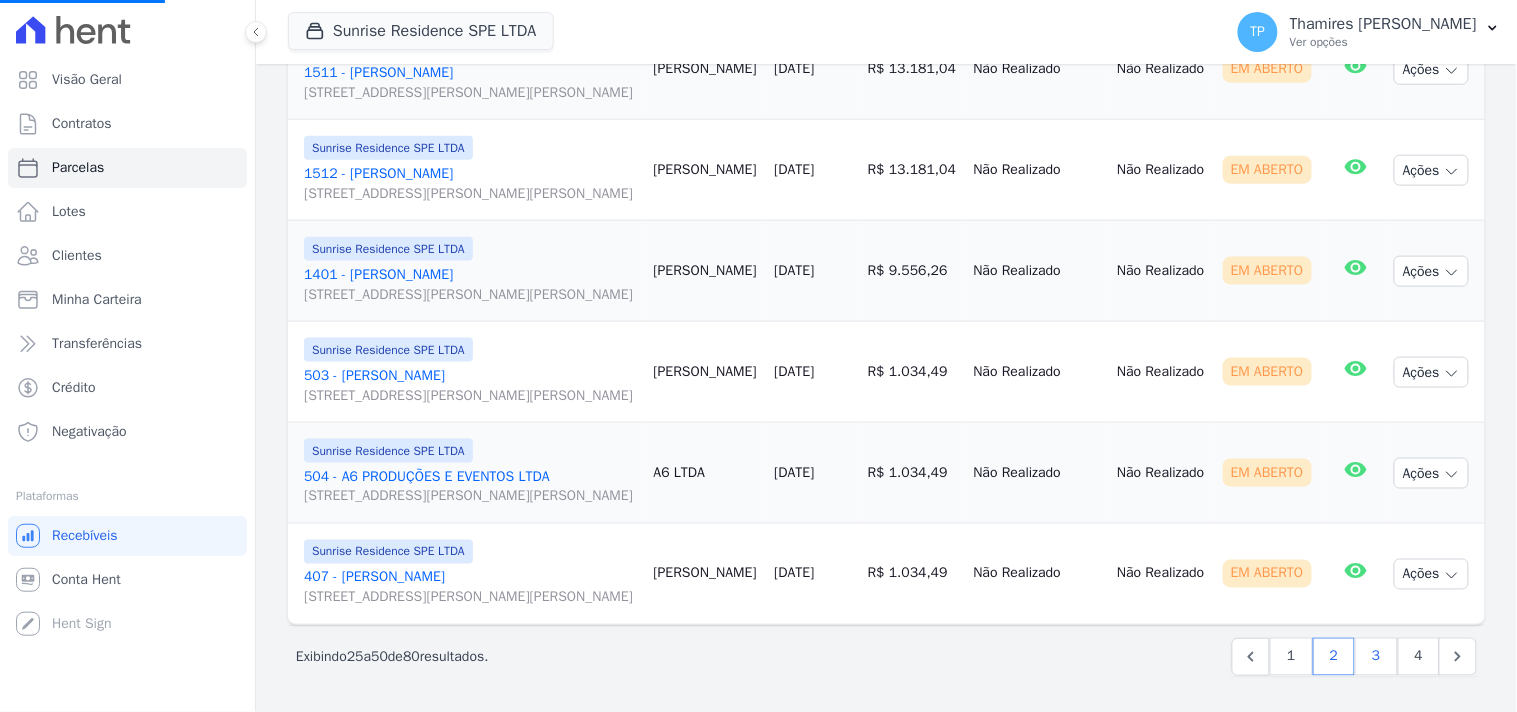 select 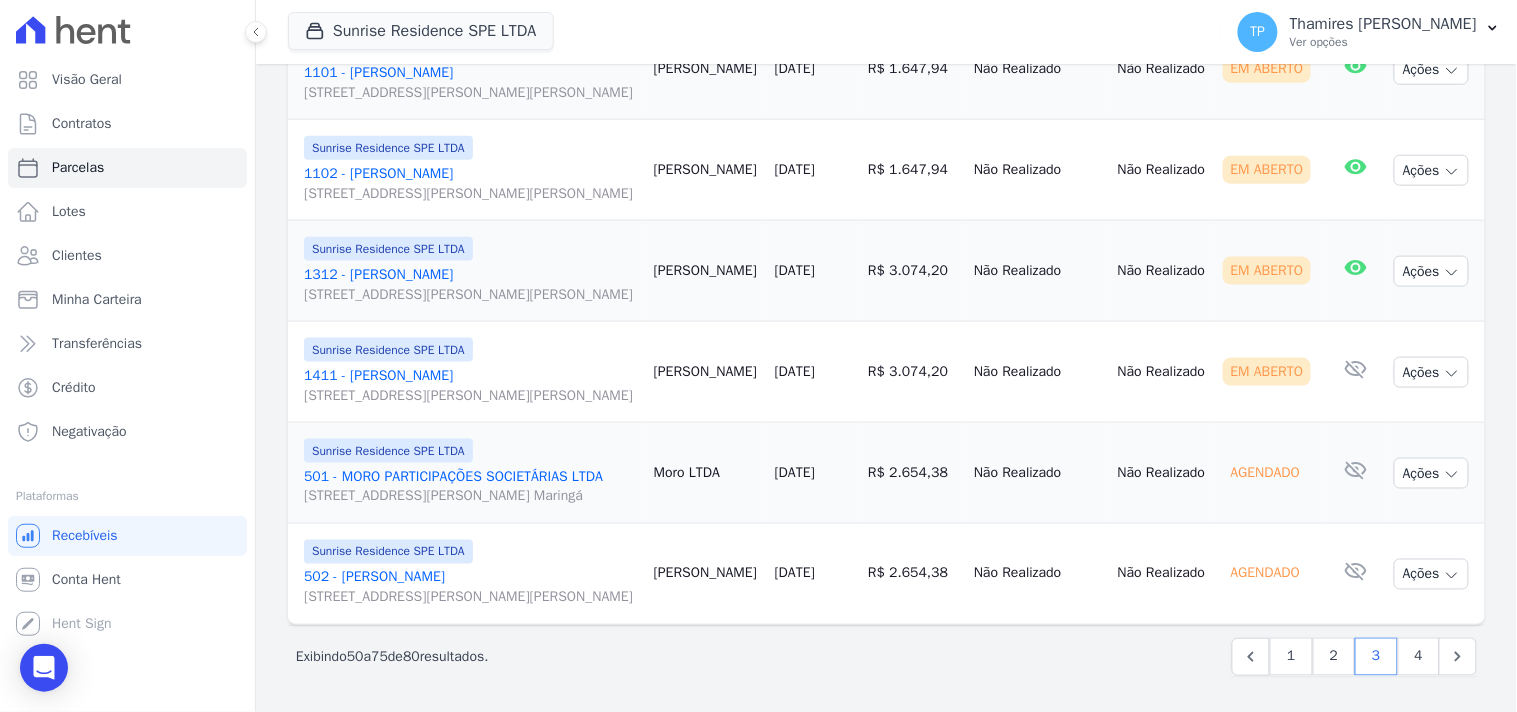 scroll, scrollTop: 3013, scrollLeft: 0, axis: vertical 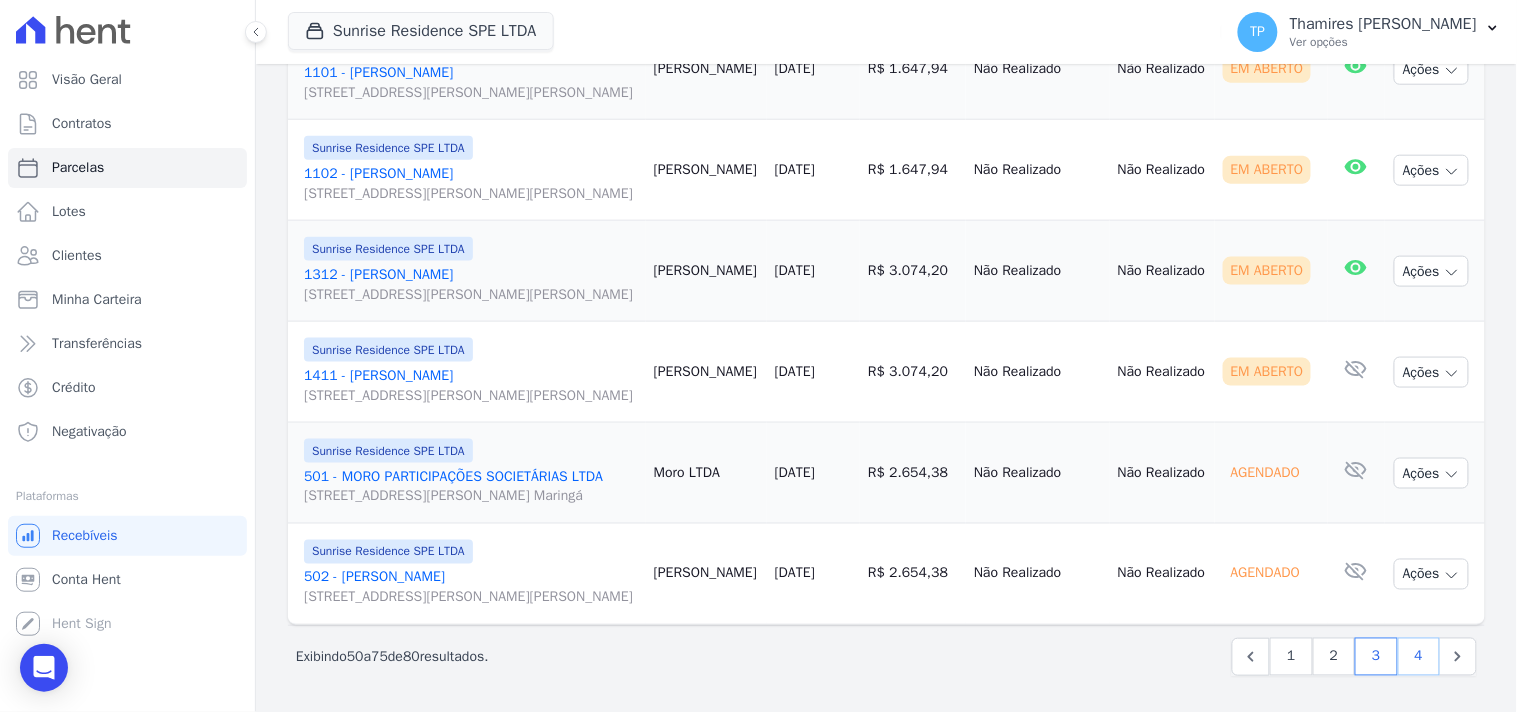 click on "4" at bounding box center (1419, 657) 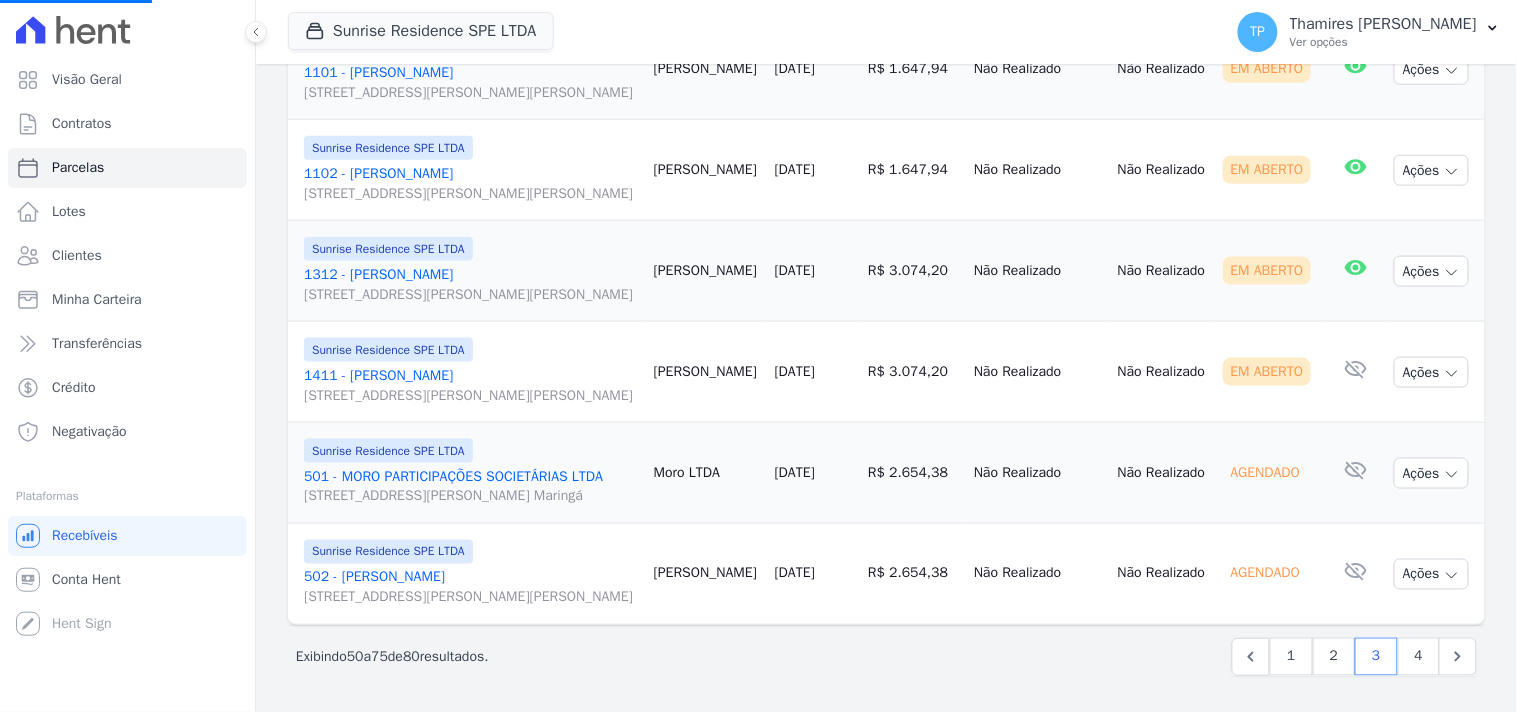 select 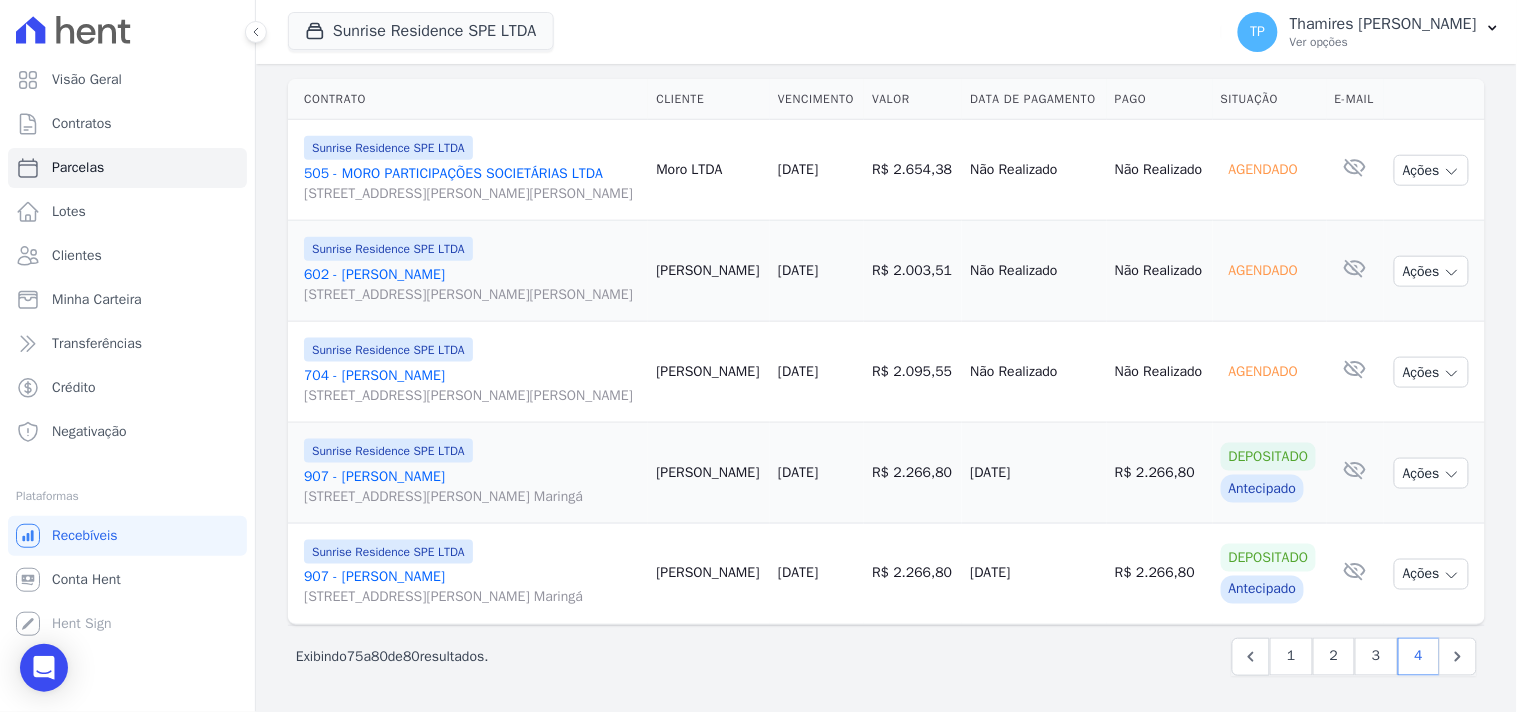 scroll, scrollTop: 592, scrollLeft: 0, axis: vertical 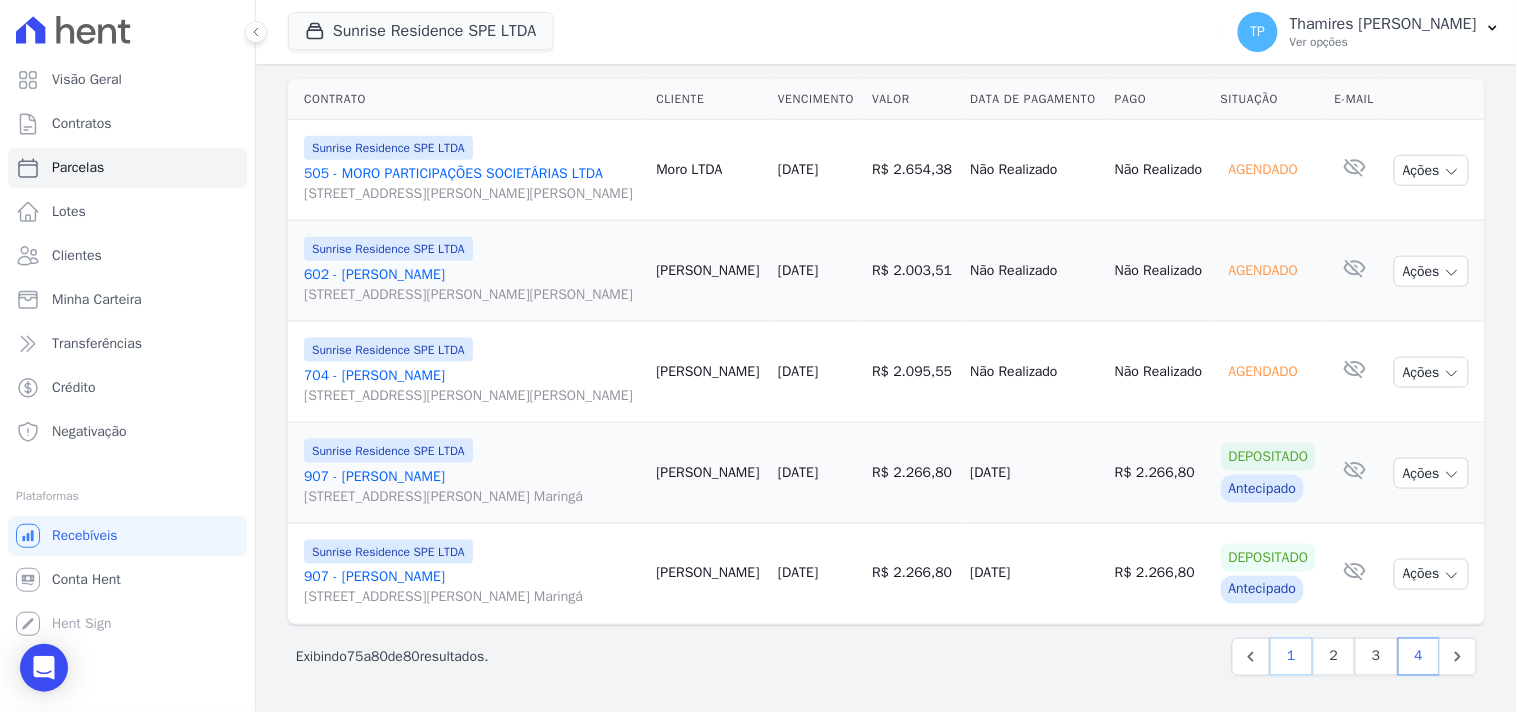 click on "1" at bounding box center (1291, 657) 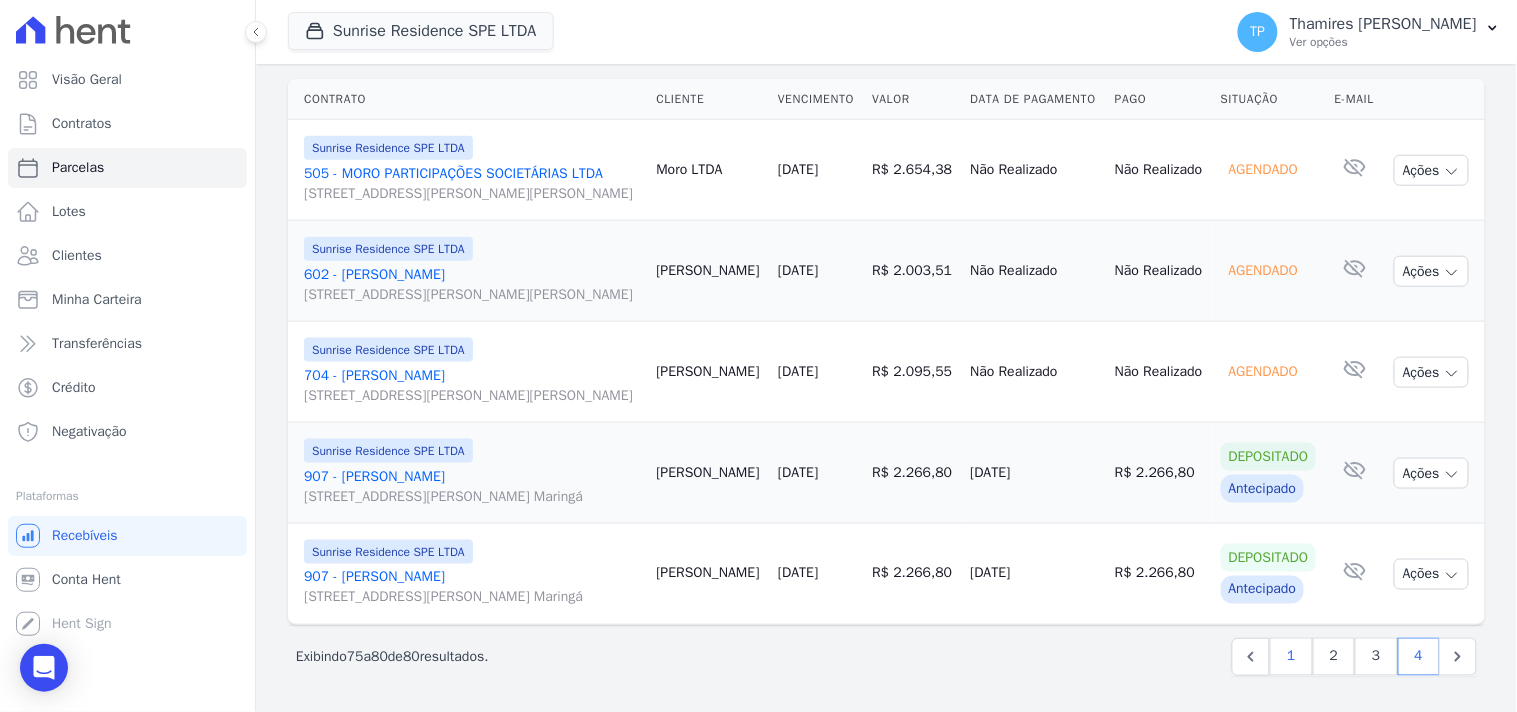 select 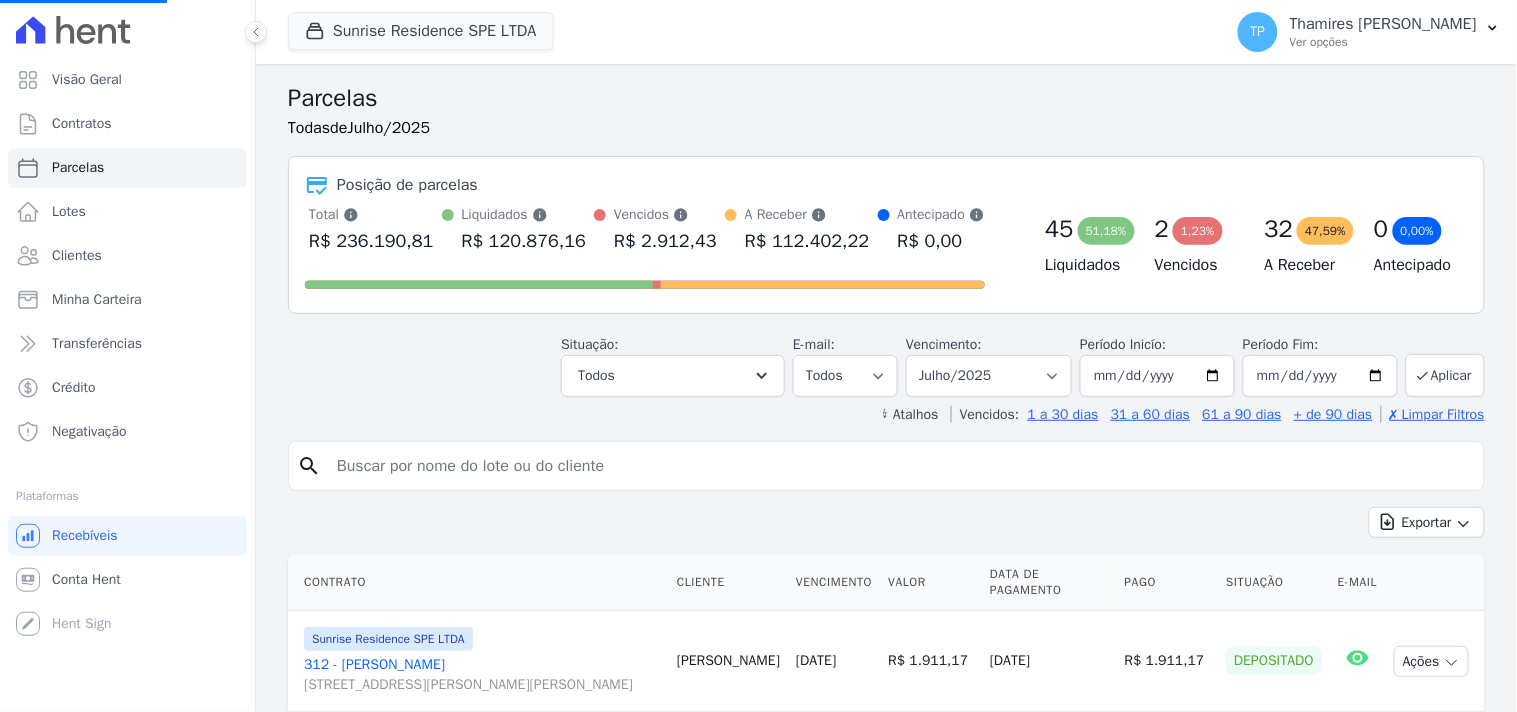 select 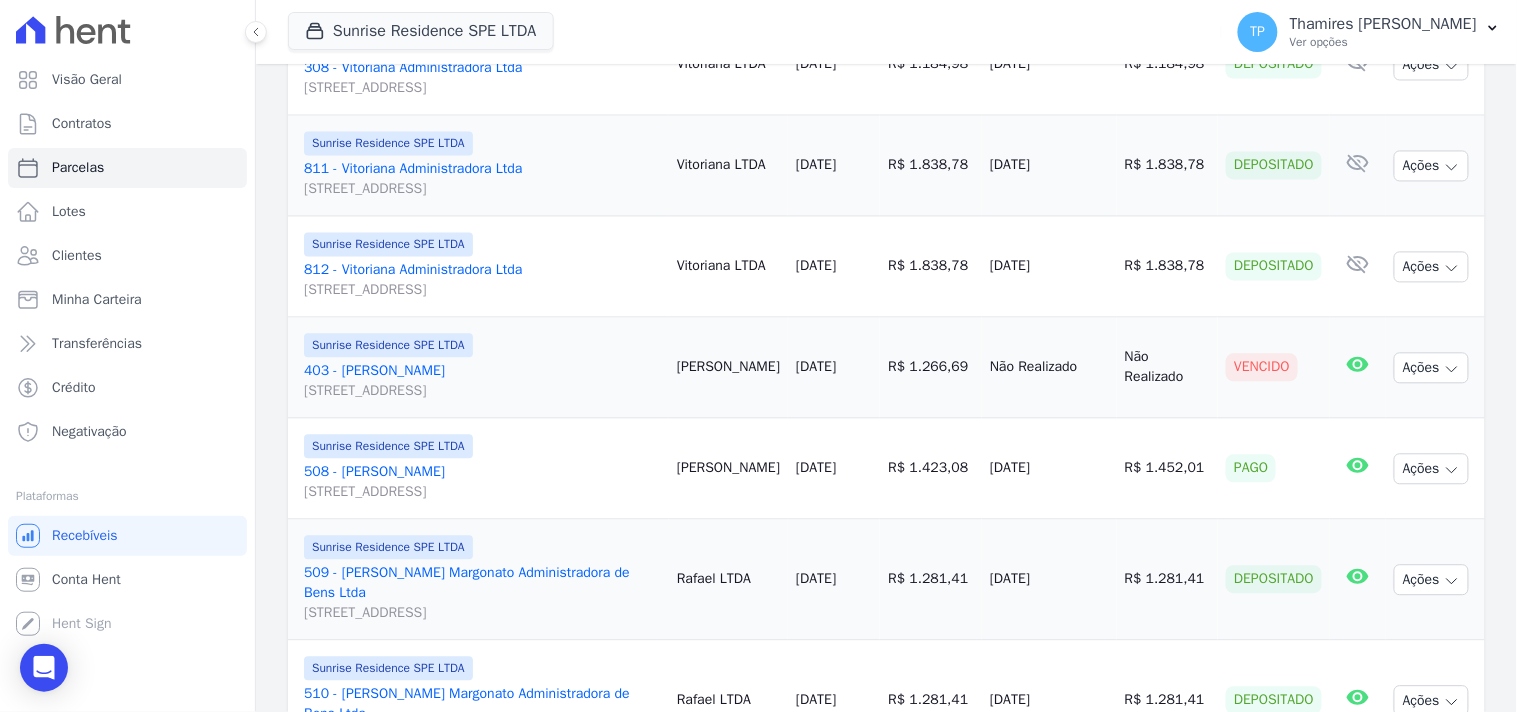 scroll, scrollTop: 1111, scrollLeft: 0, axis: vertical 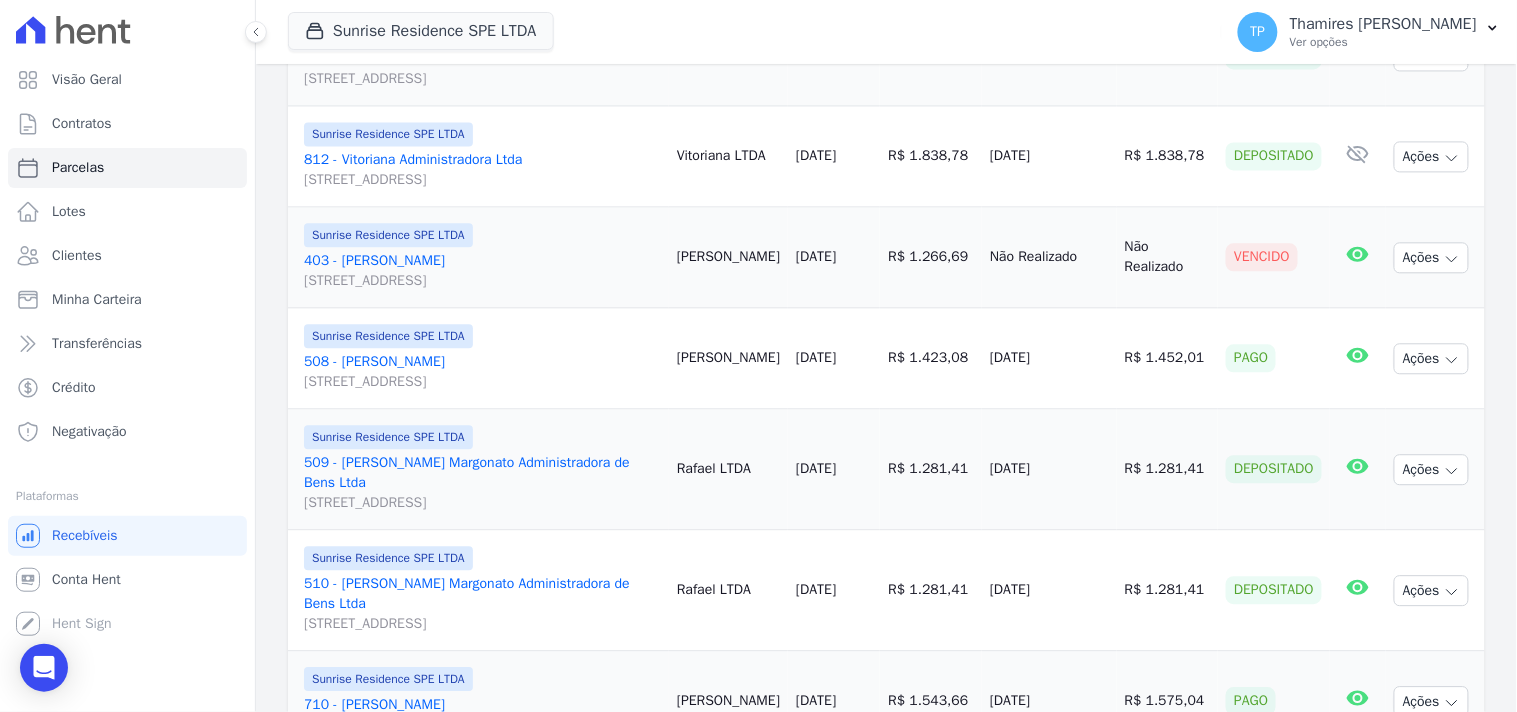 click on "403 - Camila [GEOGRAPHIC_DATA][STREET_ADDRESS][GEOGRAPHIC_DATA]" at bounding box center (482, 271) 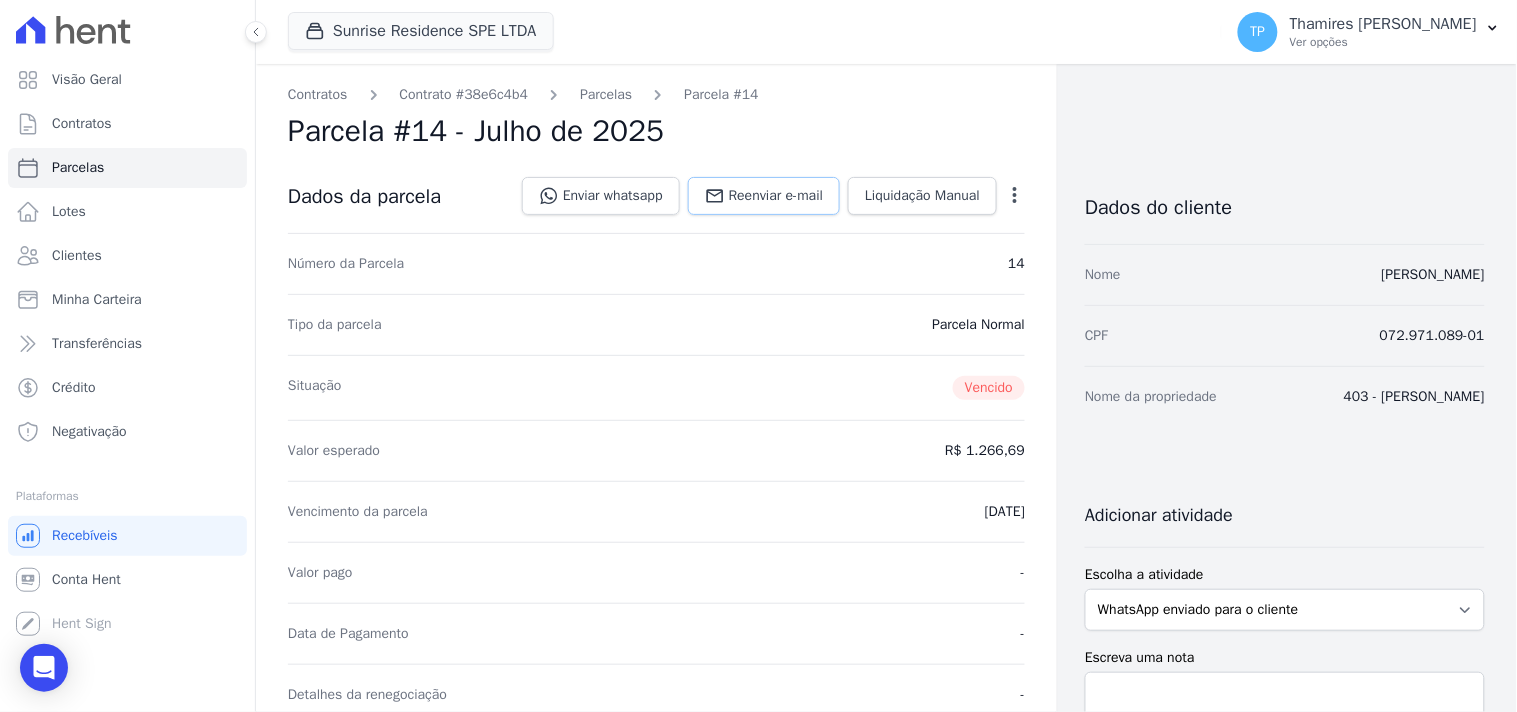click on "Reenviar e-mail" at bounding box center (776, 196) 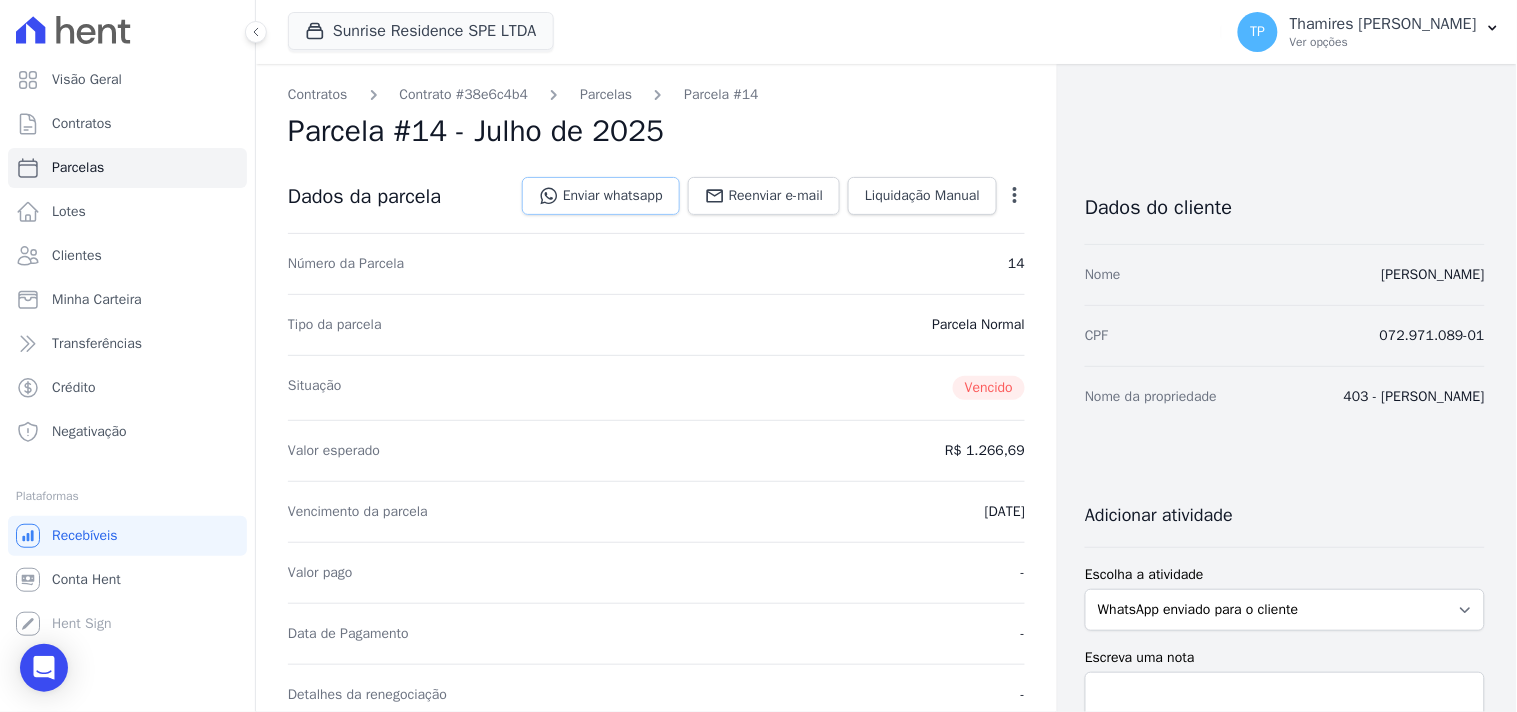 click on "Enviar whatsapp" at bounding box center (601, 196) 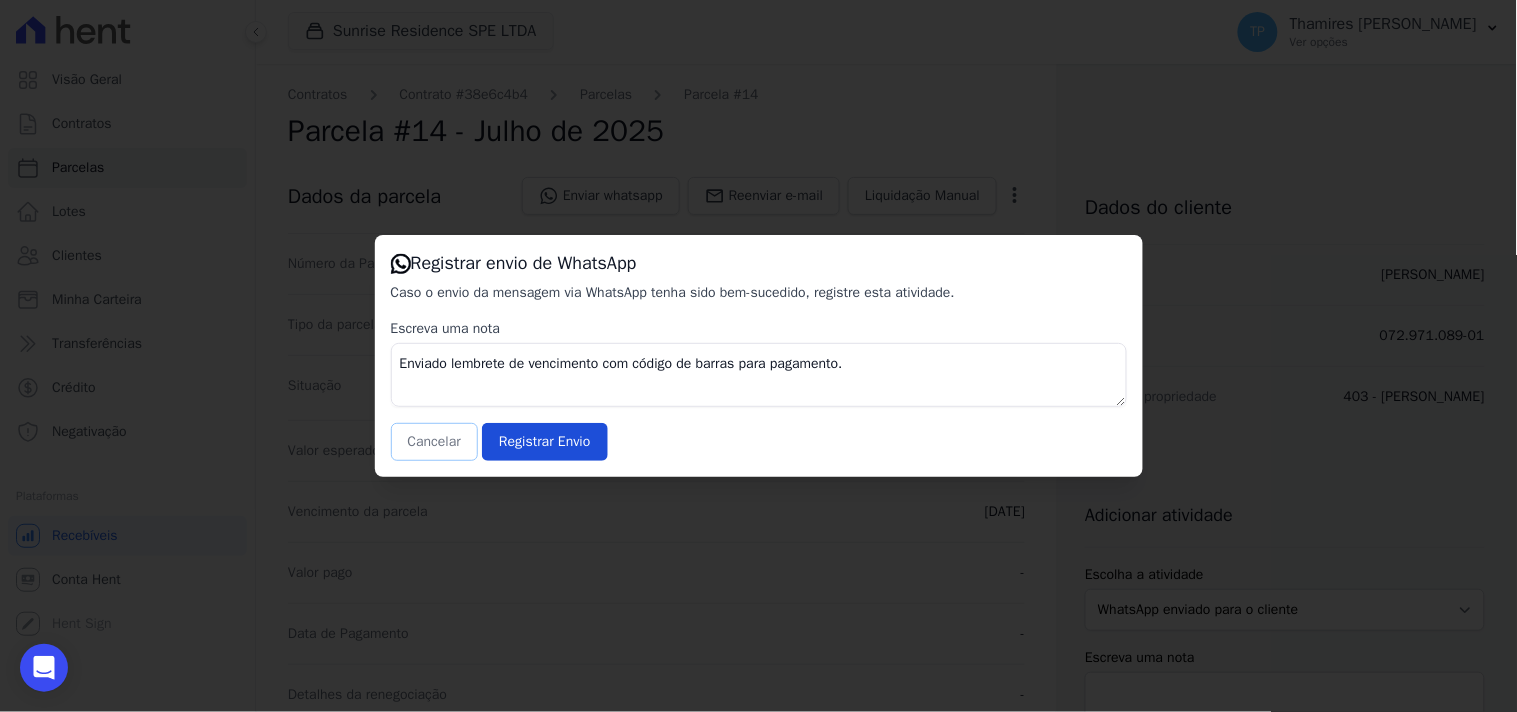 click on "Cancelar" at bounding box center [434, 442] 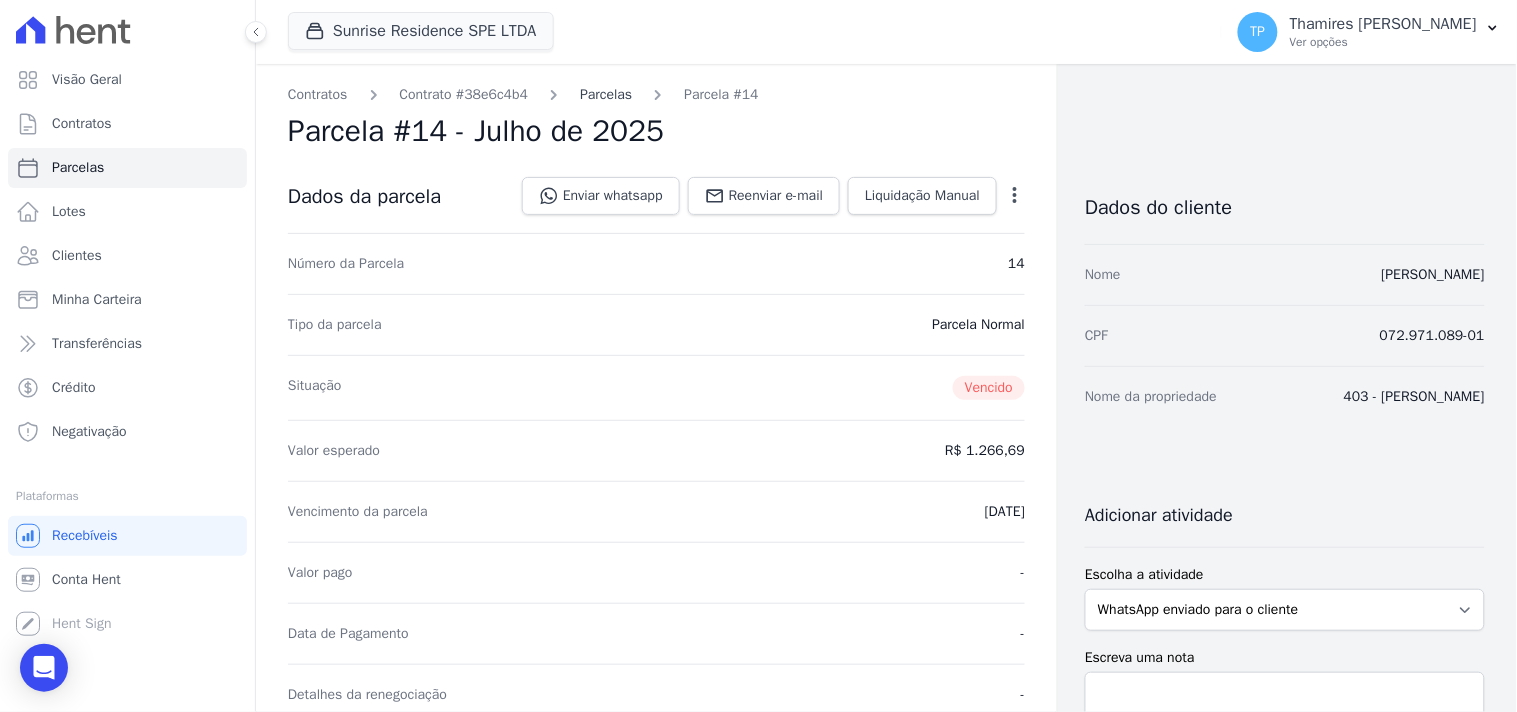 click on "Parcelas" at bounding box center [606, 94] 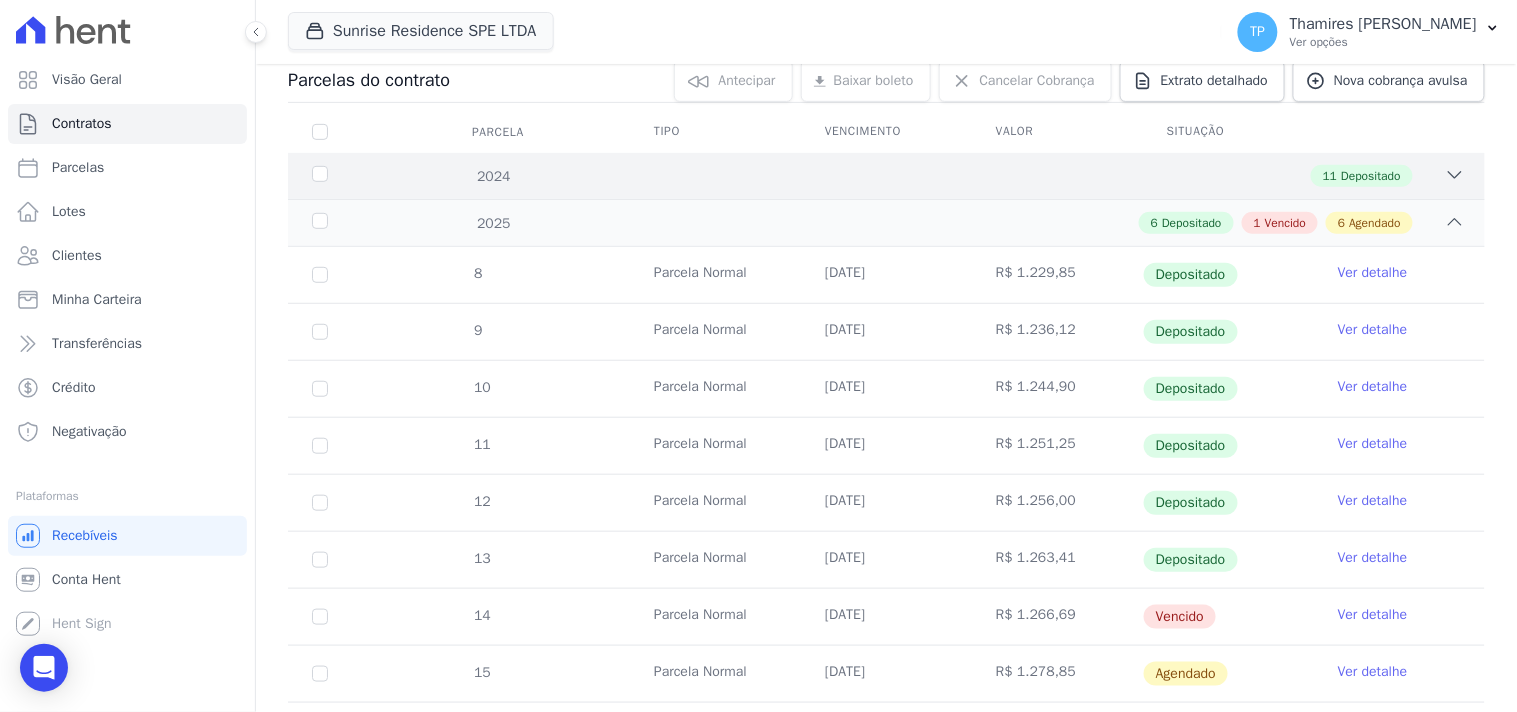 scroll, scrollTop: 0, scrollLeft: 0, axis: both 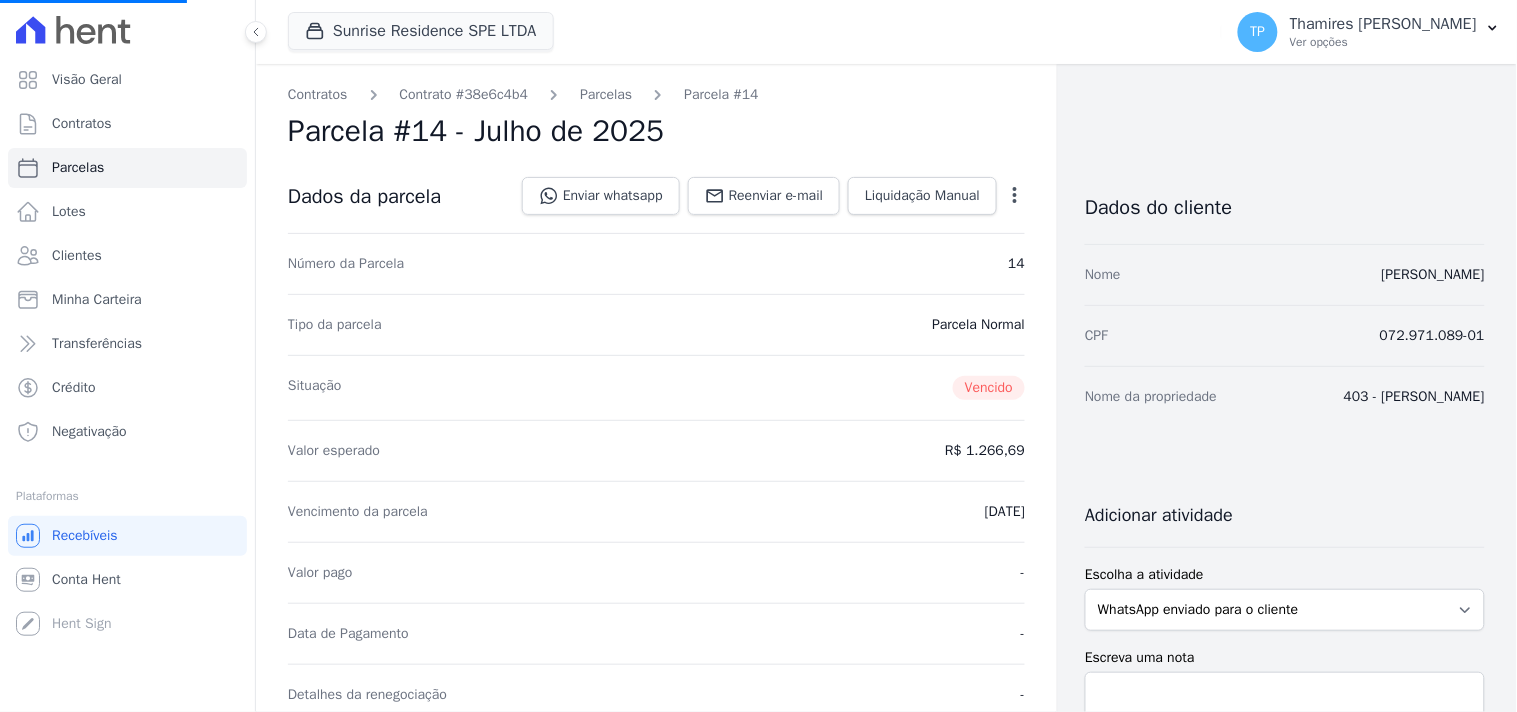 select 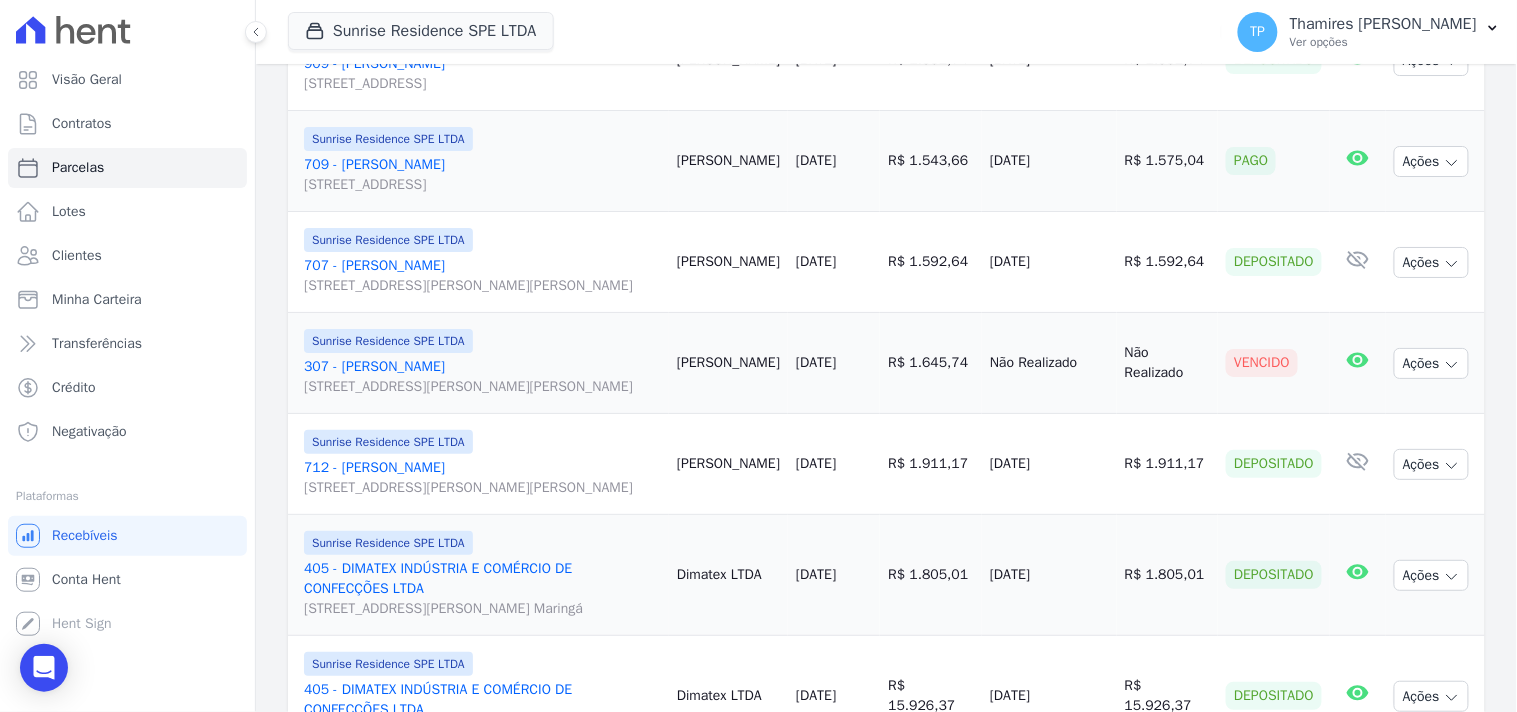 scroll, scrollTop: 1888, scrollLeft: 0, axis: vertical 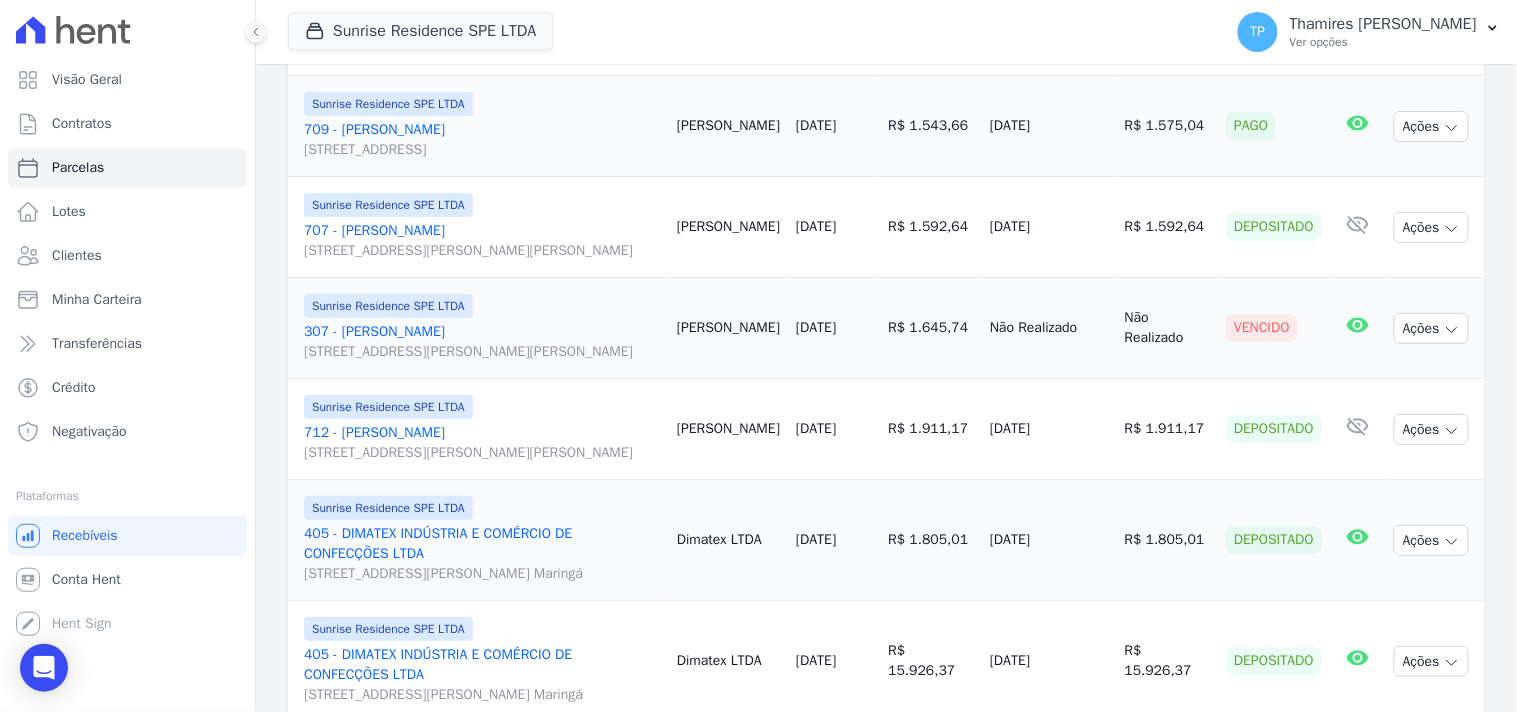 click on "307 - [PERSON_NAME]
[STREET_ADDRESS][PERSON_NAME][PERSON_NAME]" at bounding box center [482, 342] 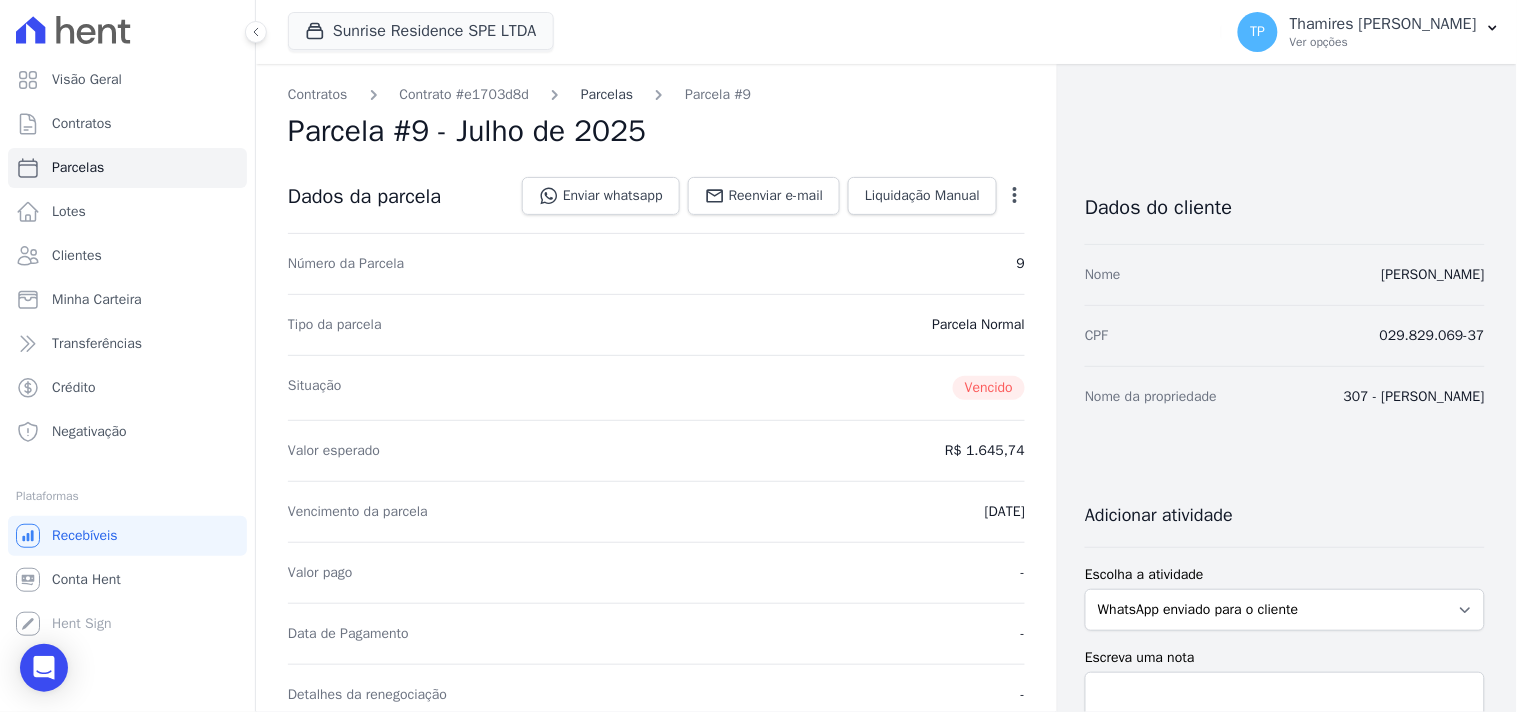 click on "Parcelas" at bounding box center [607, 94] 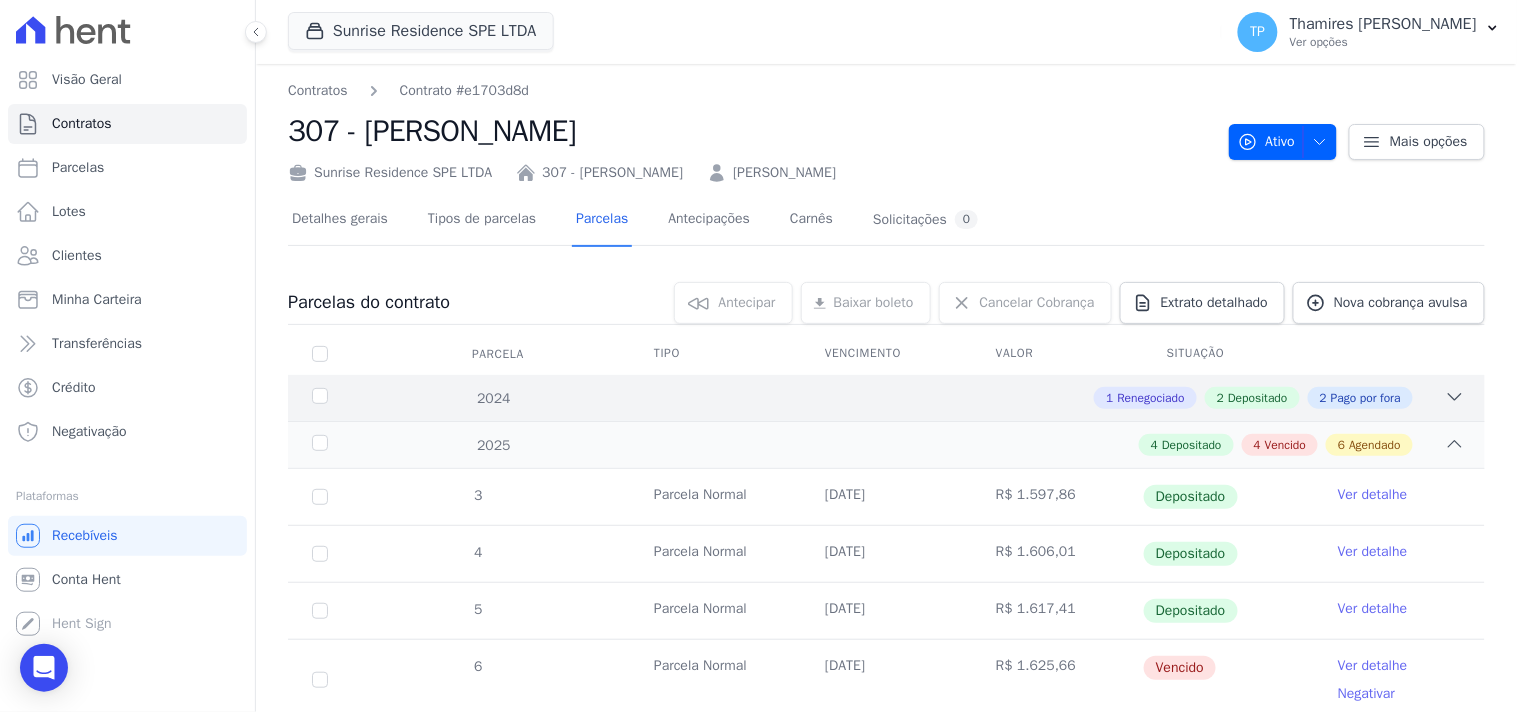 scroll, scrollTop: 333, scrollLeft: 0, axis: vertical 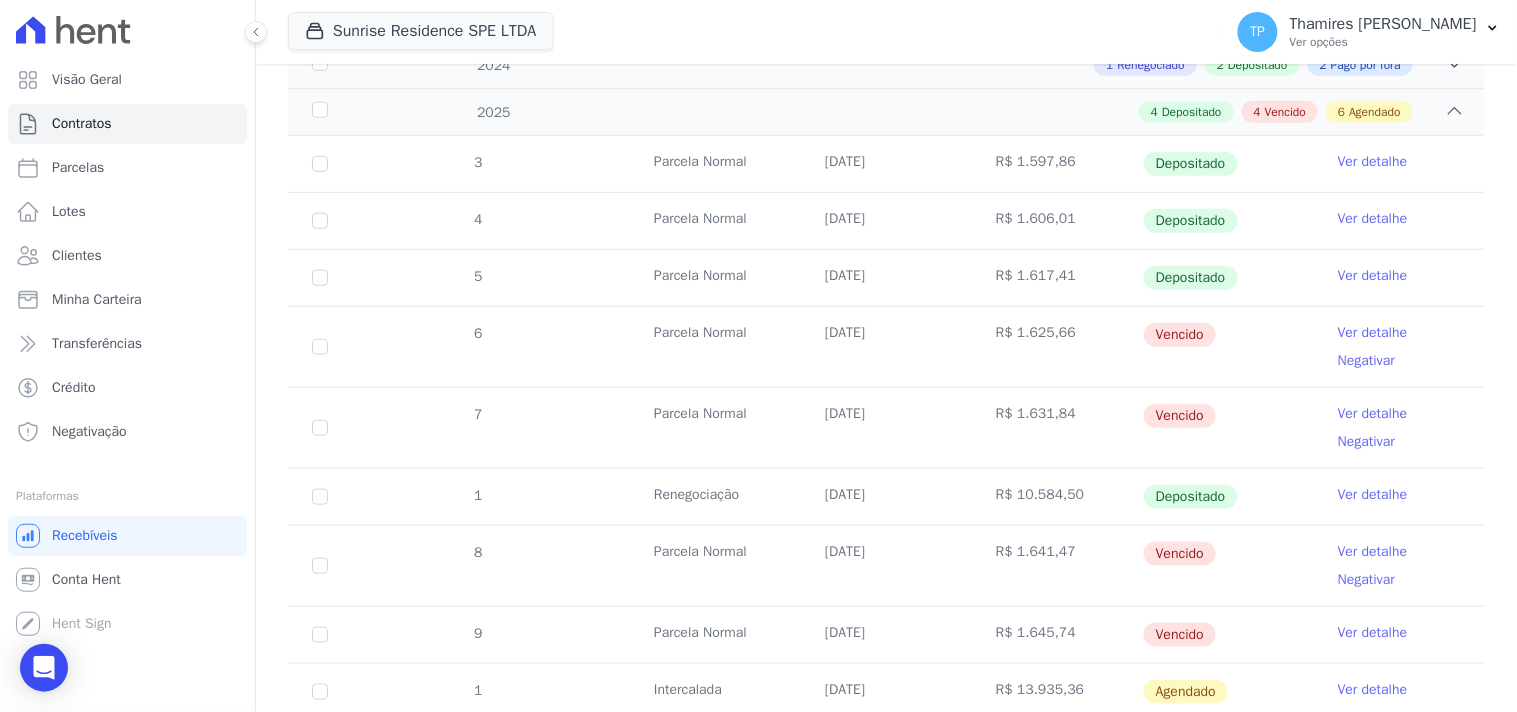 click on "Ver detalhe" at bounding box center (1373, 333) 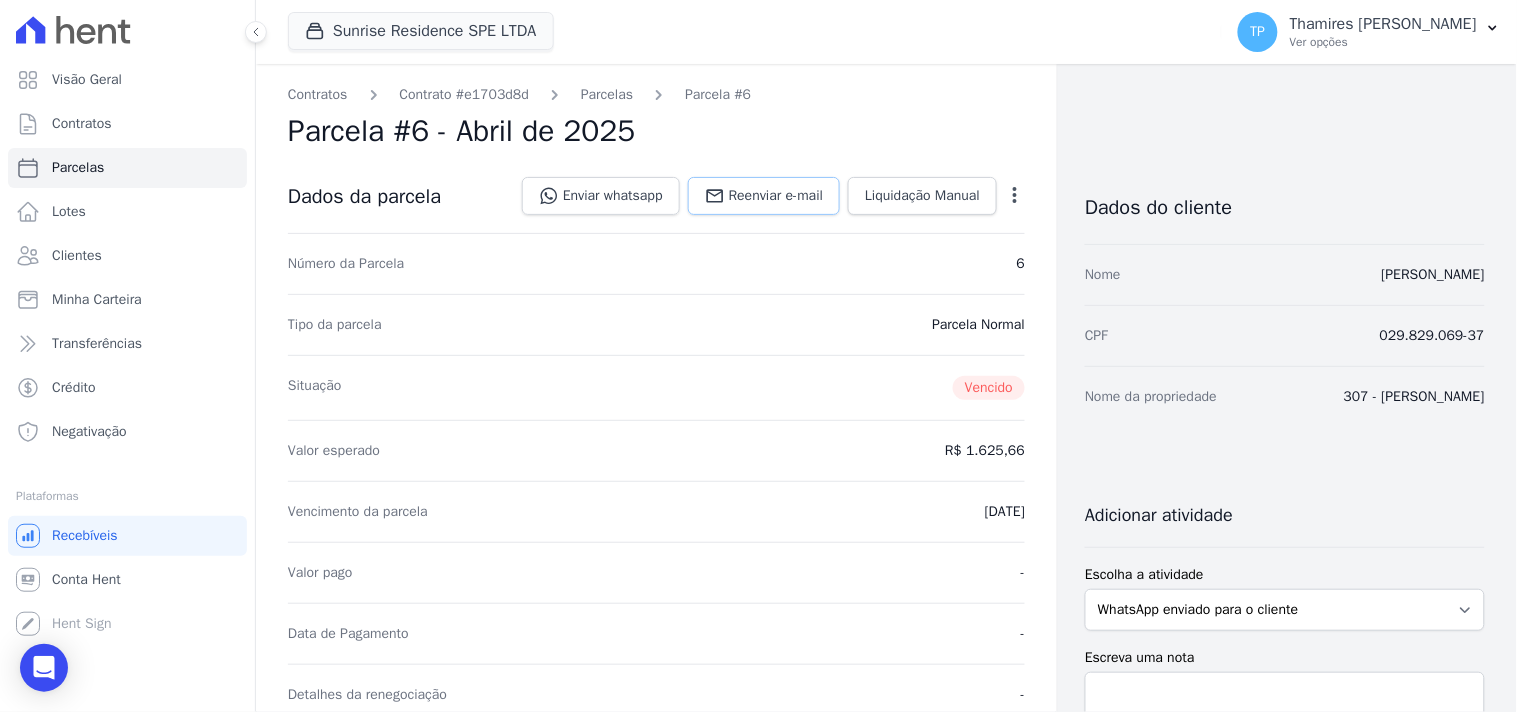 drag, startPoint x: 772, startPoint y: 197, endPoint x: 625, endPoint y: 191, distance: 147.12239 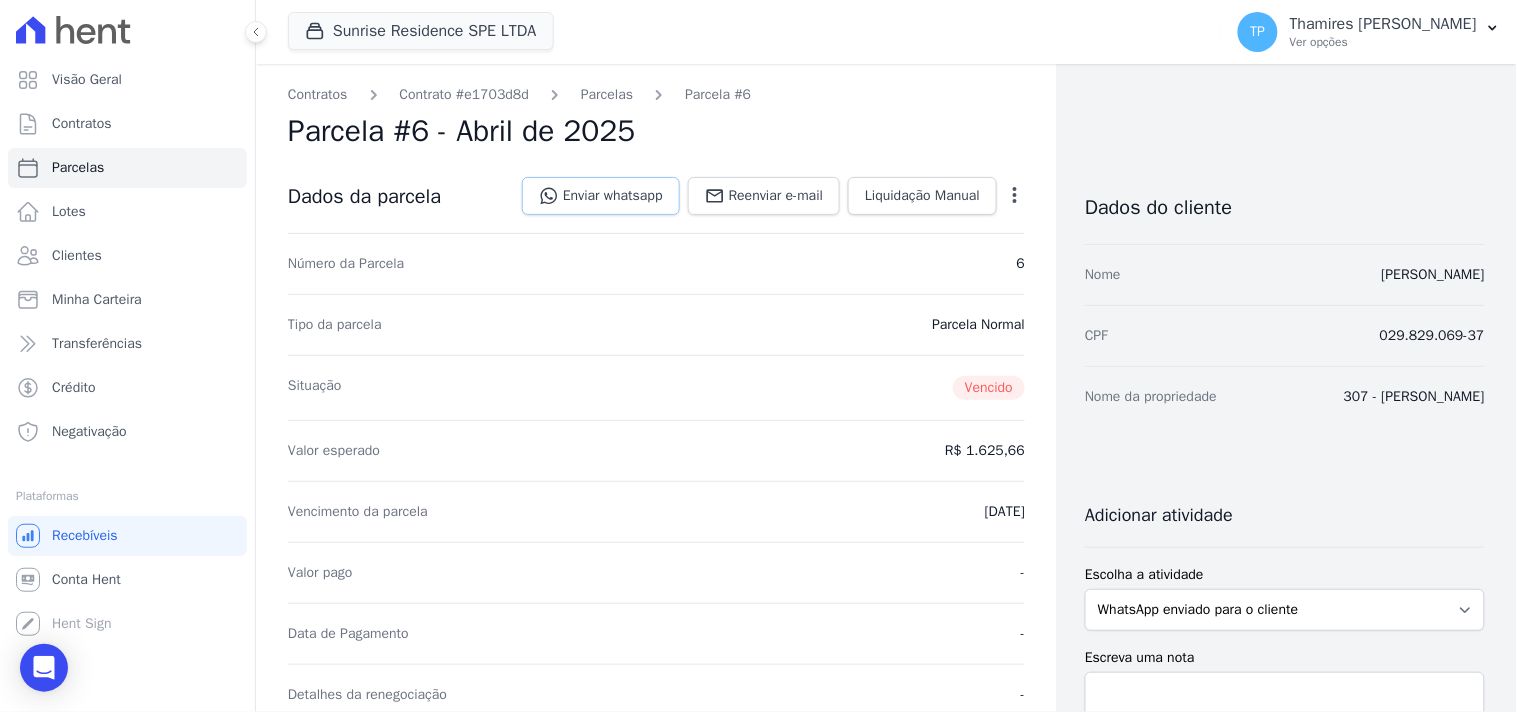 click on "Enviar whatsapp" at bounding box center [601, 196] 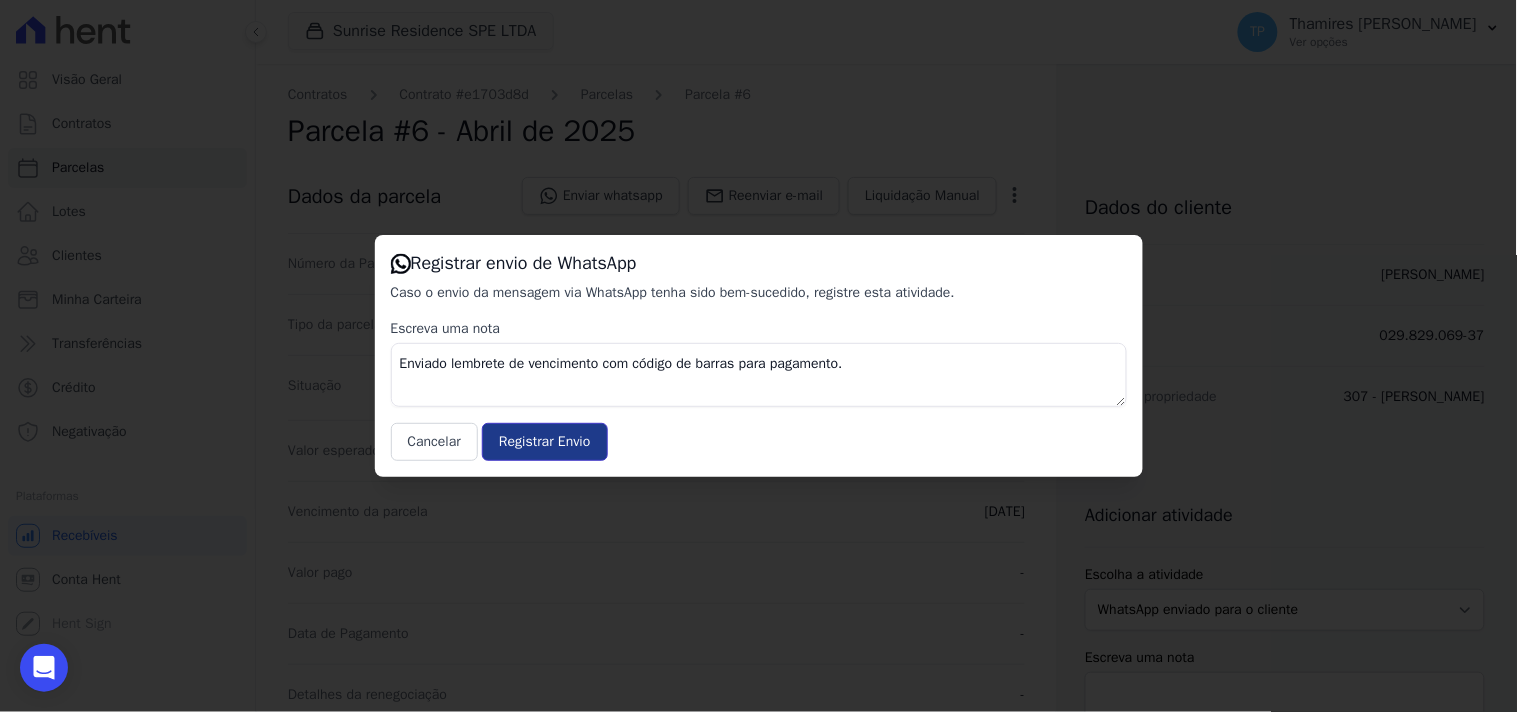 drag, startPoint x: 518, startPoint y: 444, endPoint x: 508, endPoint y: 437, distance: 12.206555 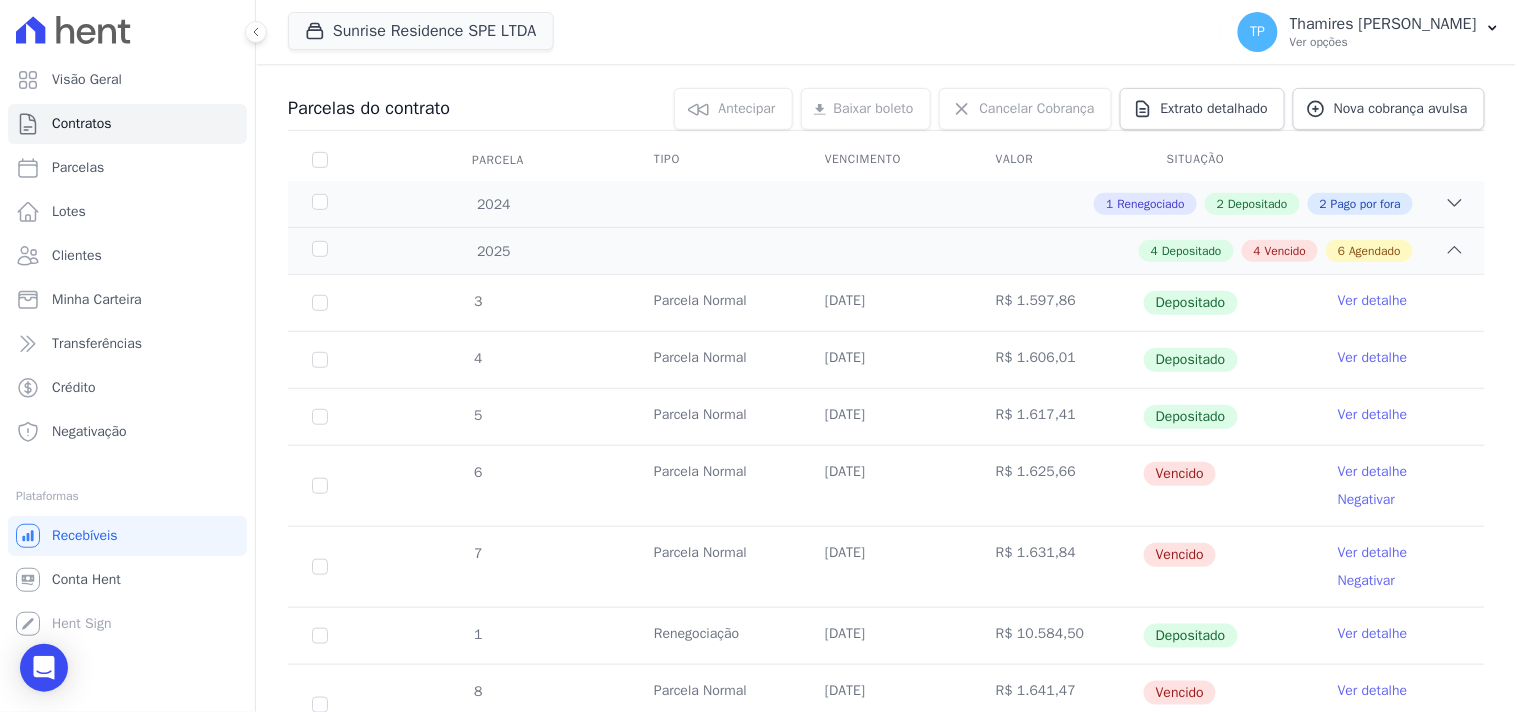 scroll, scrollTop: 555, scrollLeft: 0, axis: vertical 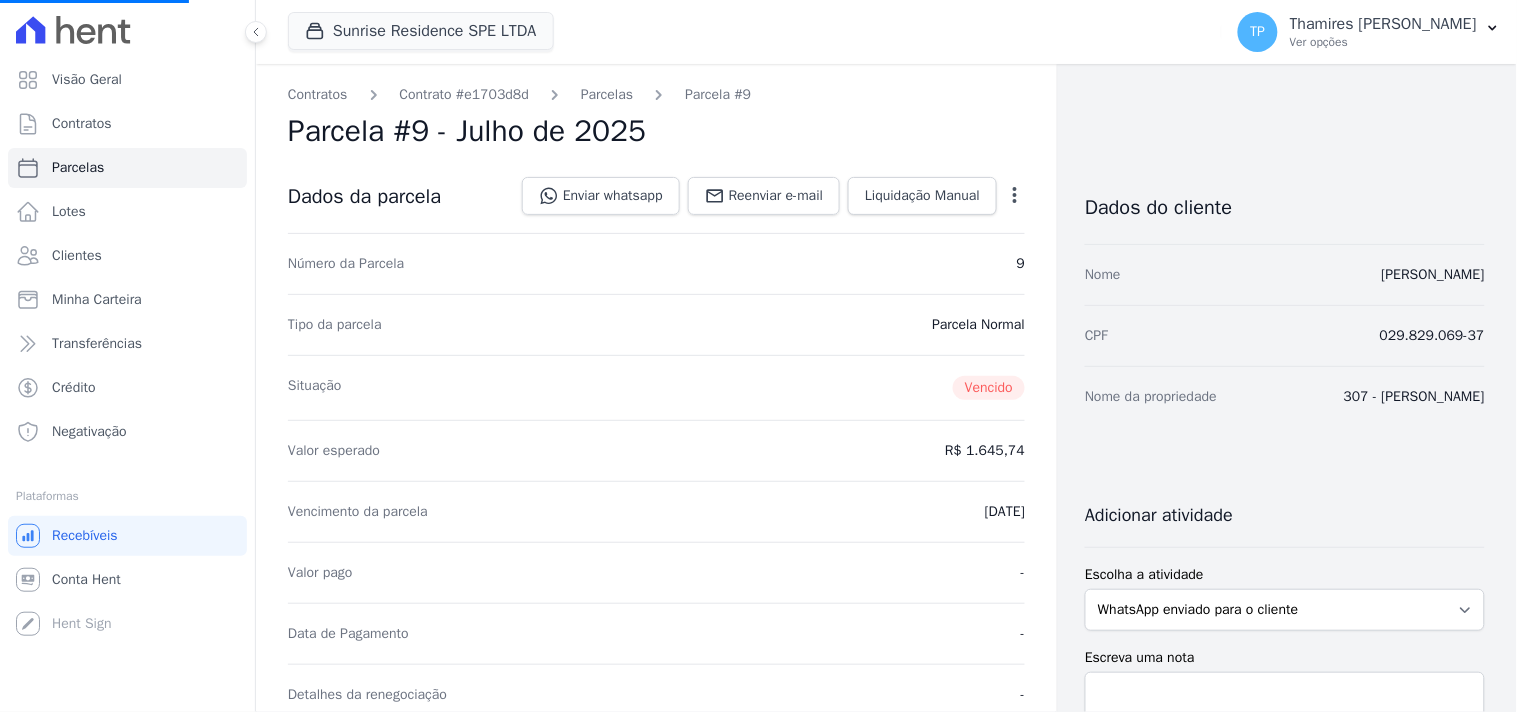 select 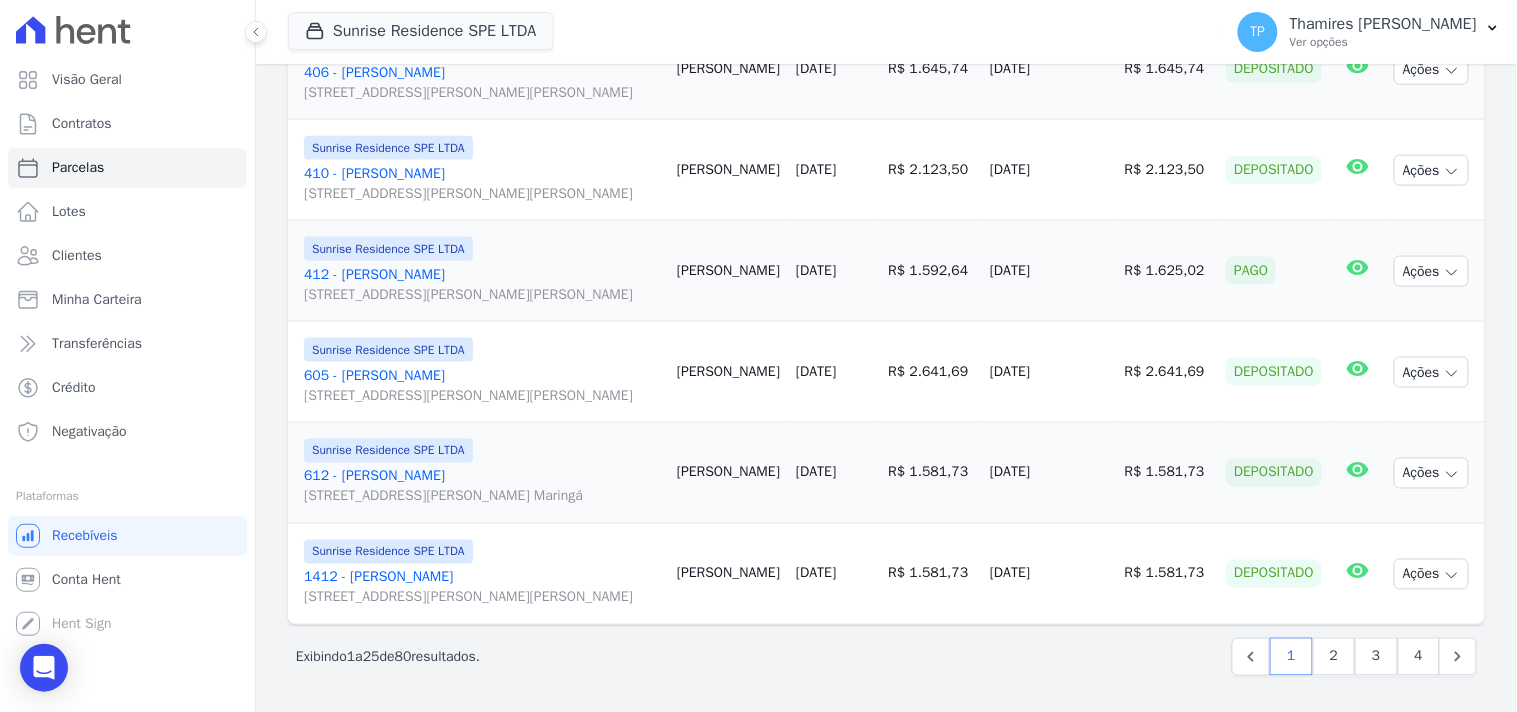 scroll, scrollTop: 2853, scrollLeft: 0, axis: vertical 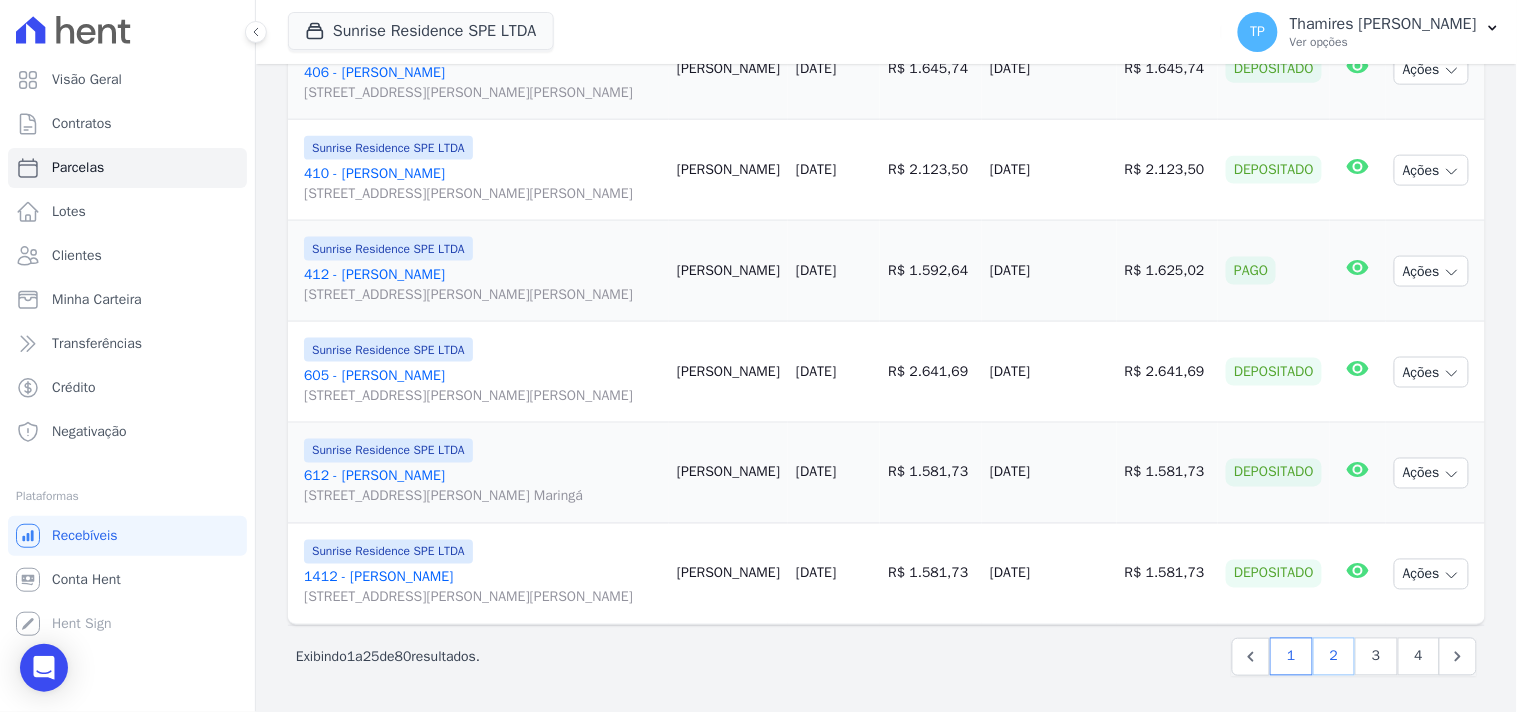 drag, startPoint x: 1304, startPoint y: 650, endPoint x: 1296, endPoint y: 634, distance: 17.888544 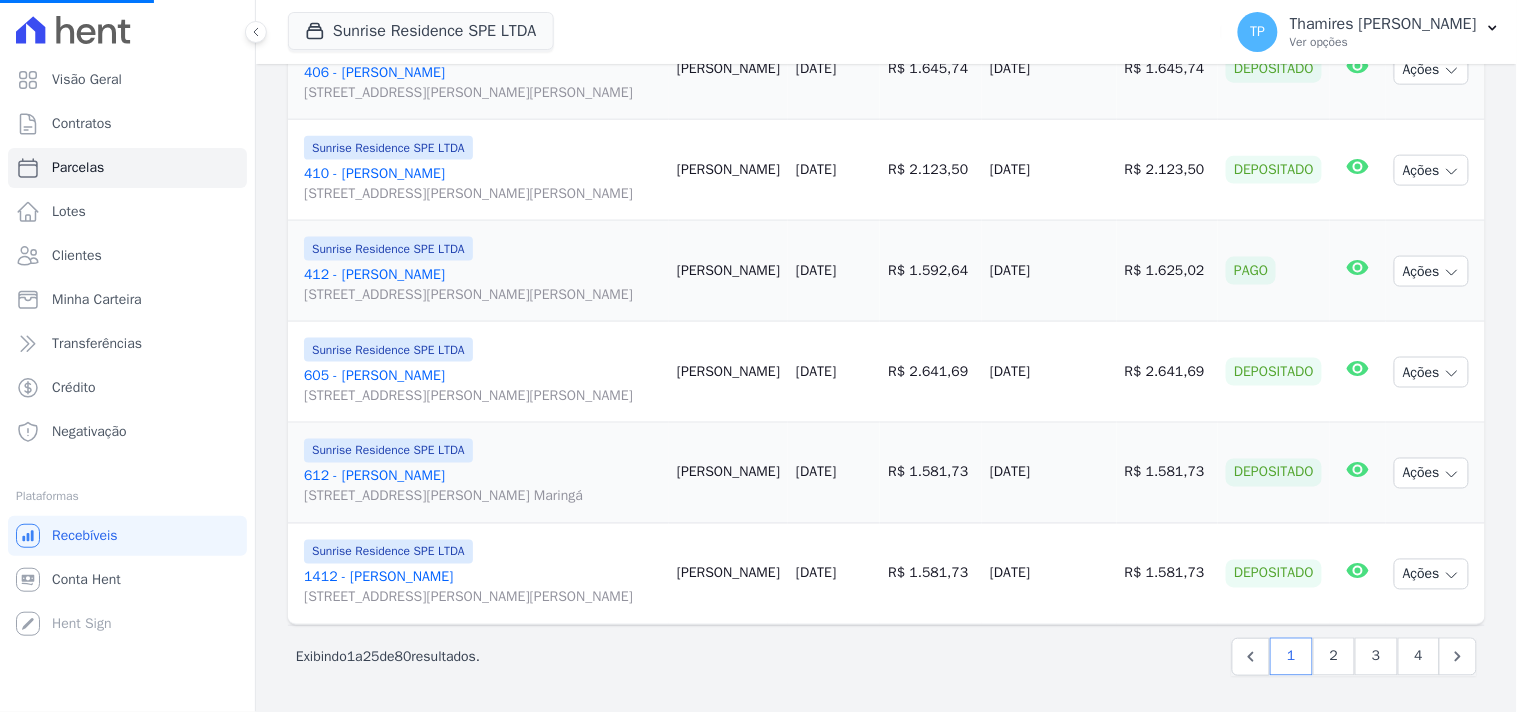 select 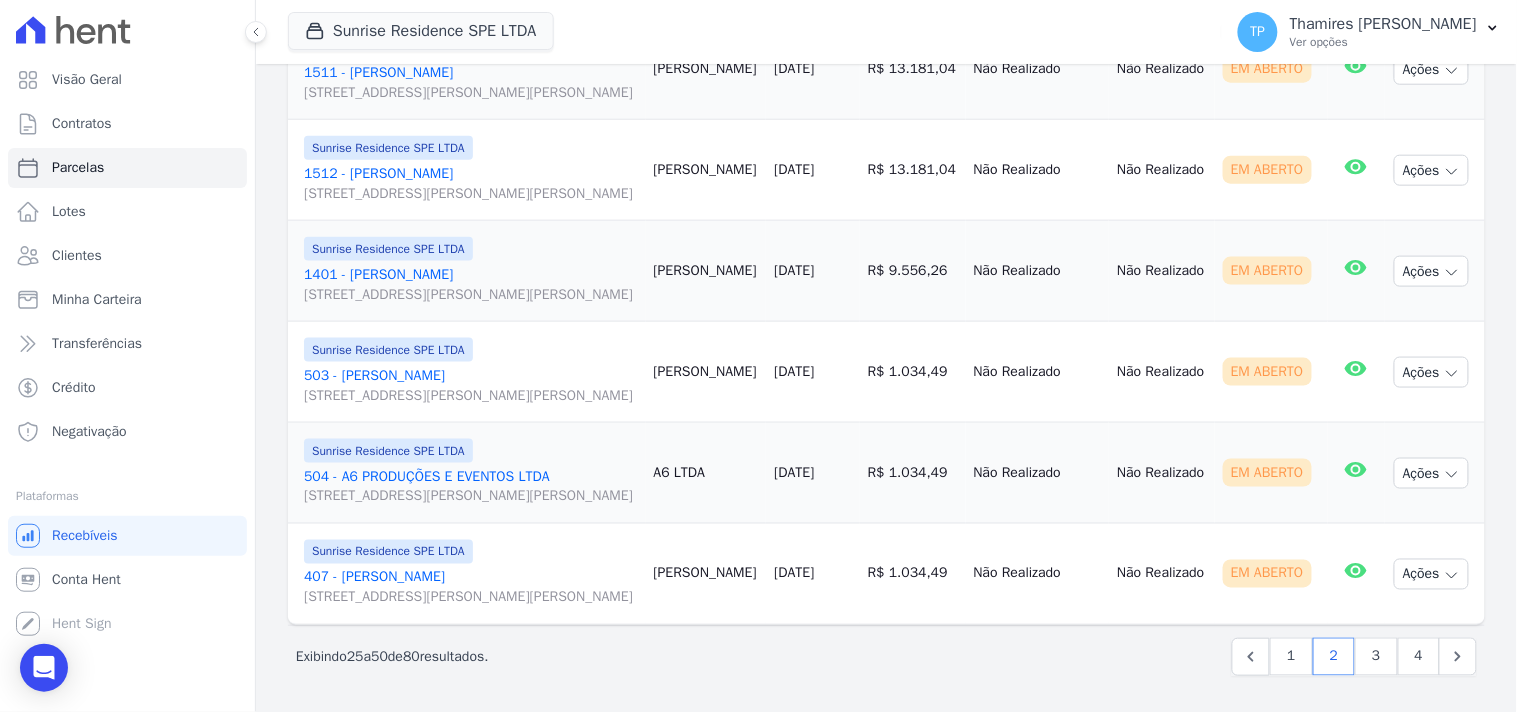 scroll, scrollTop: 3000, scrollLeft: 0, axis: vertical 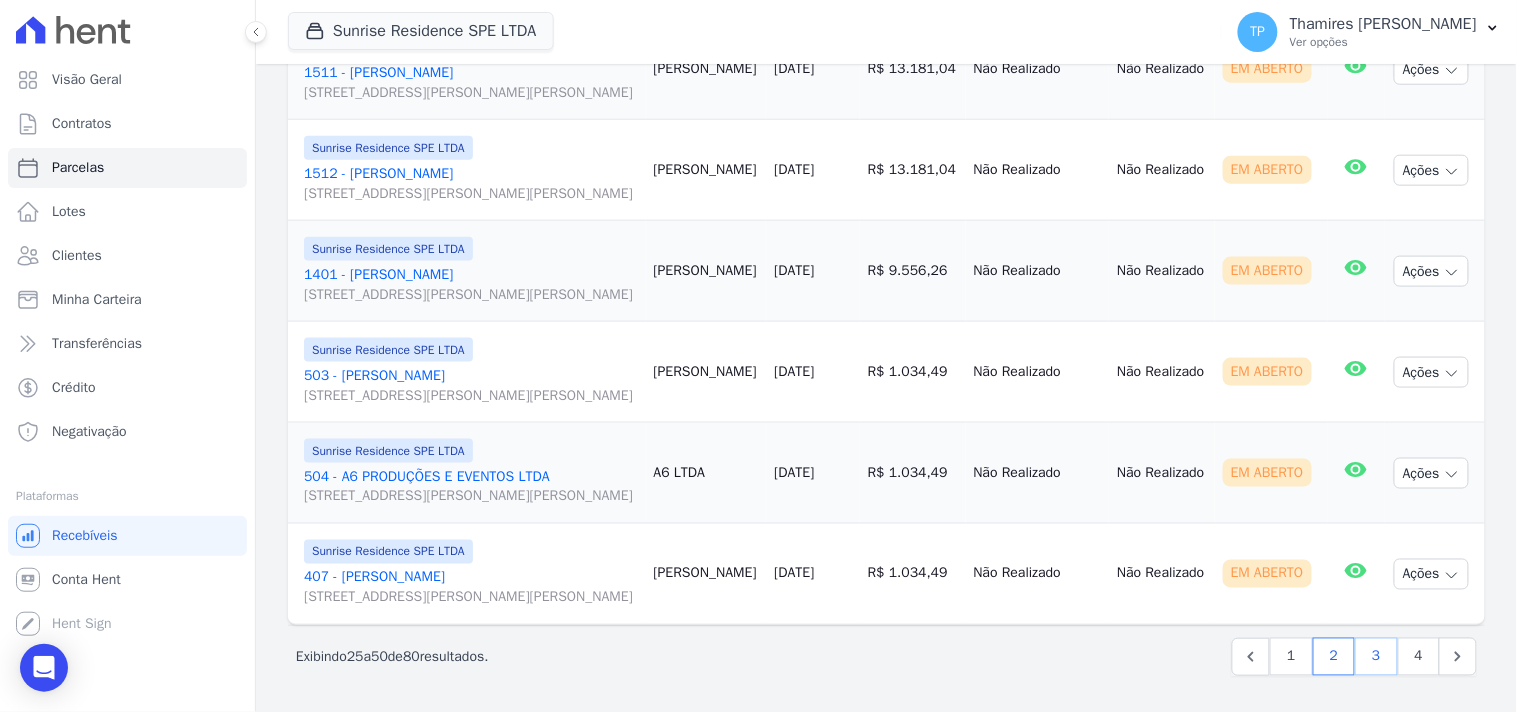 click on "3" at bounding box center [1376, 657] 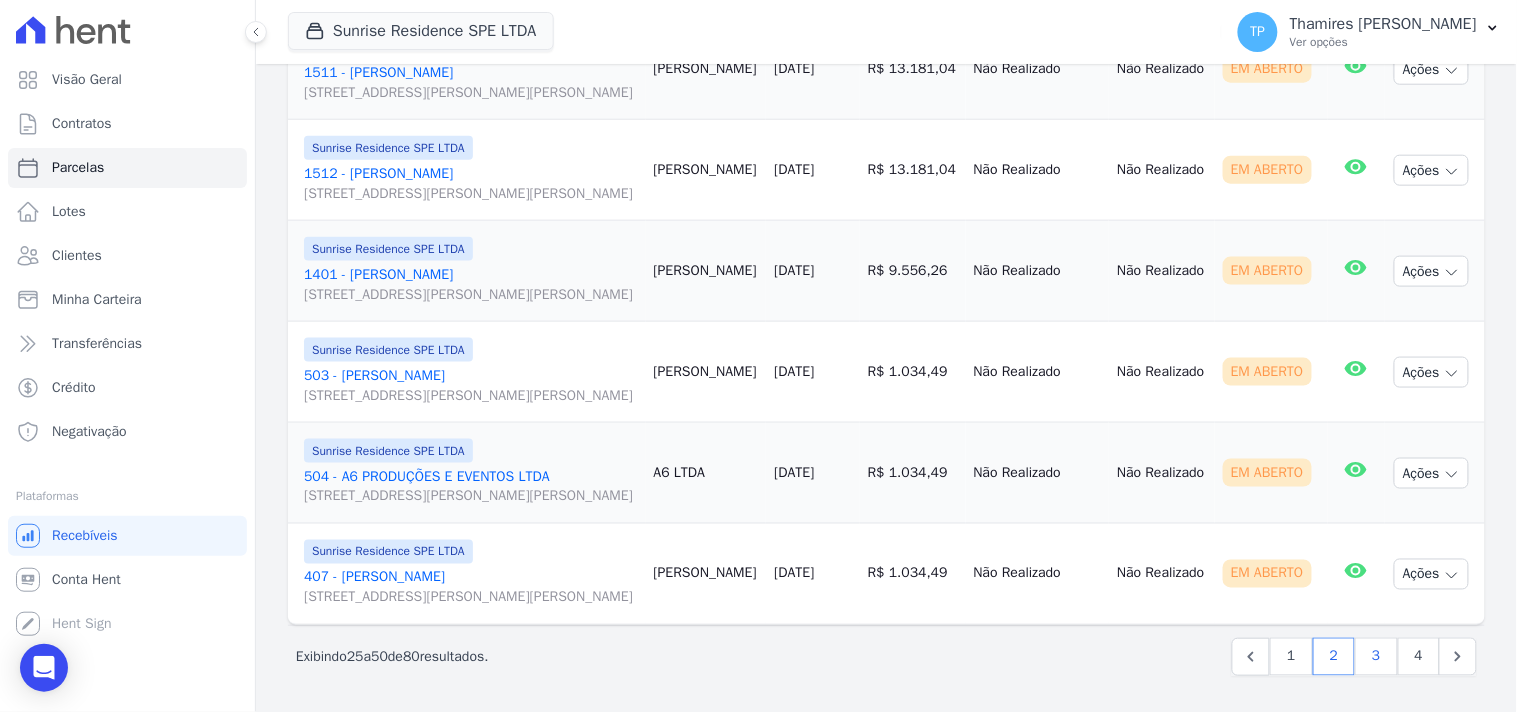 select 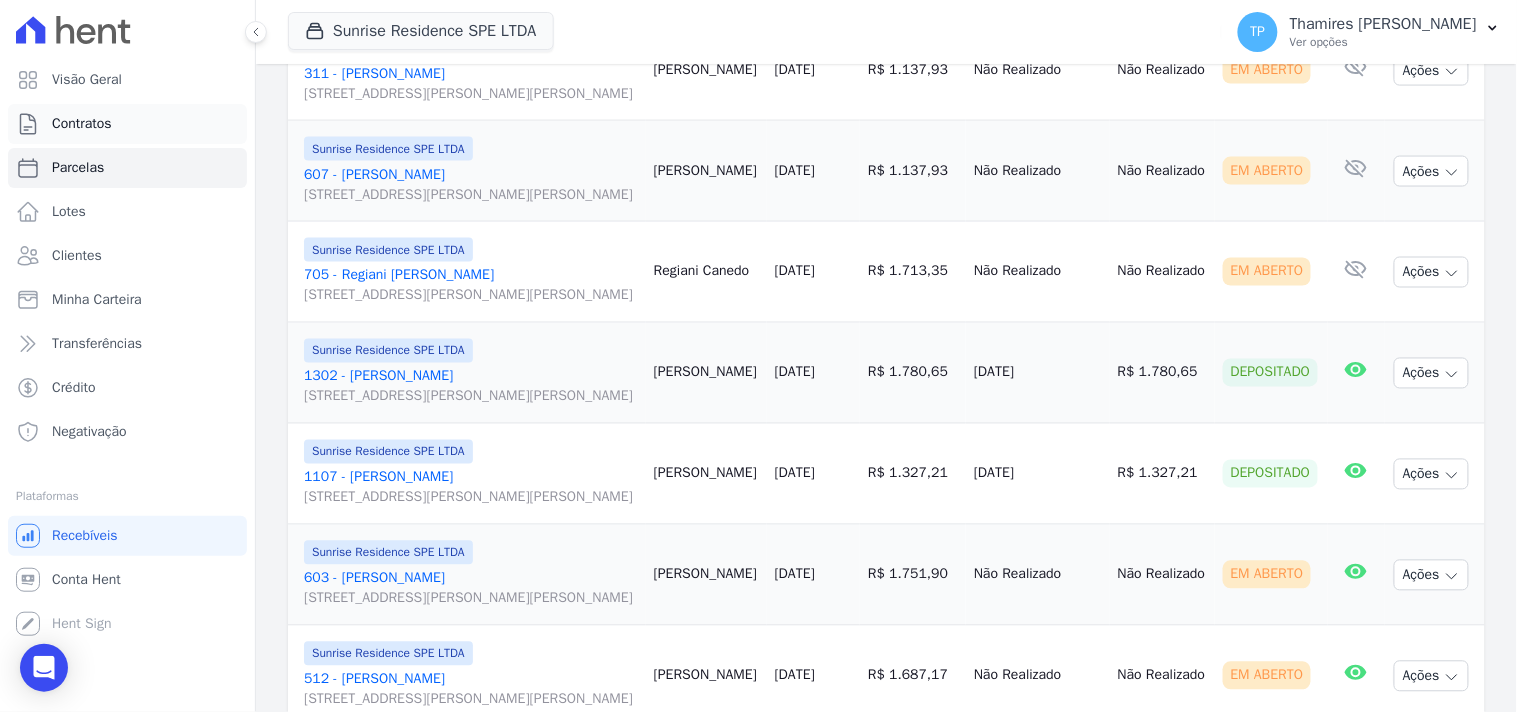 scroll, scrollTop: 111, scrollLeft: 0, axis: vertical 